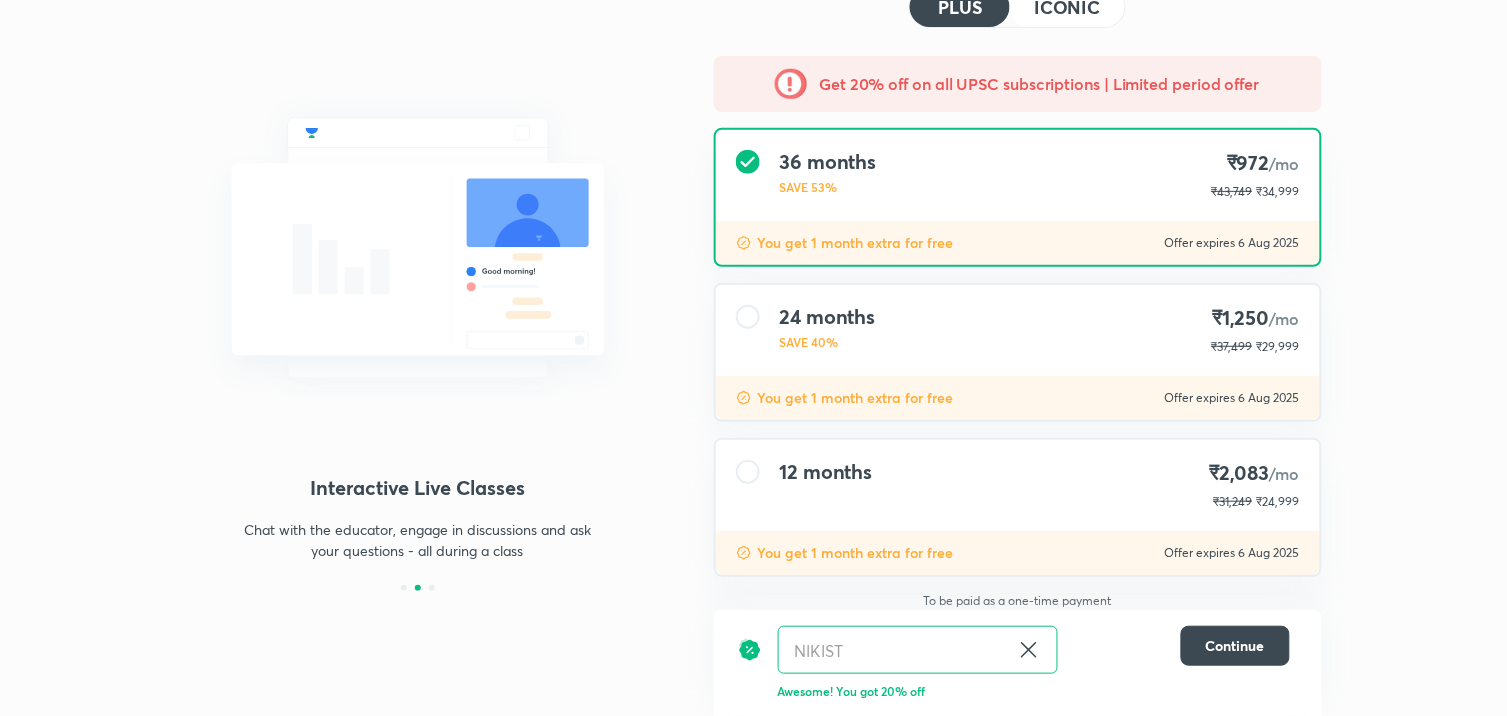 scroll, scrollTop: 0, scrollLeft: 0, axis: both 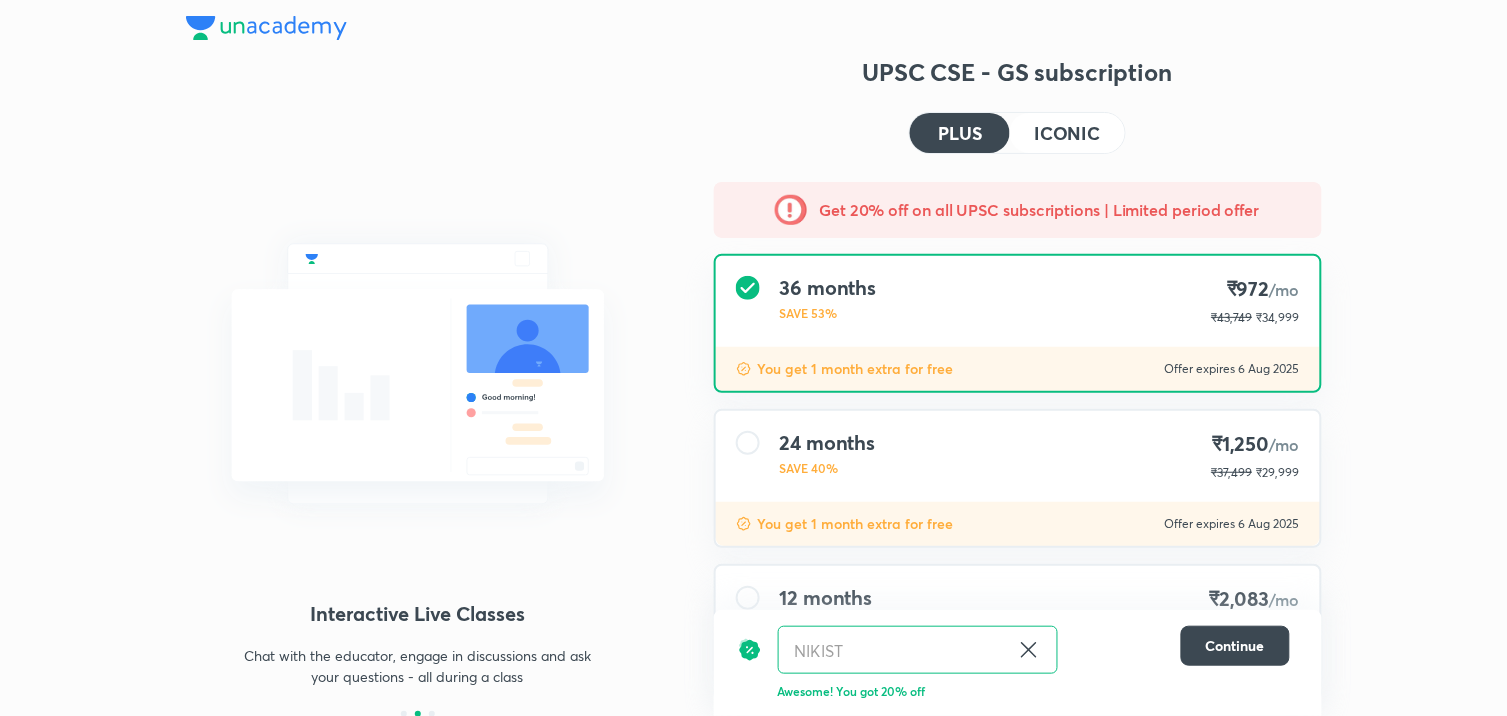 click at bounding box center [754, 28] 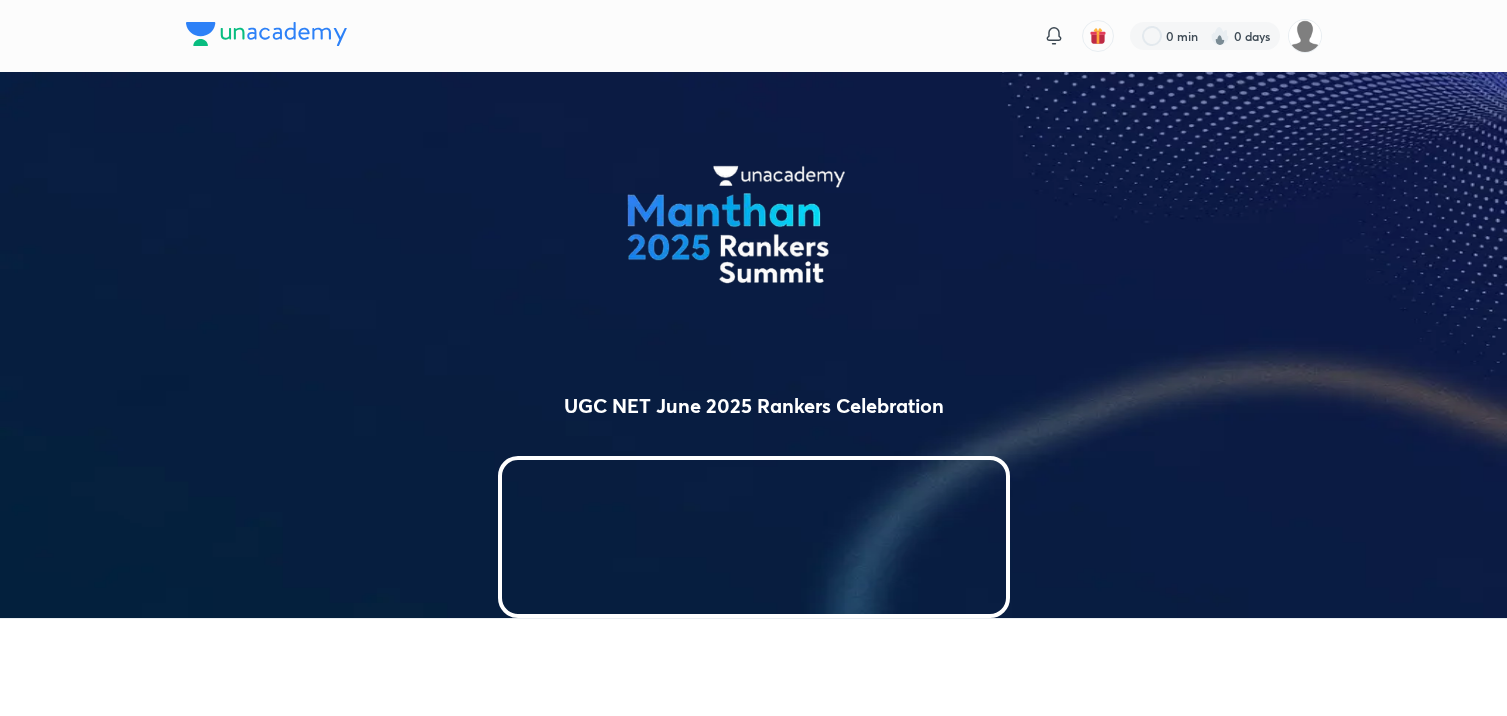 scroll, scrollTop: 0, scrollLeft: 0, axis: both 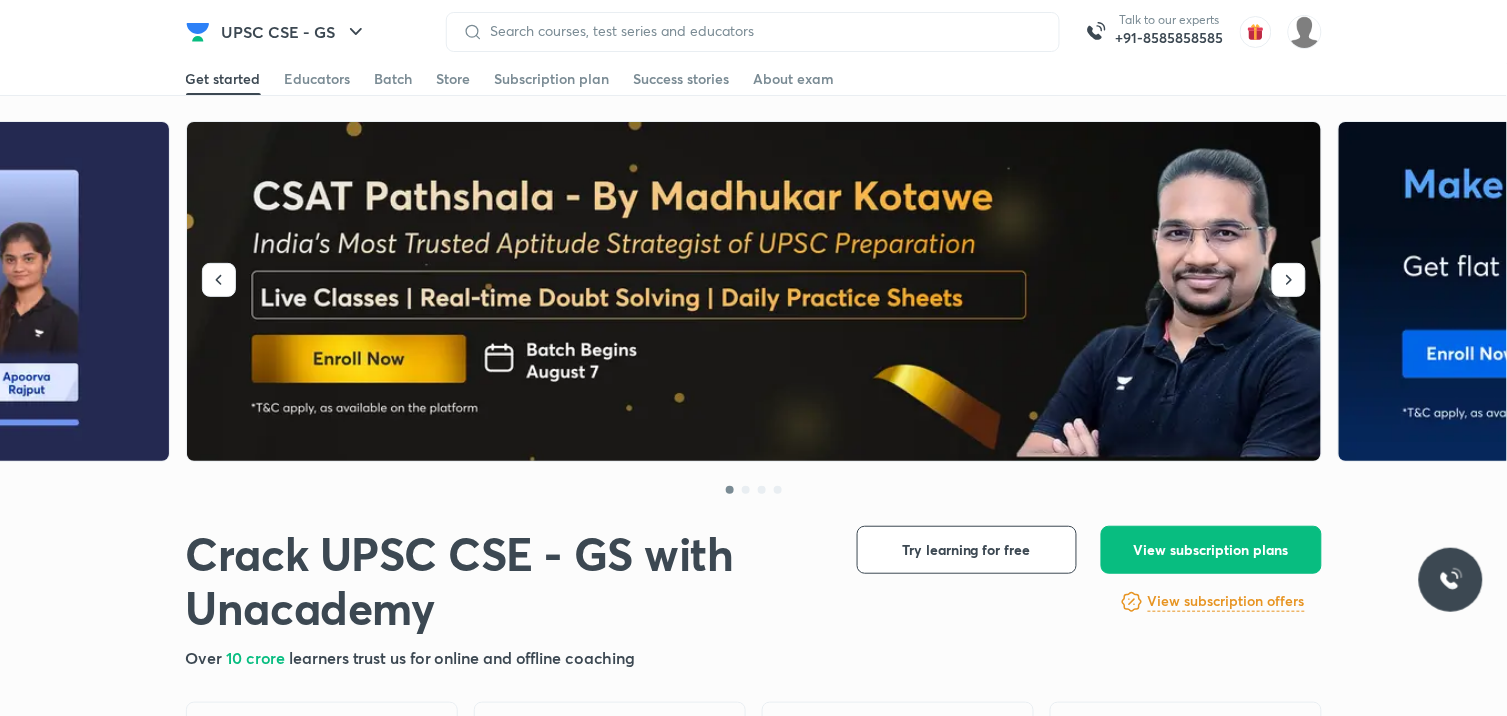 click at bounding box center [755, 292] 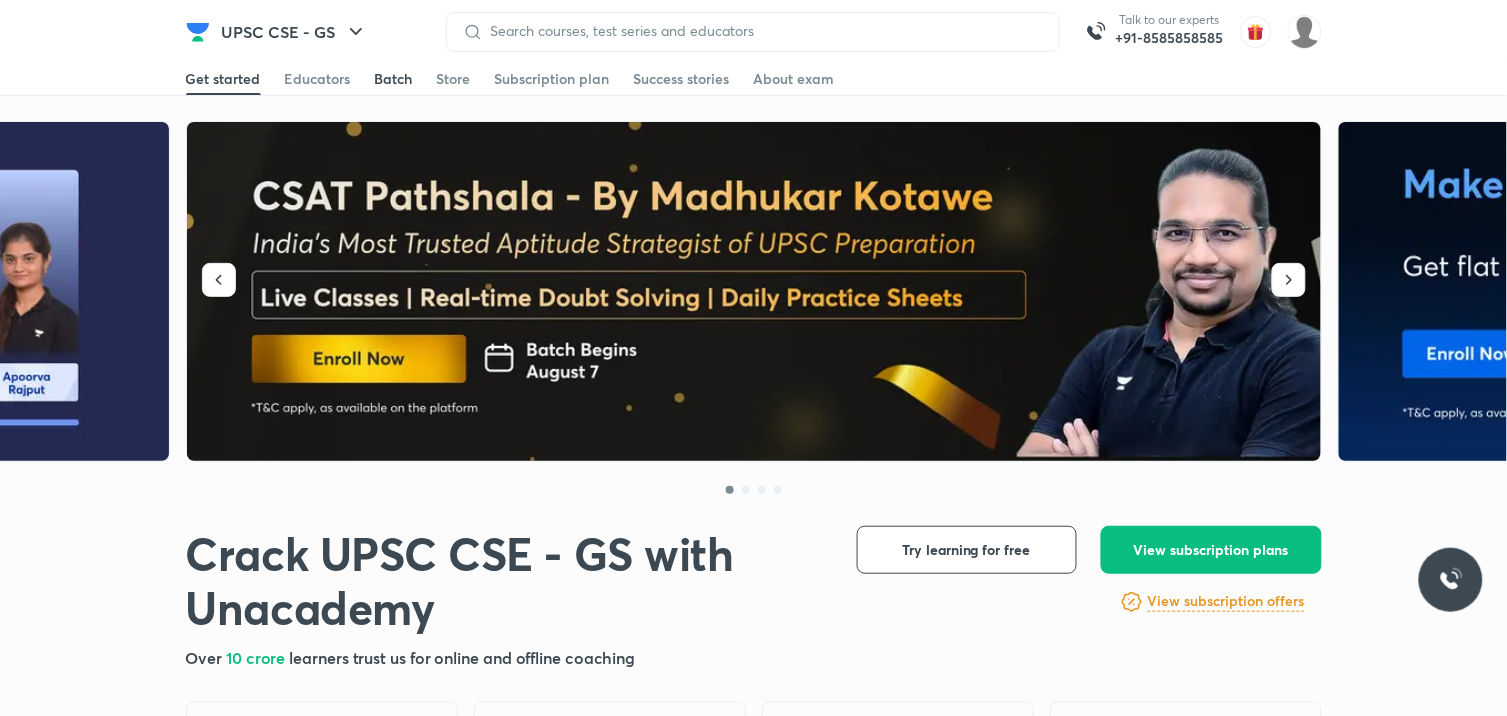 click on "Batch" at bounding box center (394, 79) 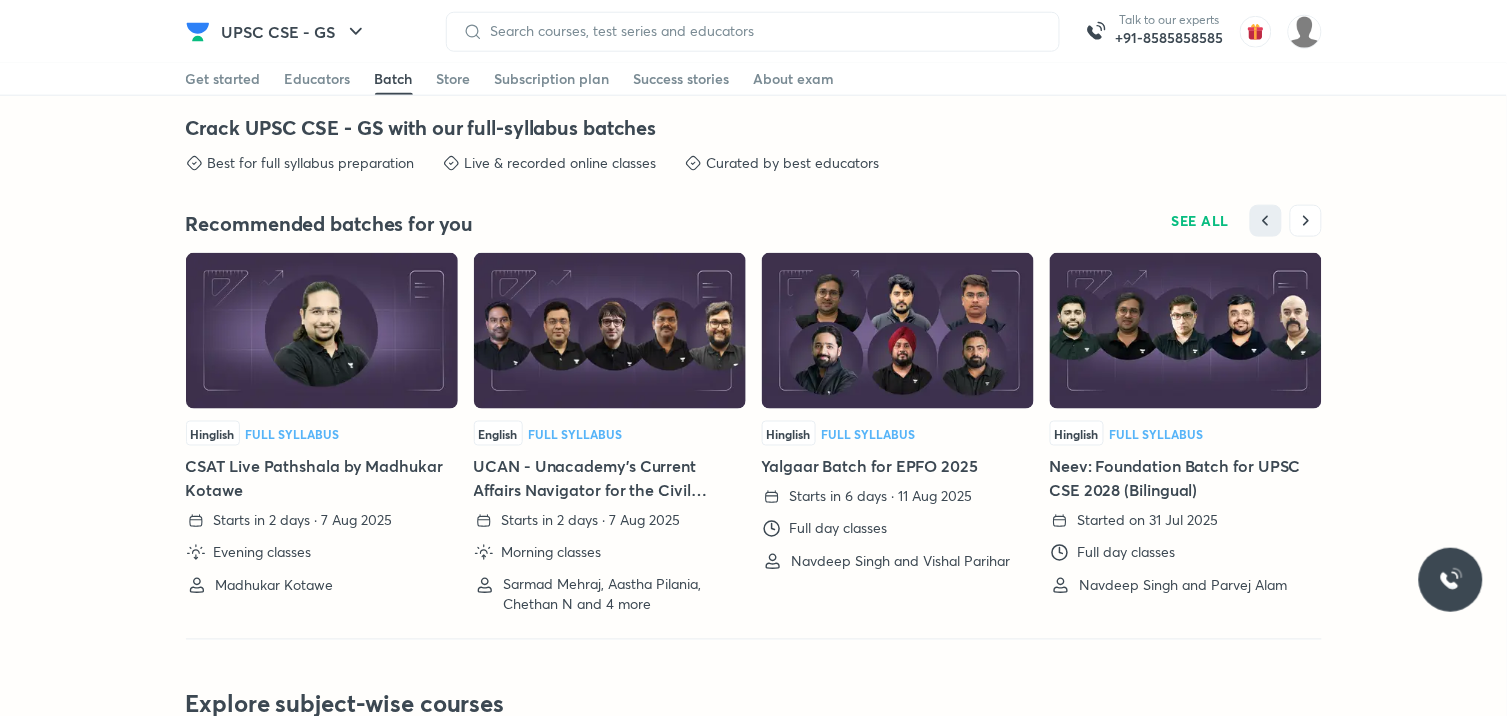 scroll, scrollTop: 4425, scrollLeft: 0, axis: vertical 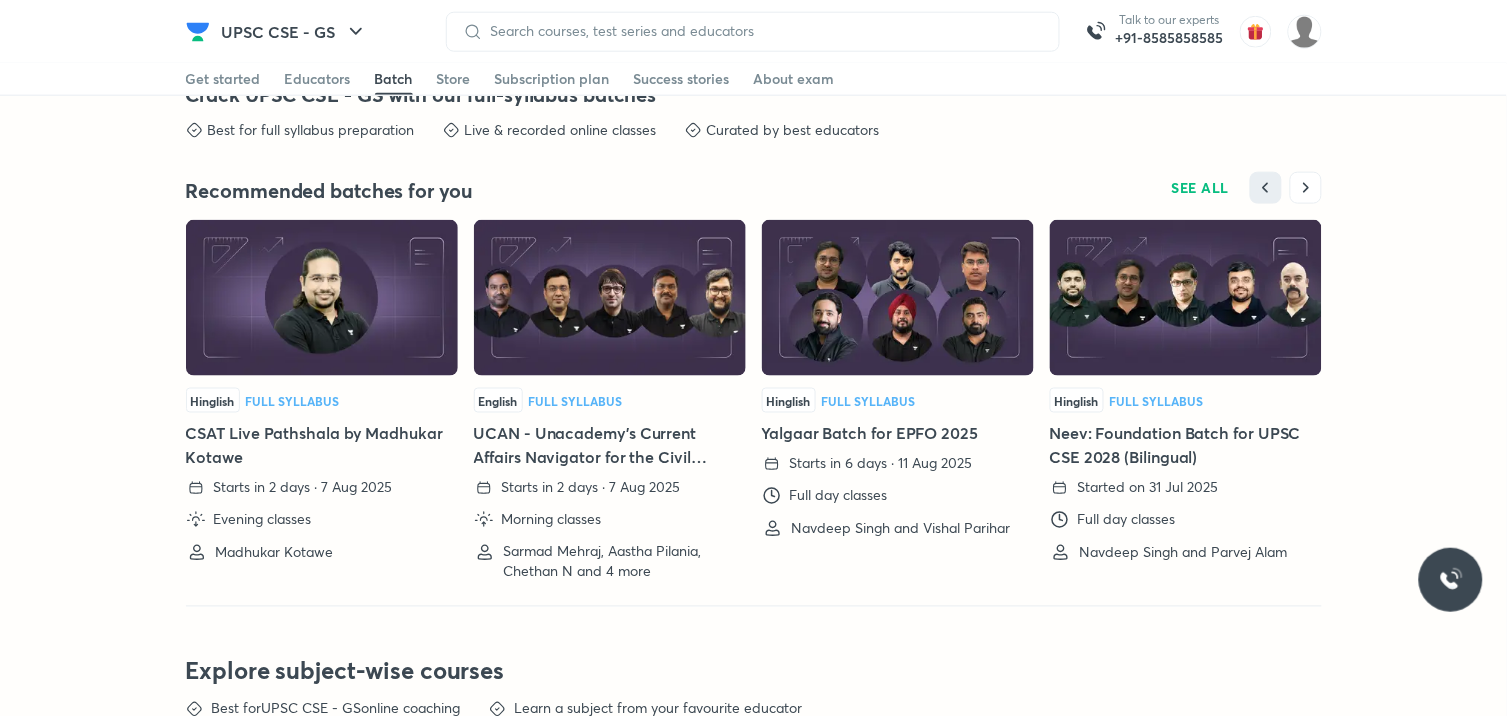 click at bounding box center [322, 298] 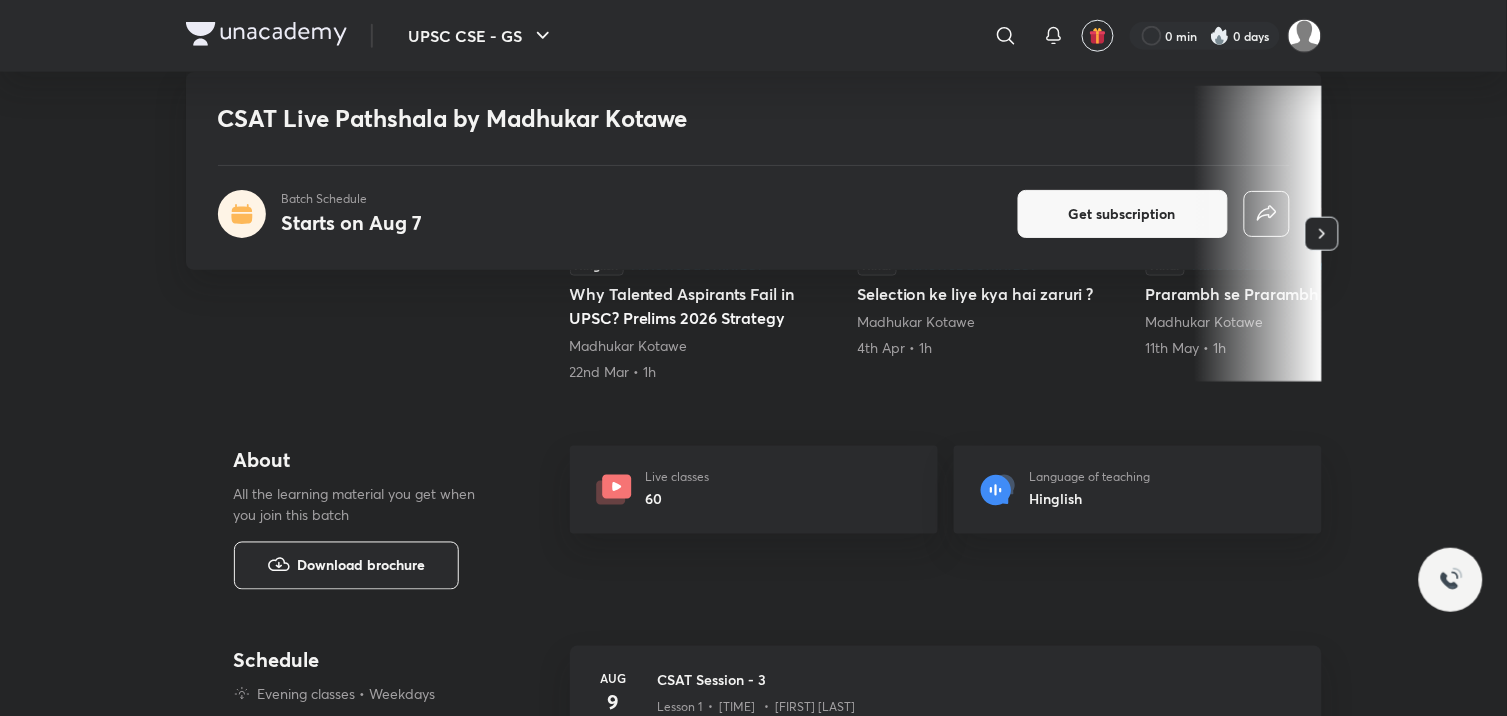 scroll, scrollTop: 548, scrollLeft: 0, axis: vertical 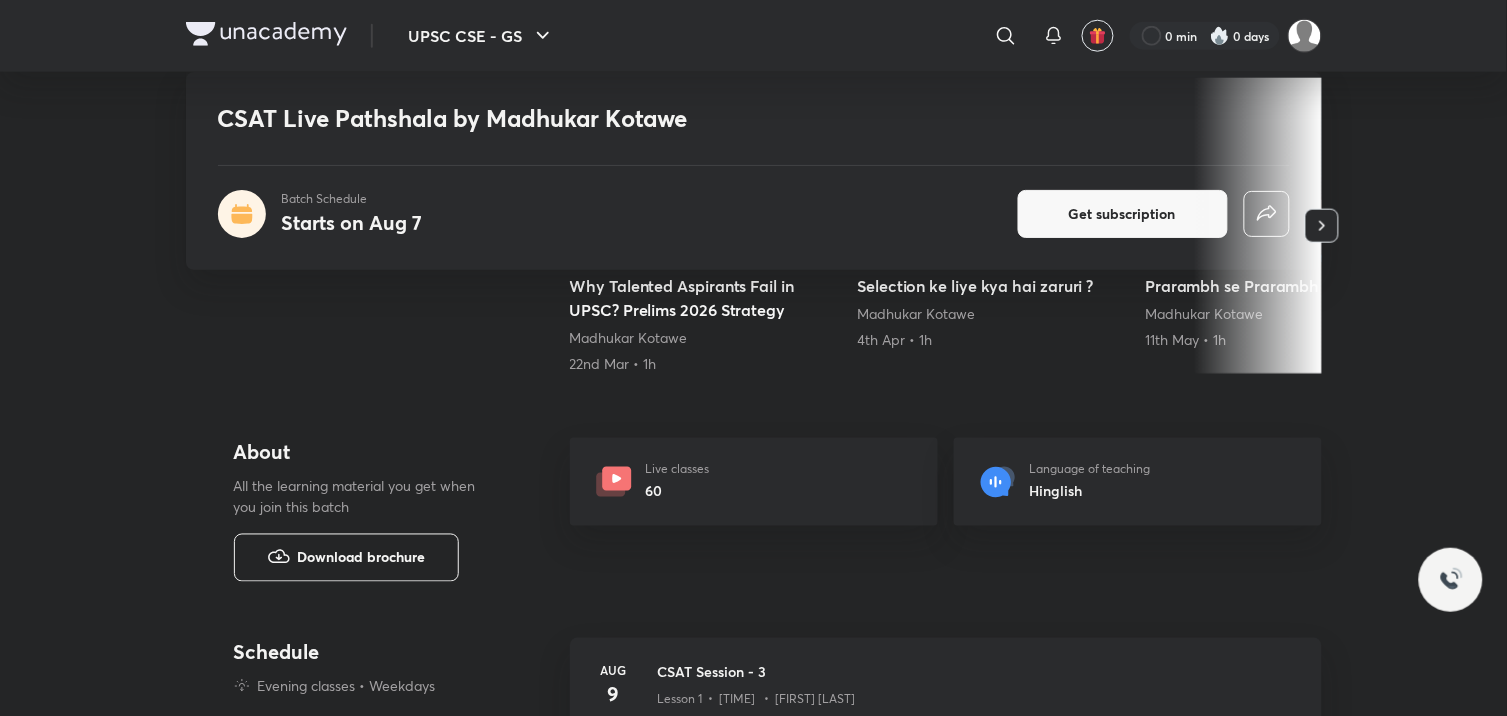 click on "Download brochure" at bounding box center (346, 558) 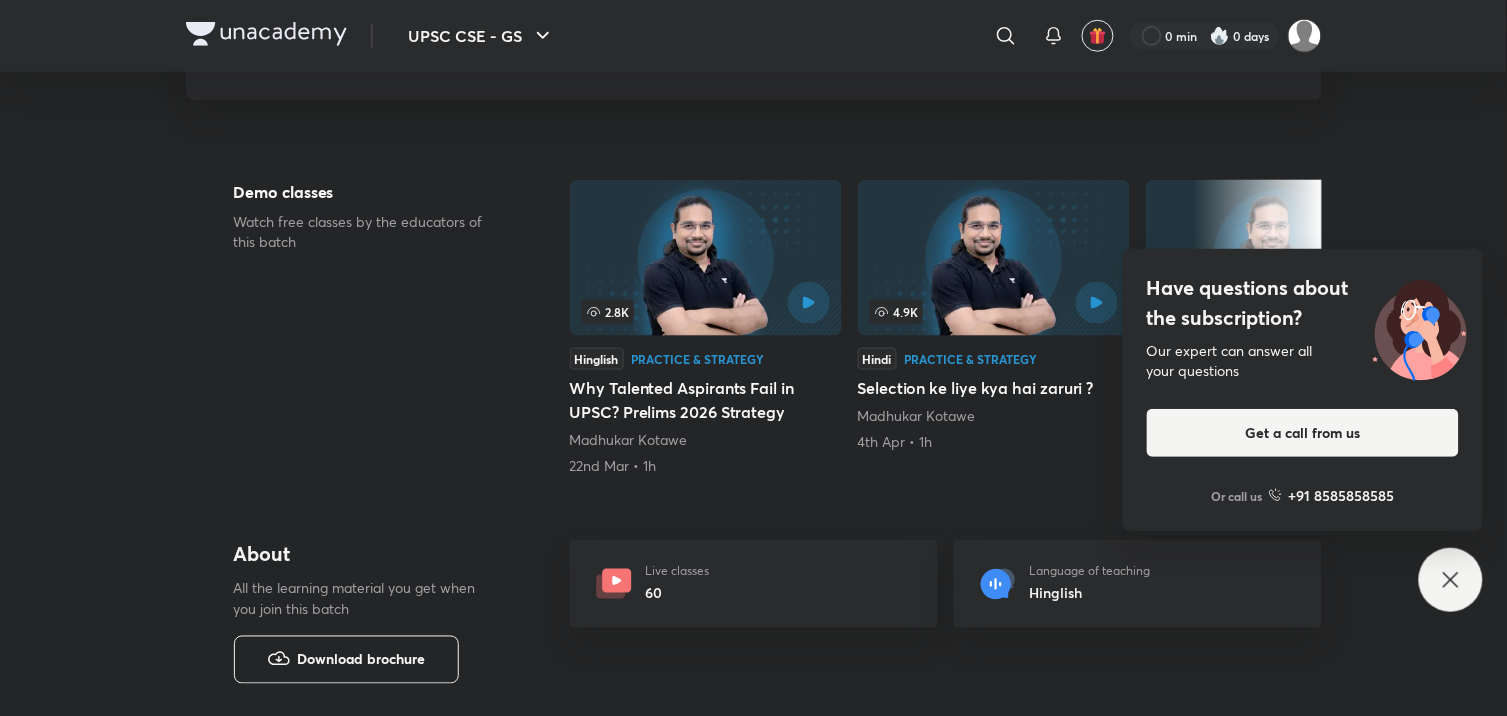 scroll, scrollTop: 193, scrollLeft: 0, axis: vertical 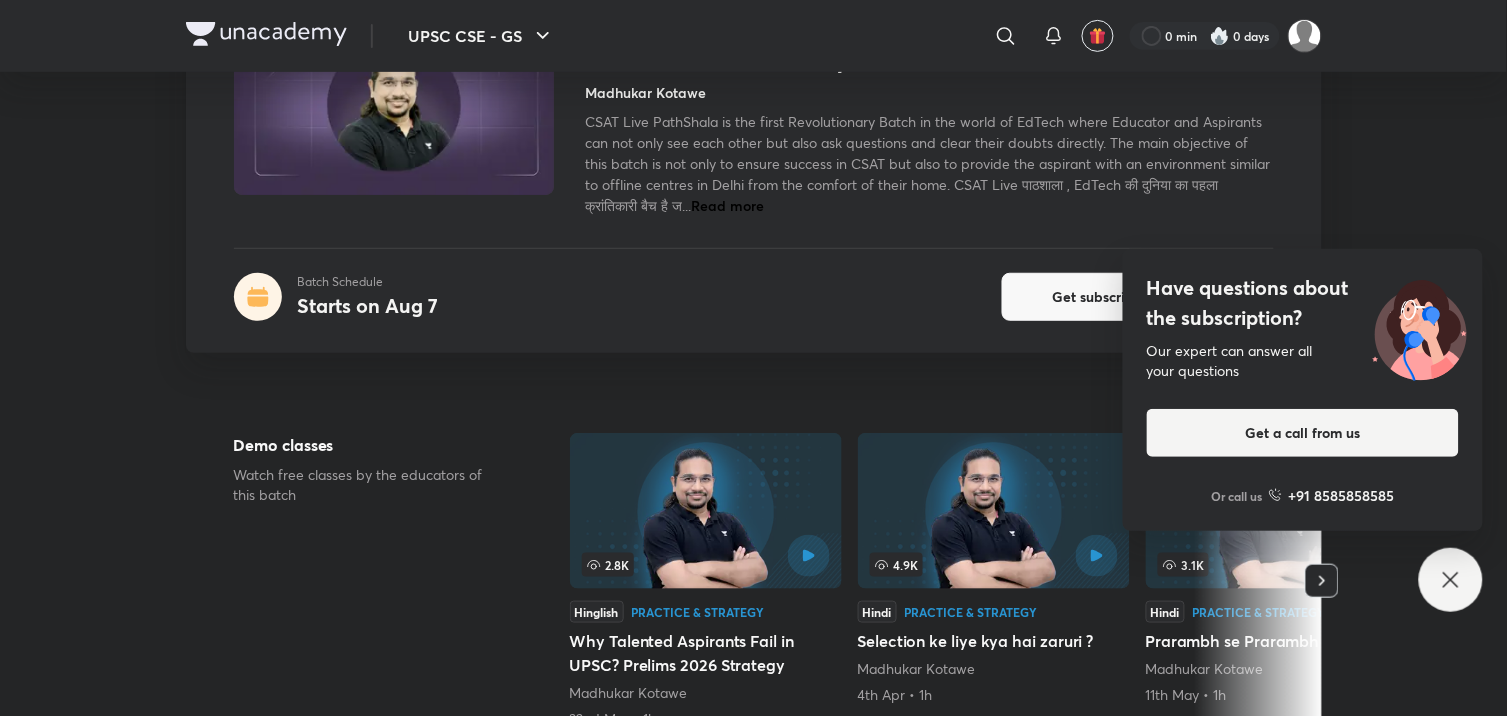 click at bounding box center (266, 34) 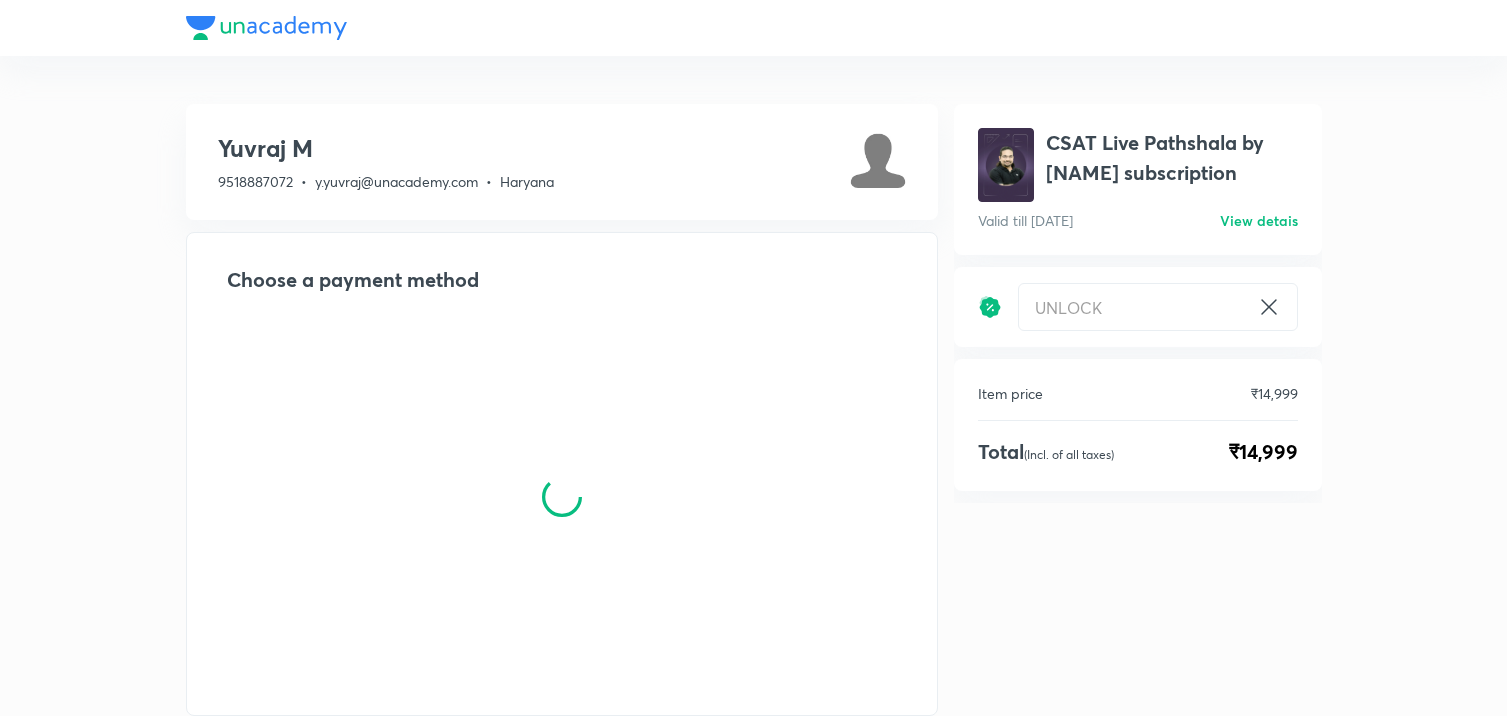 scroll, scrollTop: 0, scrollLeft: 0, axis: both 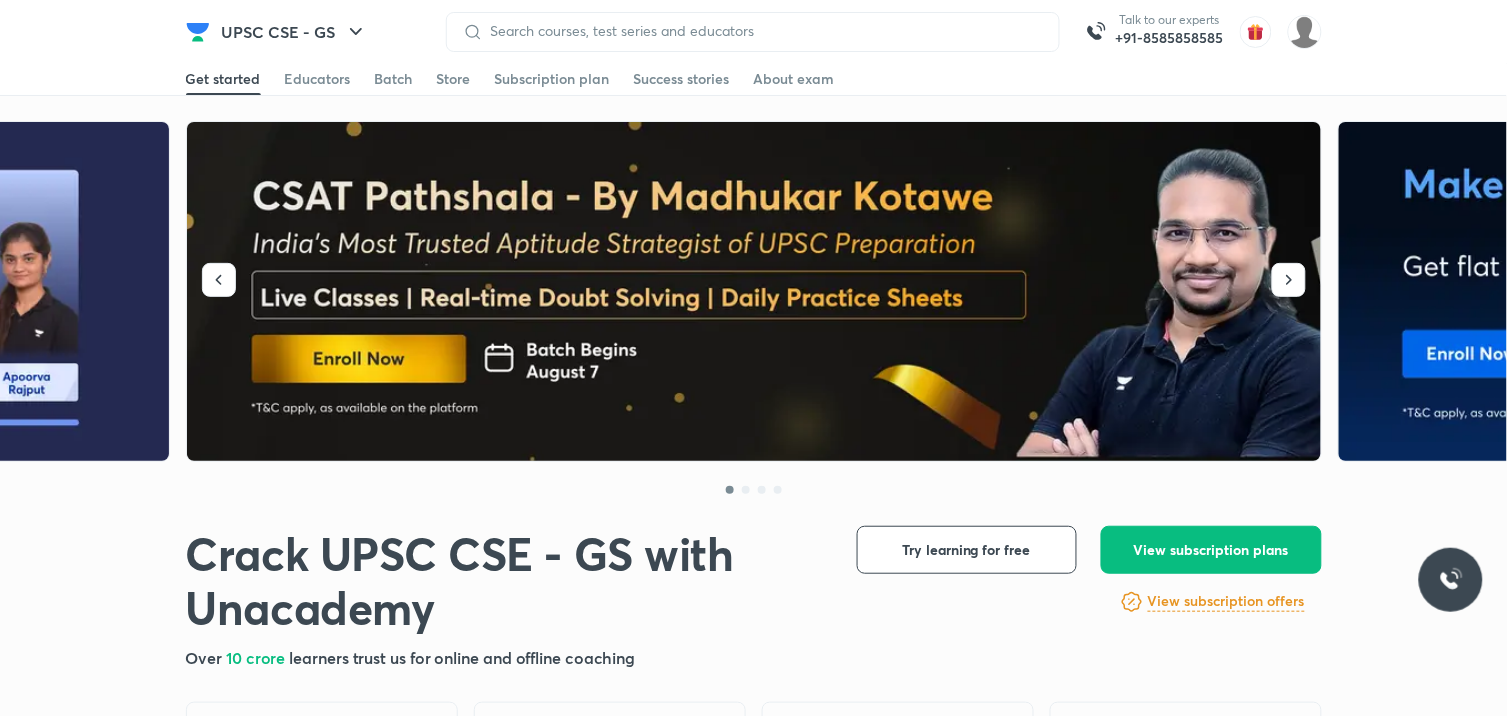 click at bounding box center [755, 292] 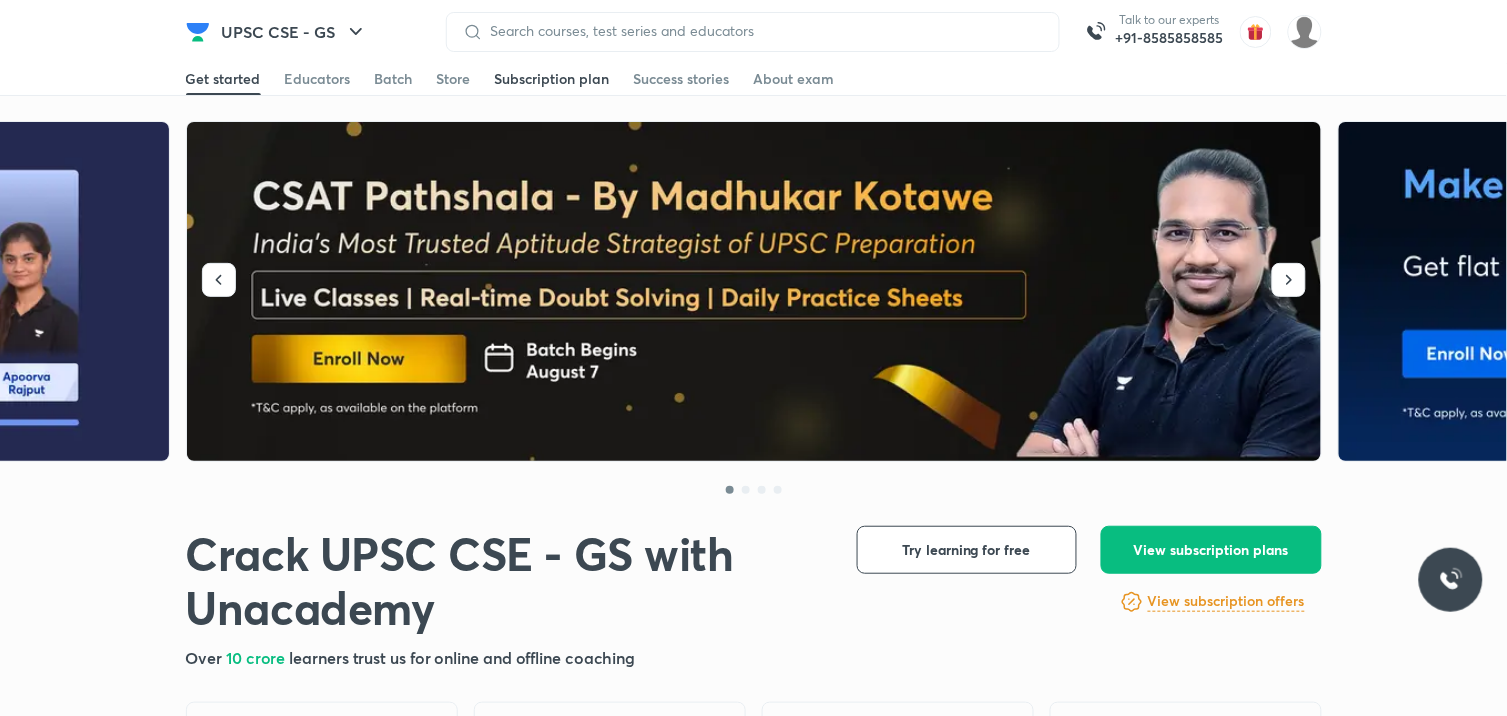 click on "Subscription plan" at bounding box center (552, 79) 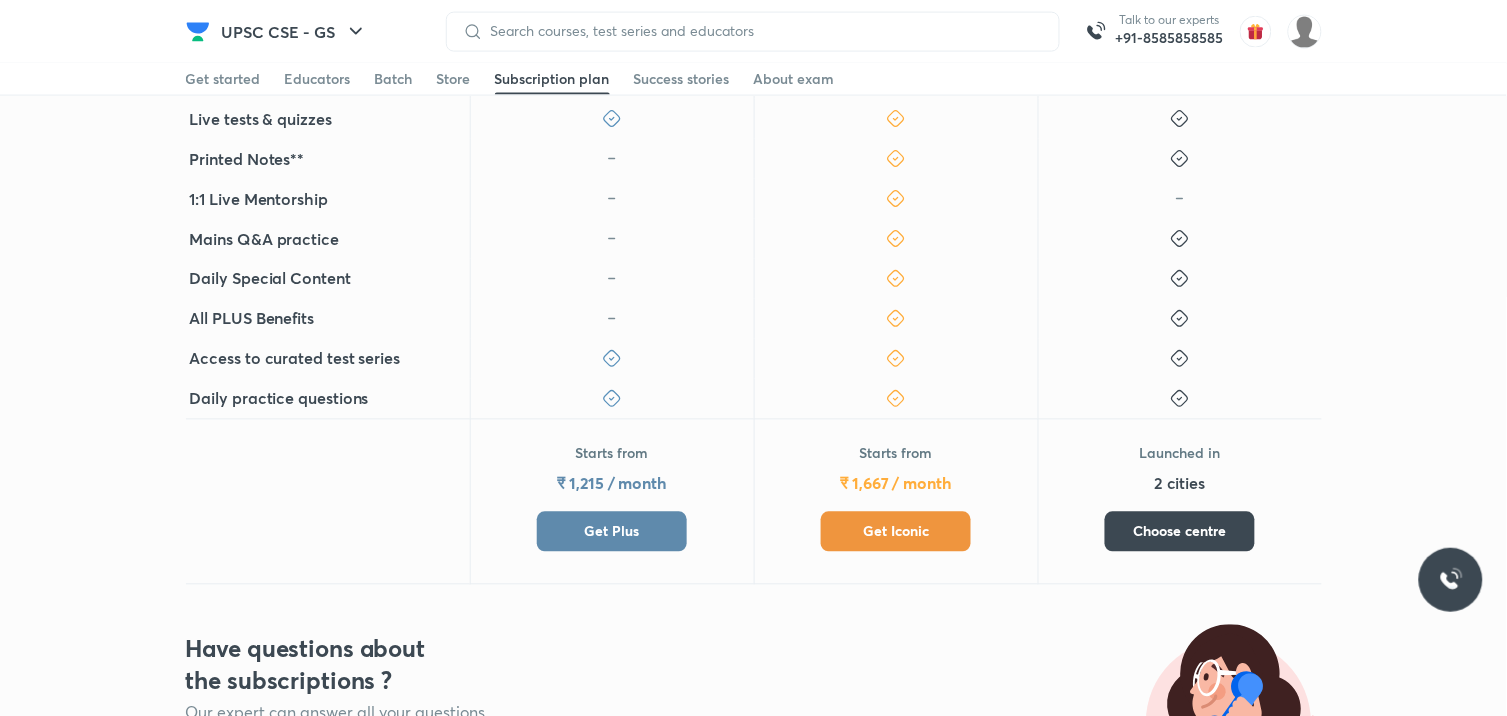 scroll, scrollTop: 777, scrollLeft: 0, axis: vertical 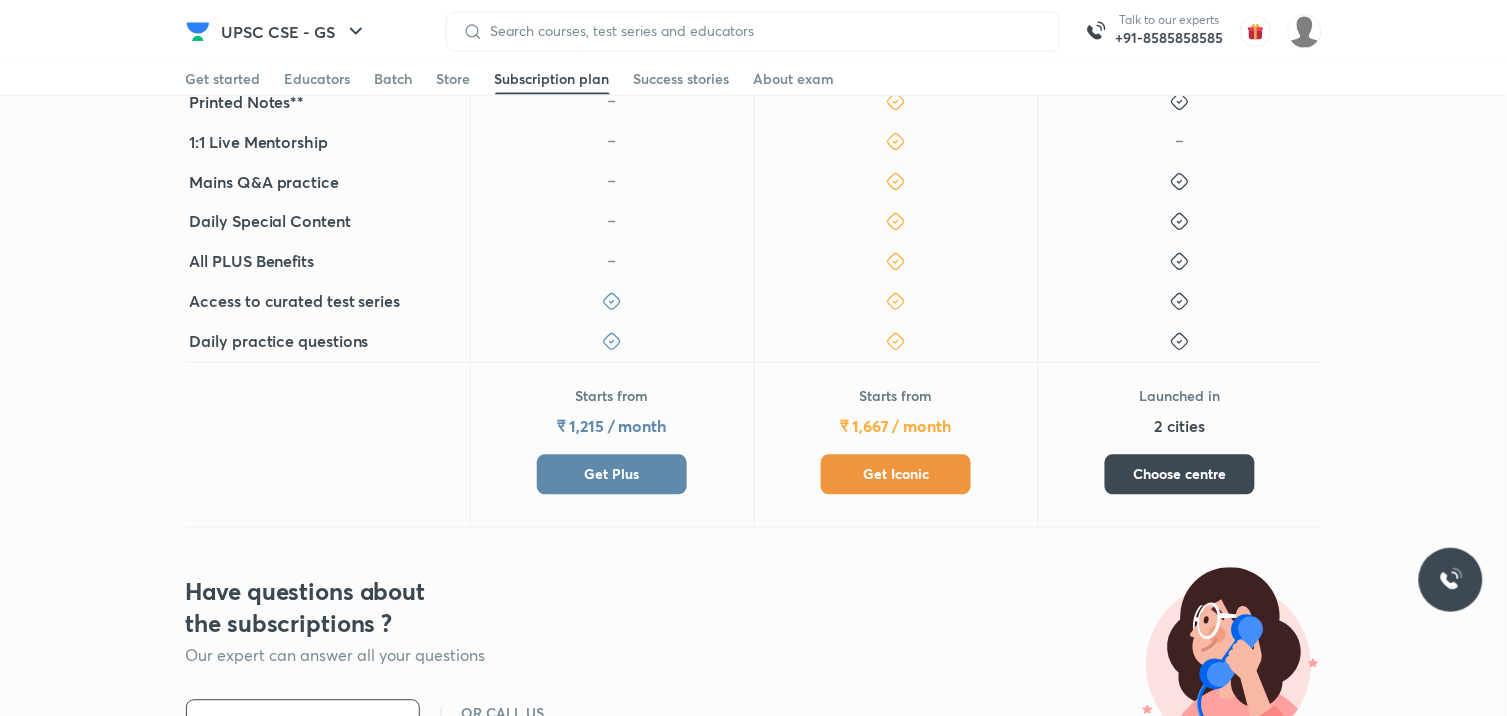 click on "Get Plus" at bounding box center [612, 475] 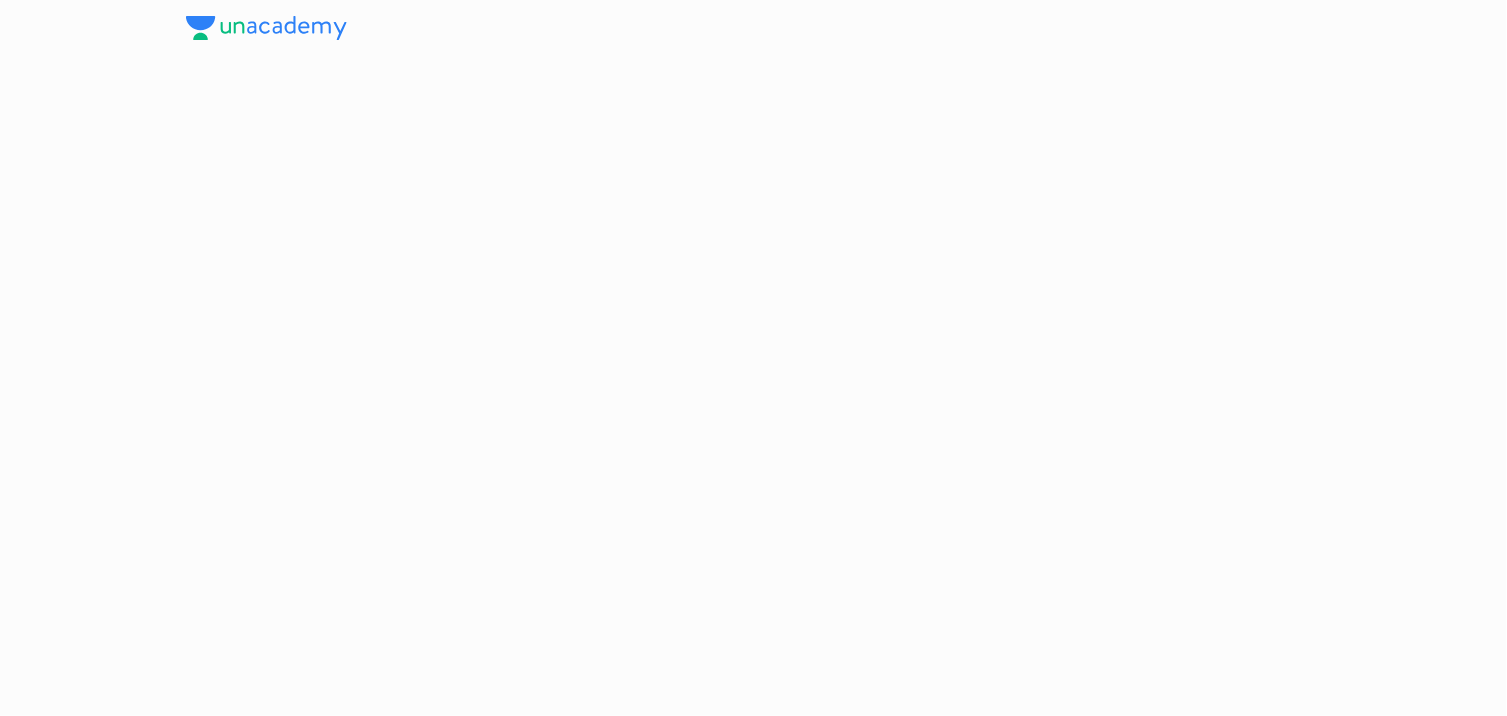 scroll, scrollTop: 0, scrollLeft: 0, axis: both 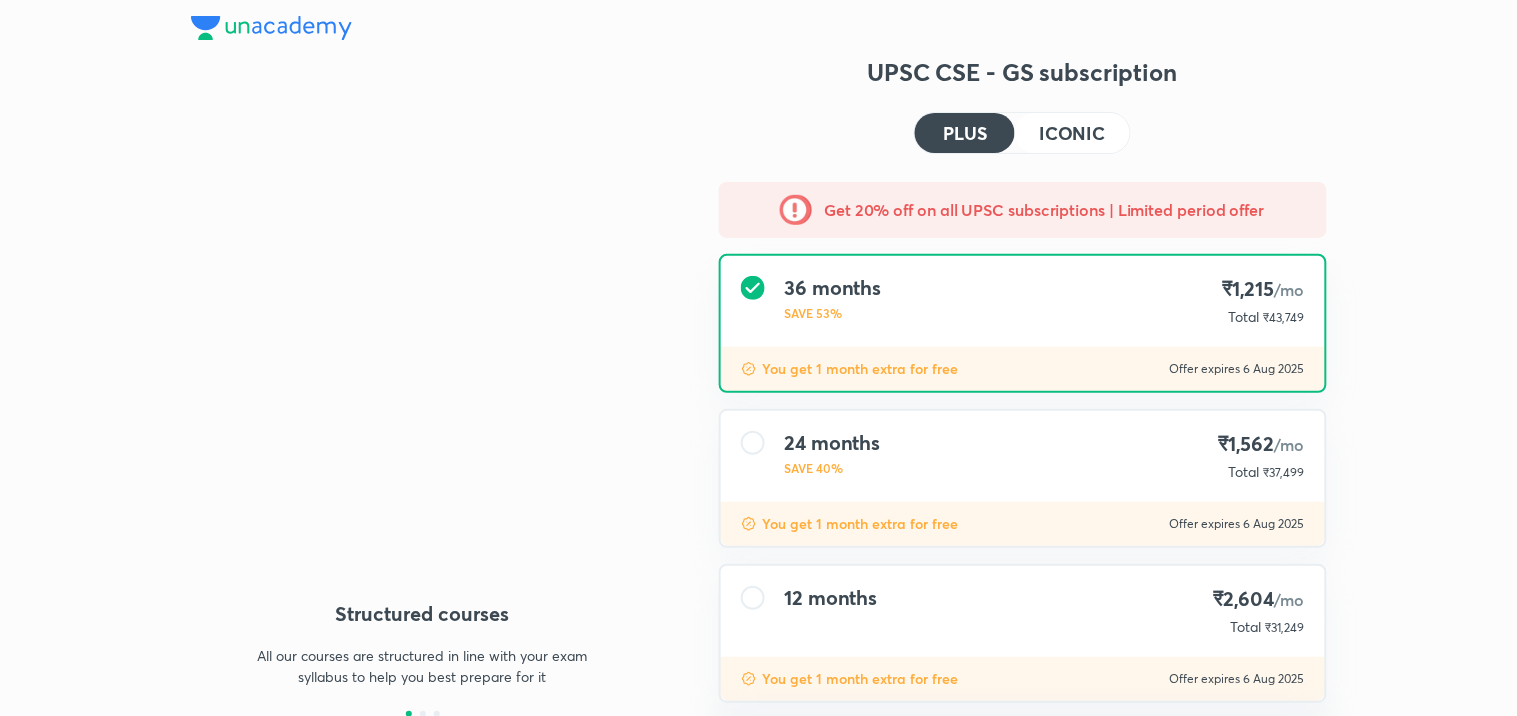 type on "NIKIST" 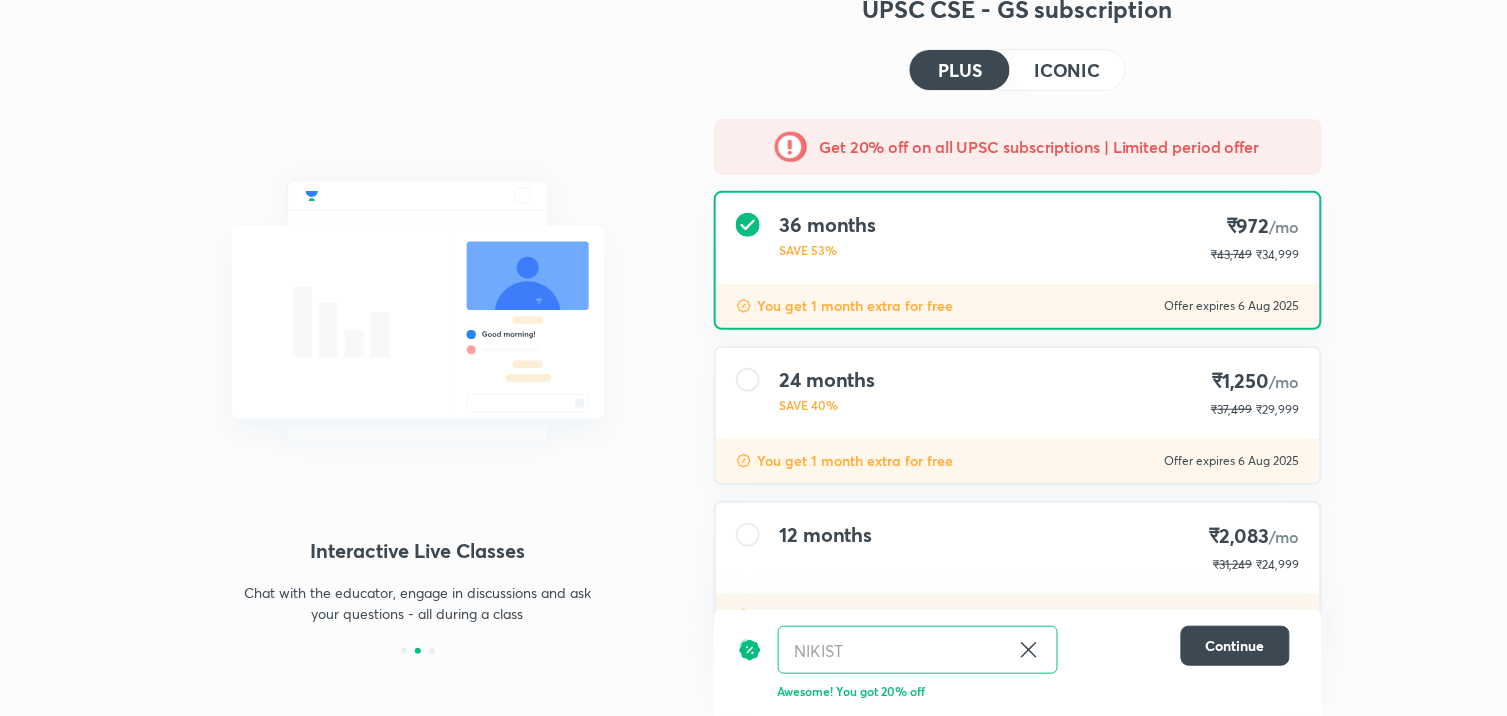 scroll, scrollTop: 126, scrollLeft: 0, axis: vertical 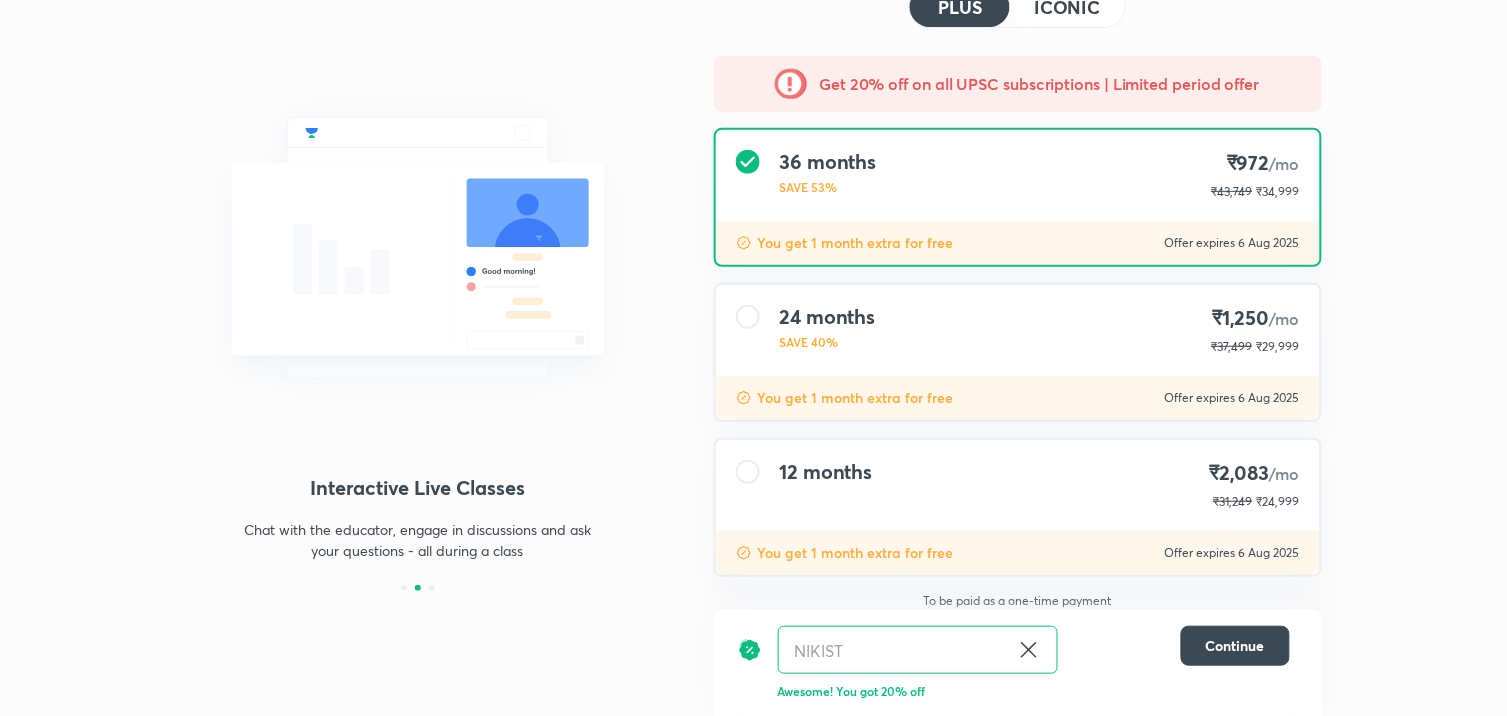 click on "12 months ₹2,083  /mo ₹31,249 ₹24,999" at bounding box center [1018, 485] 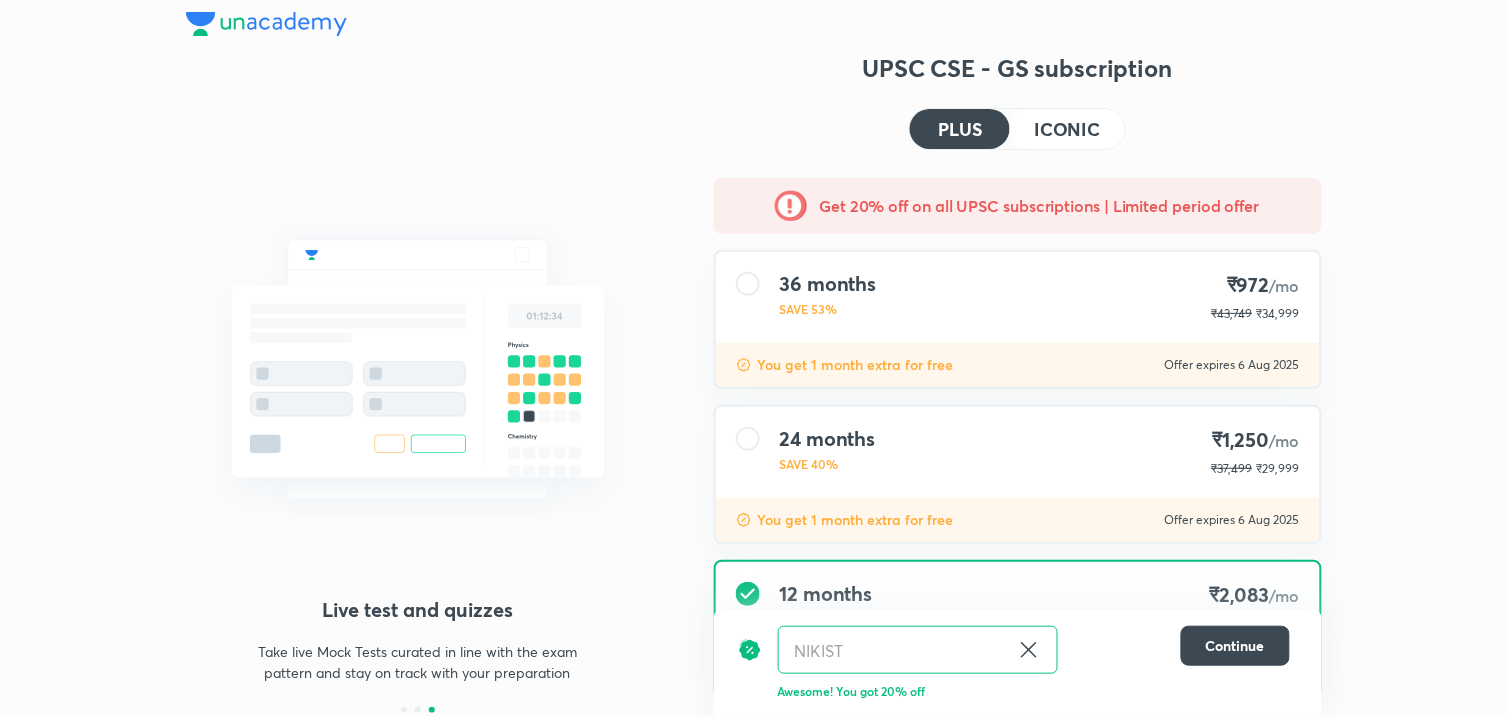 scroll, scrollTop: 0, scrollLeft: 0, axis: both 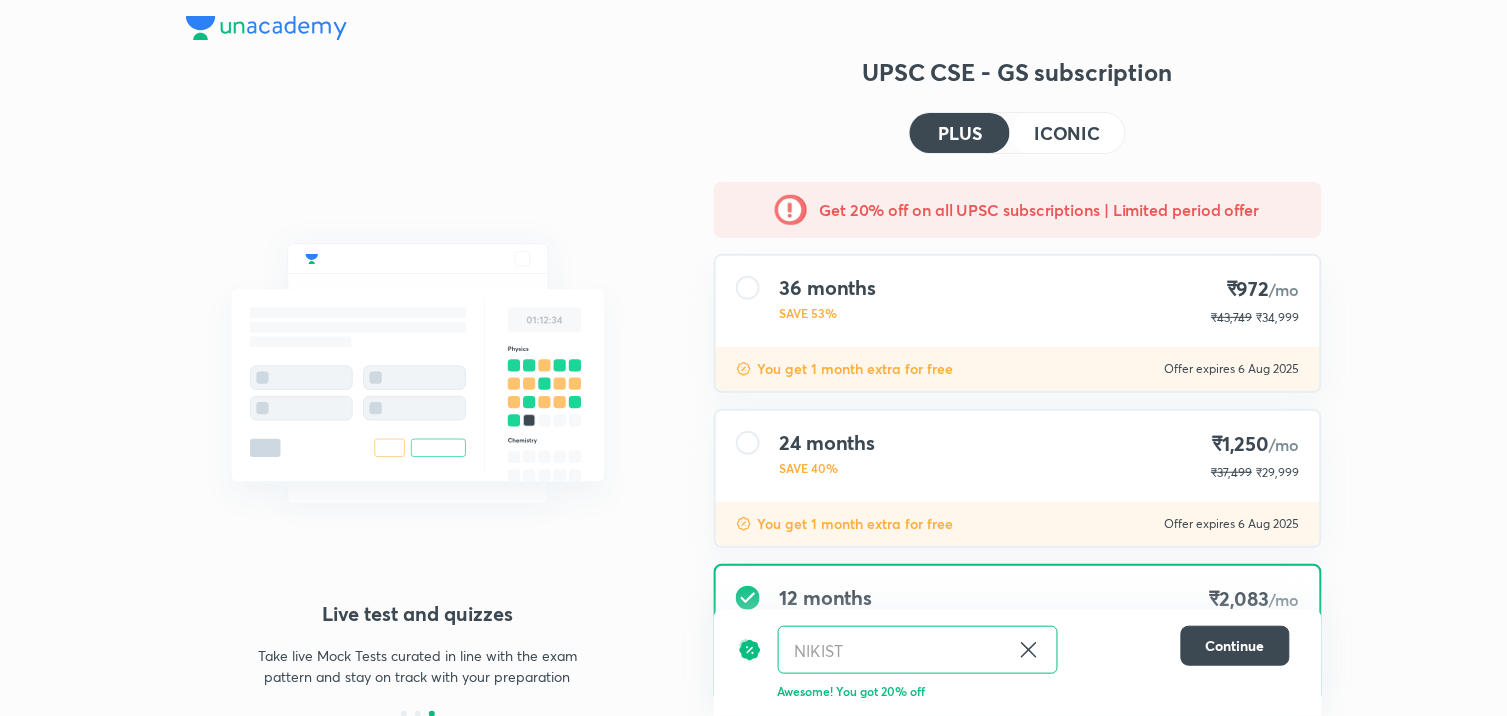 click at bounding box center [266, 28] 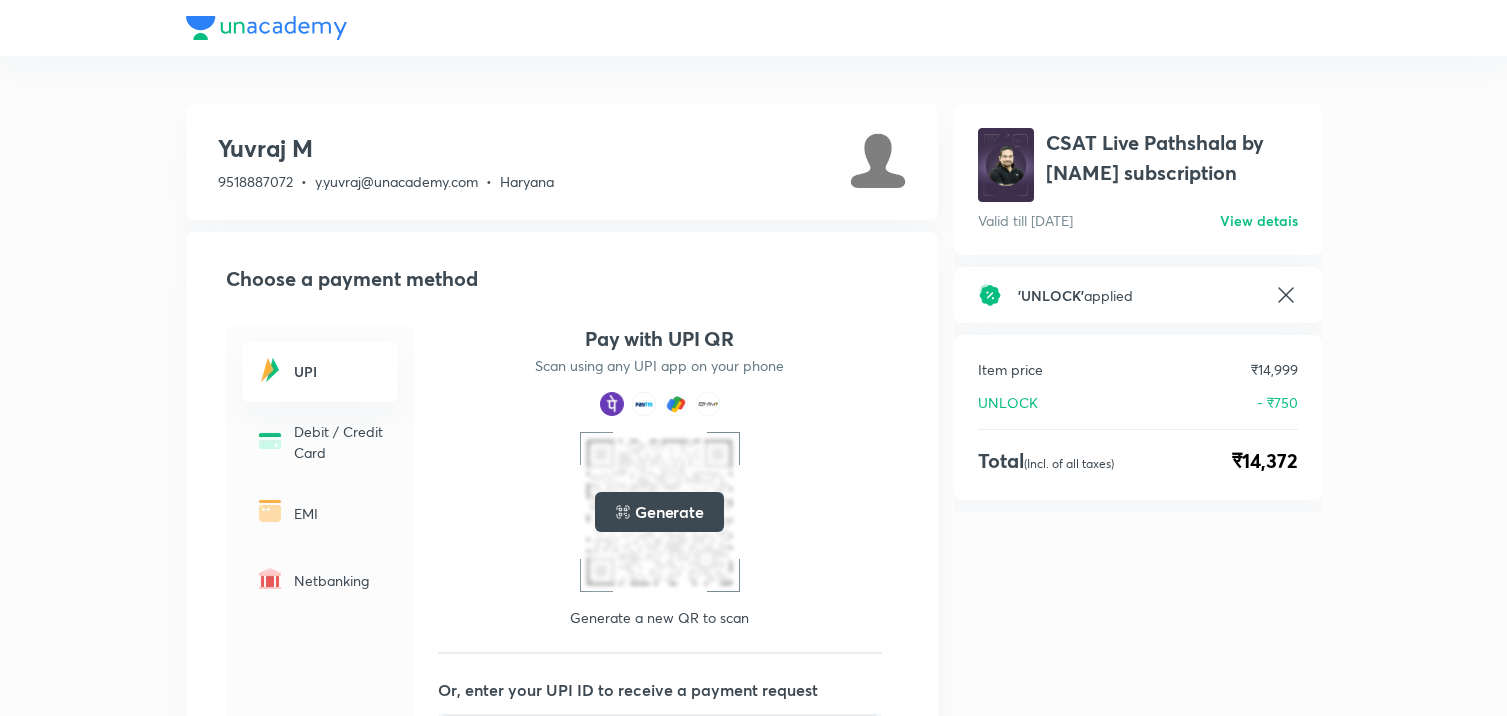 scroll, scrollTop: 0, scrollLeft: 0, axis: both 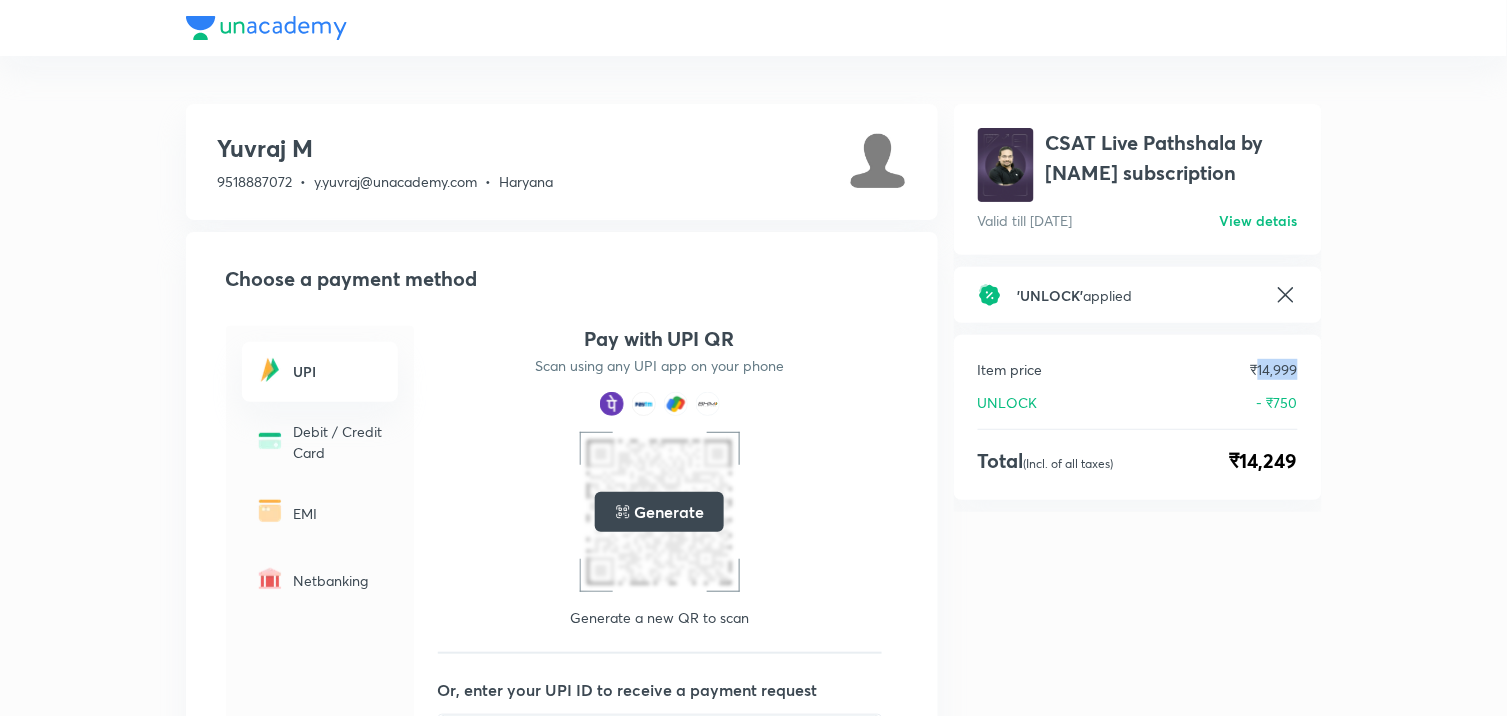 drag, startPoint x: 1257, startPoint y: 383, endPoint x: 1303, endPoint y: 386, distance: 46.09772 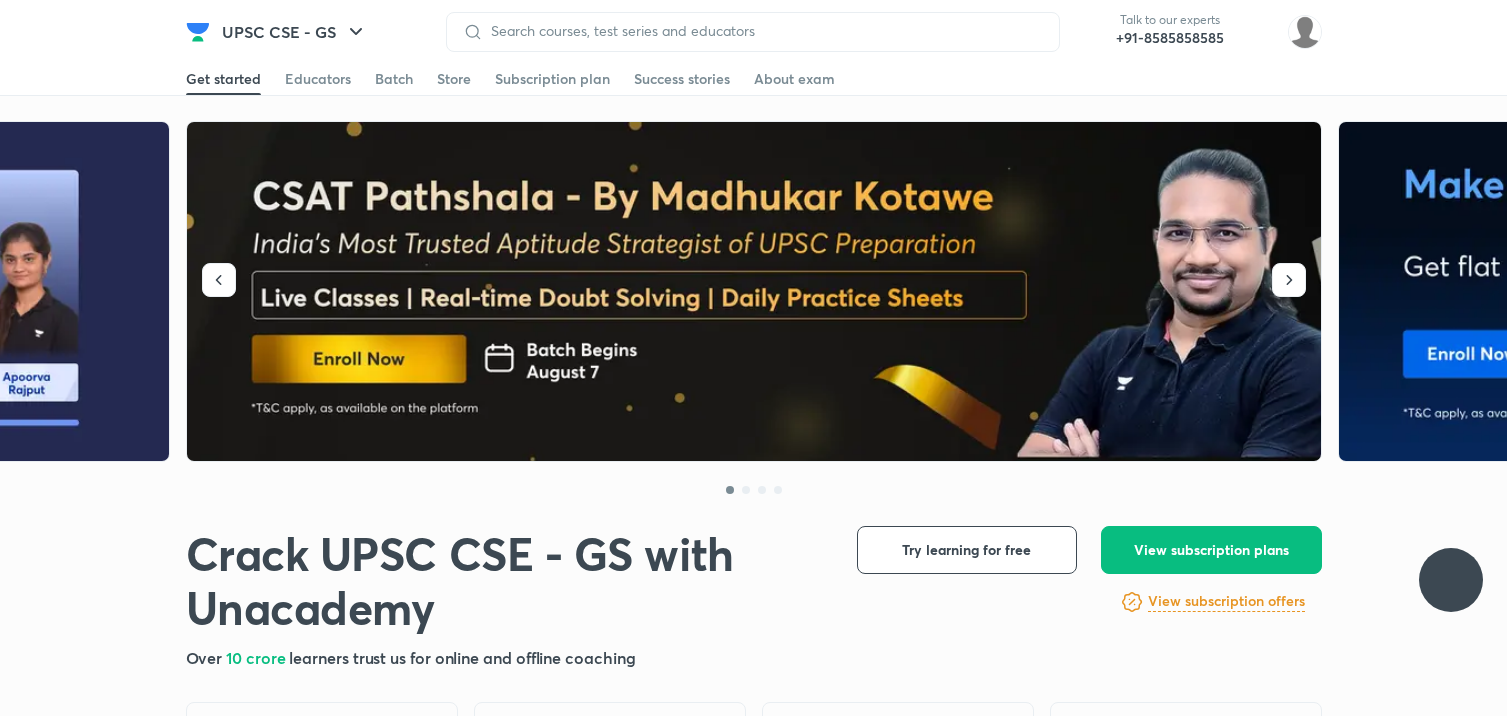 scroll, scrollTop: 0, scrollLeft: 0, axis: both 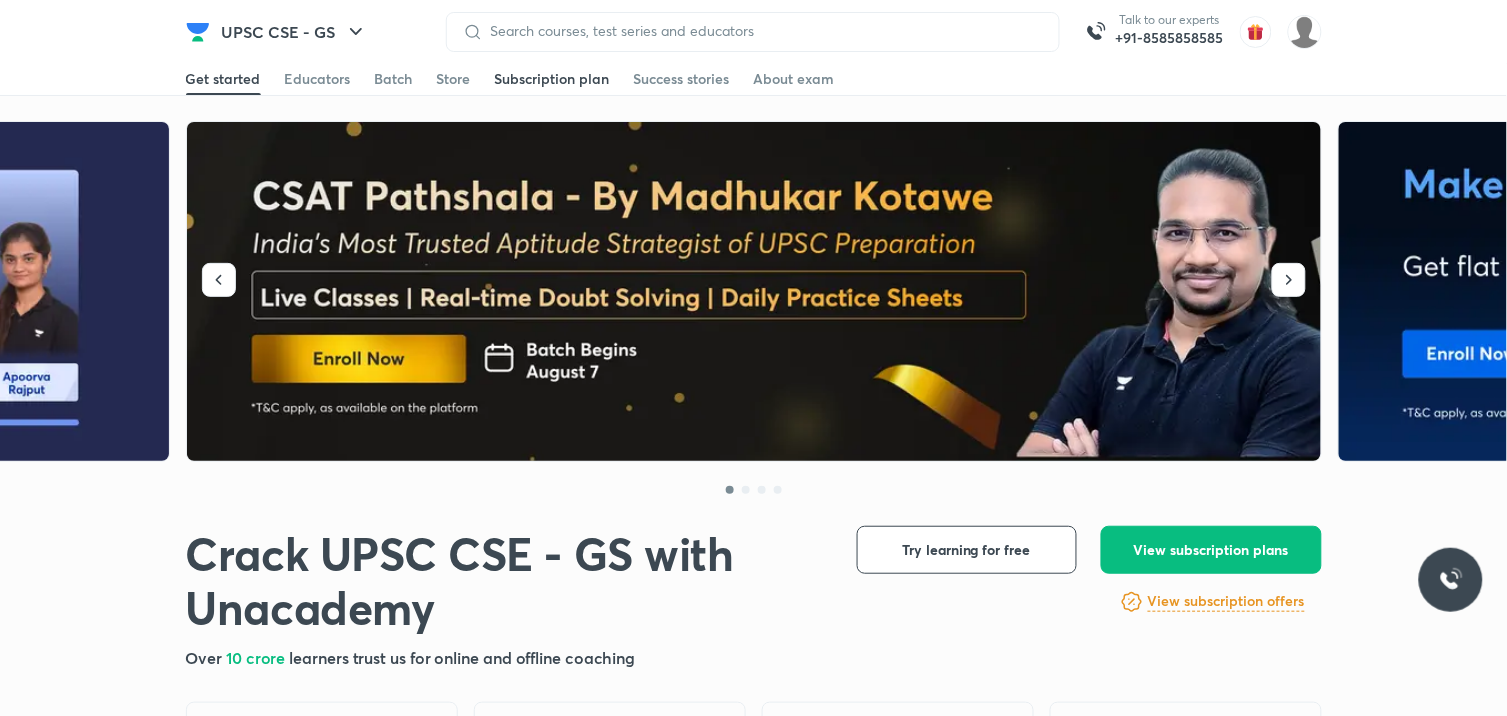 click on "Subscription plan" at bounding box center [552, 79] 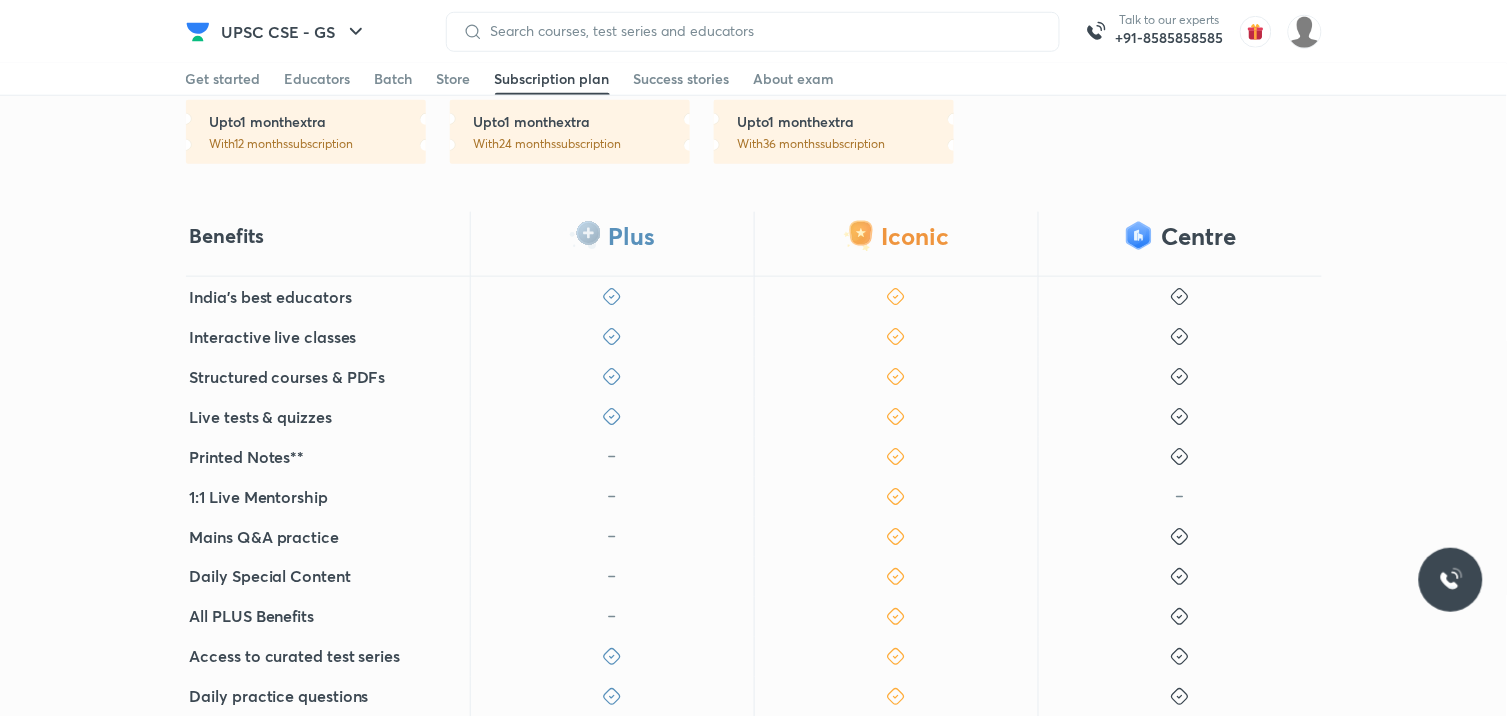 scroll, scrollTop: 555, scrollLeft: 0, axis: vertical 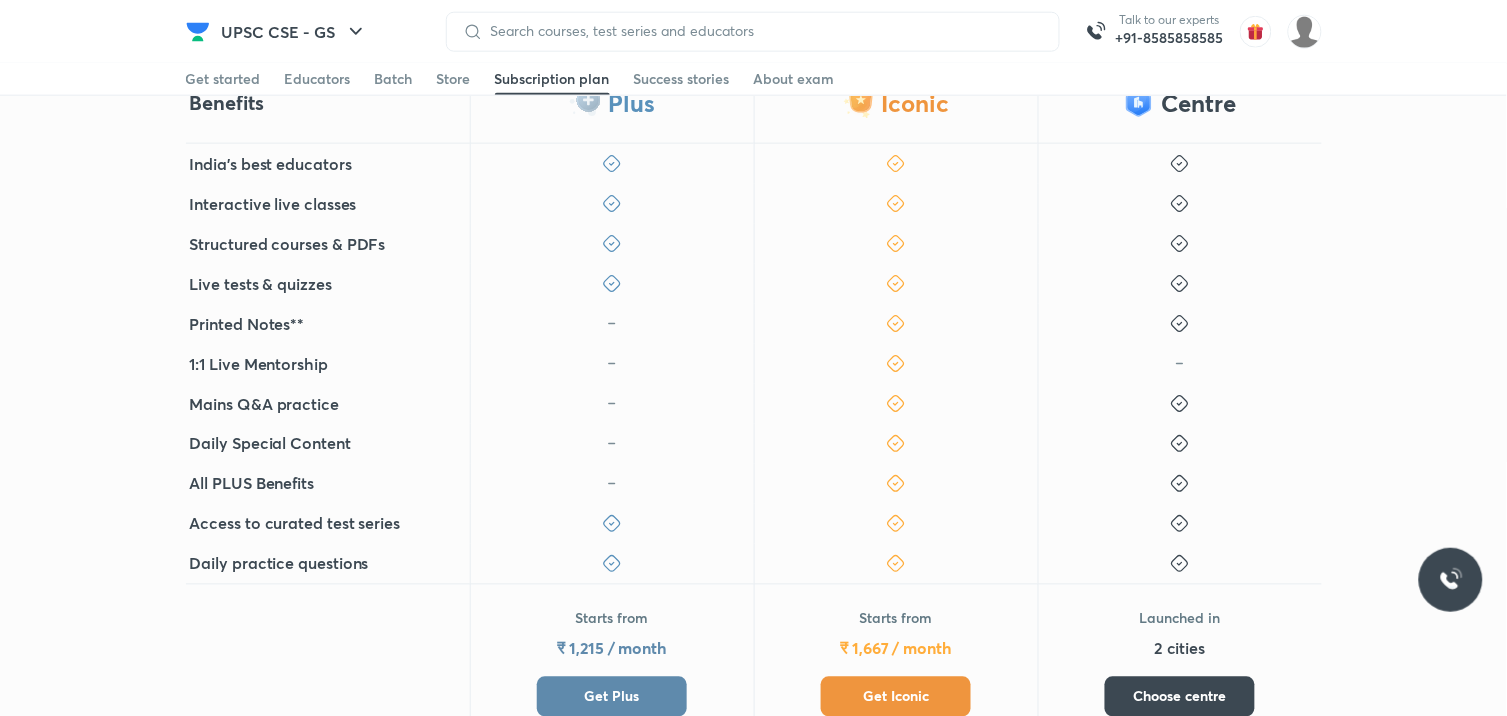 click on "Get Iconic" at bounding box center (896, 697) 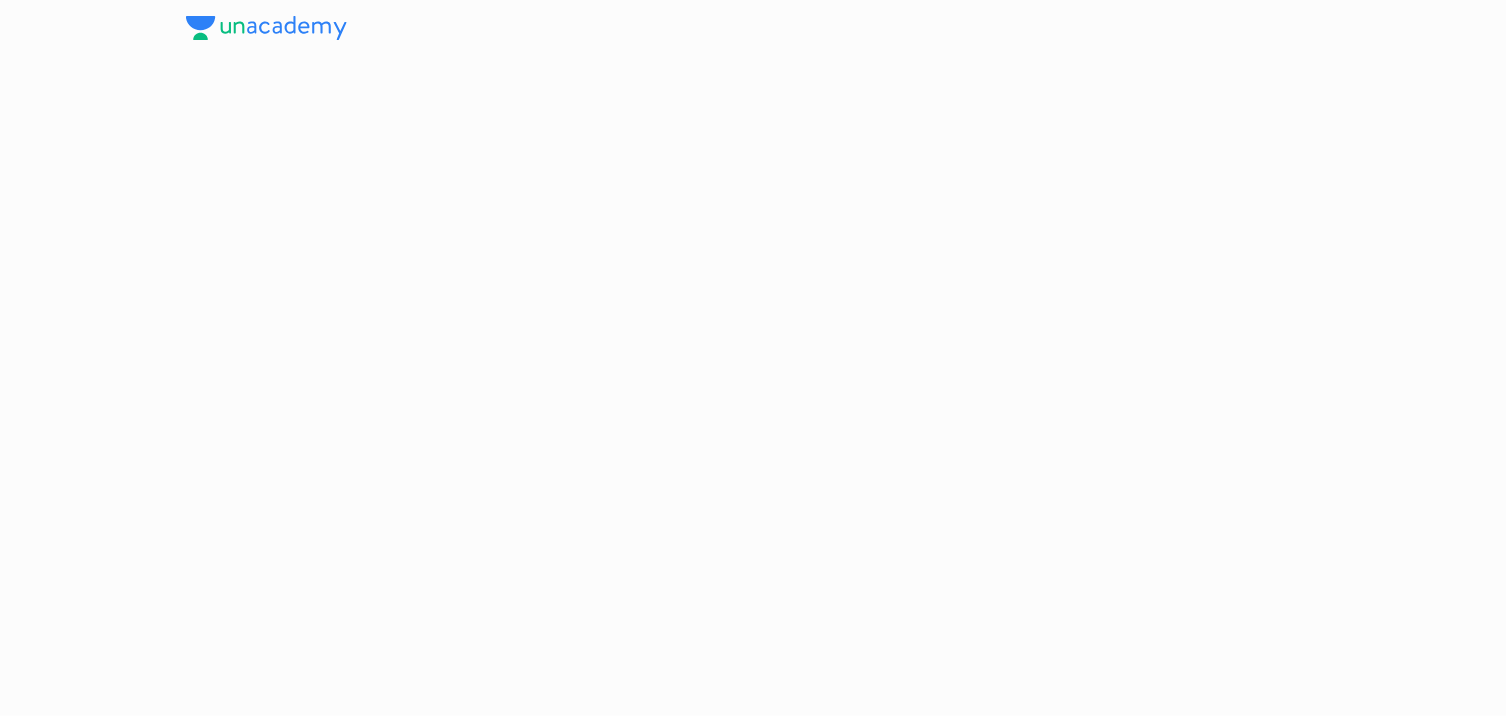 scroll, scrollTop: 0, scrollLeft: 0, axis: both 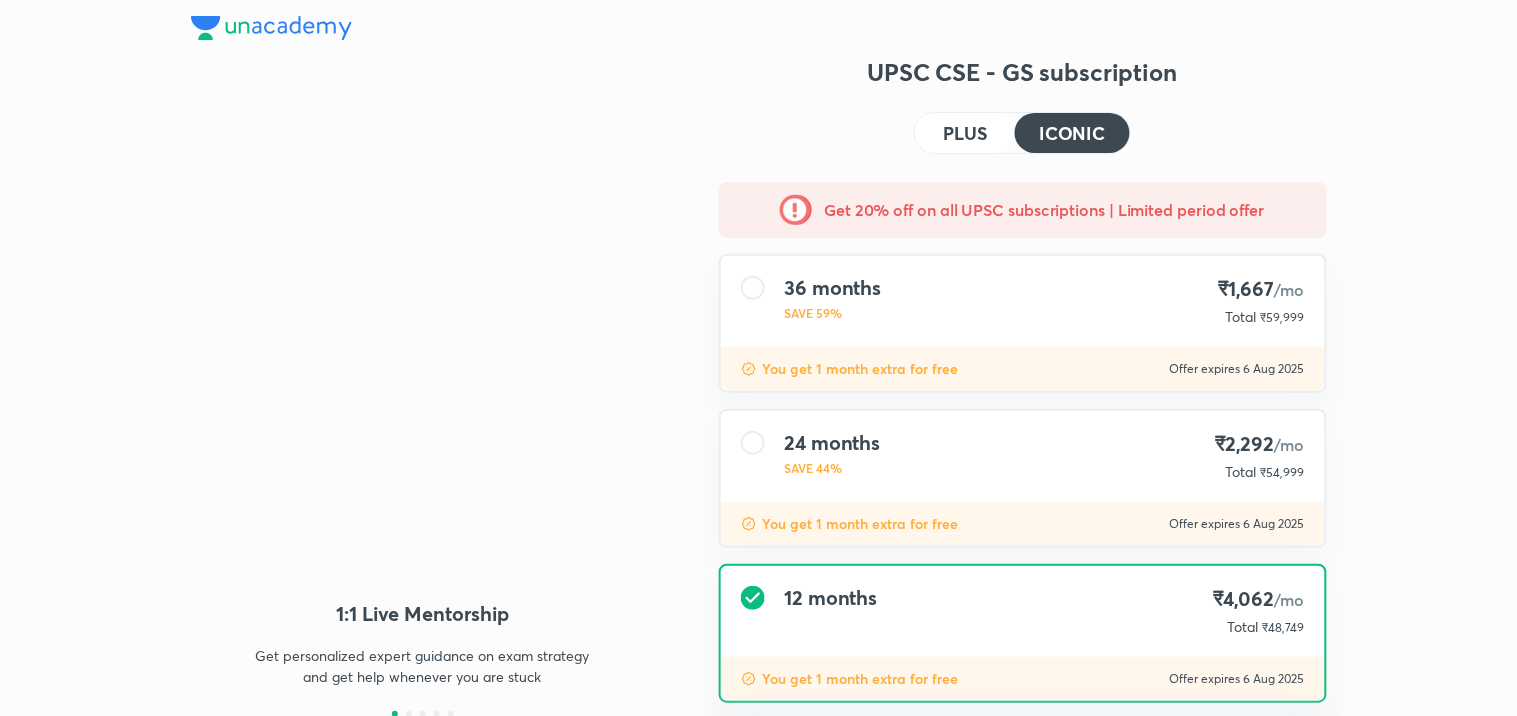 type on "NIKIST" 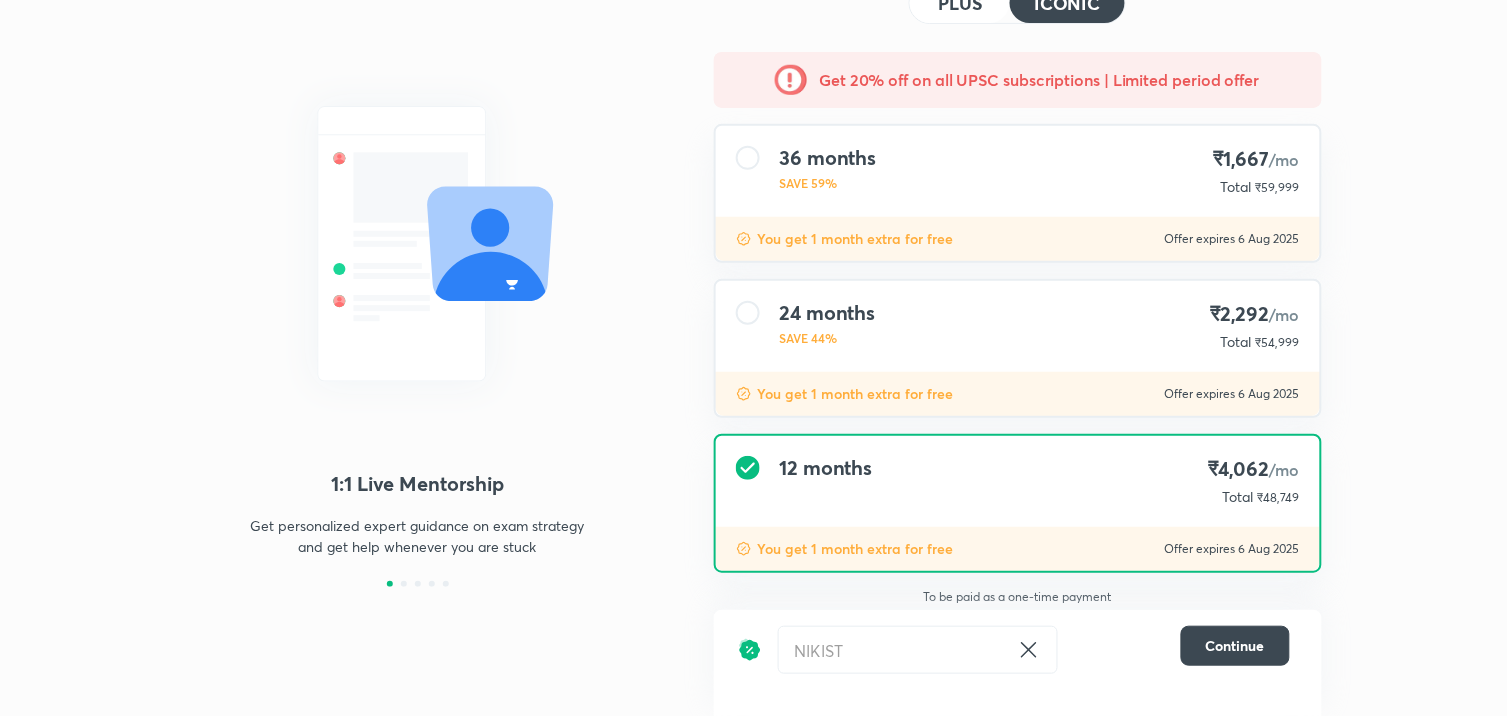 scroll, scrollTop: 126, scrollLeft: 0, axis: vertical 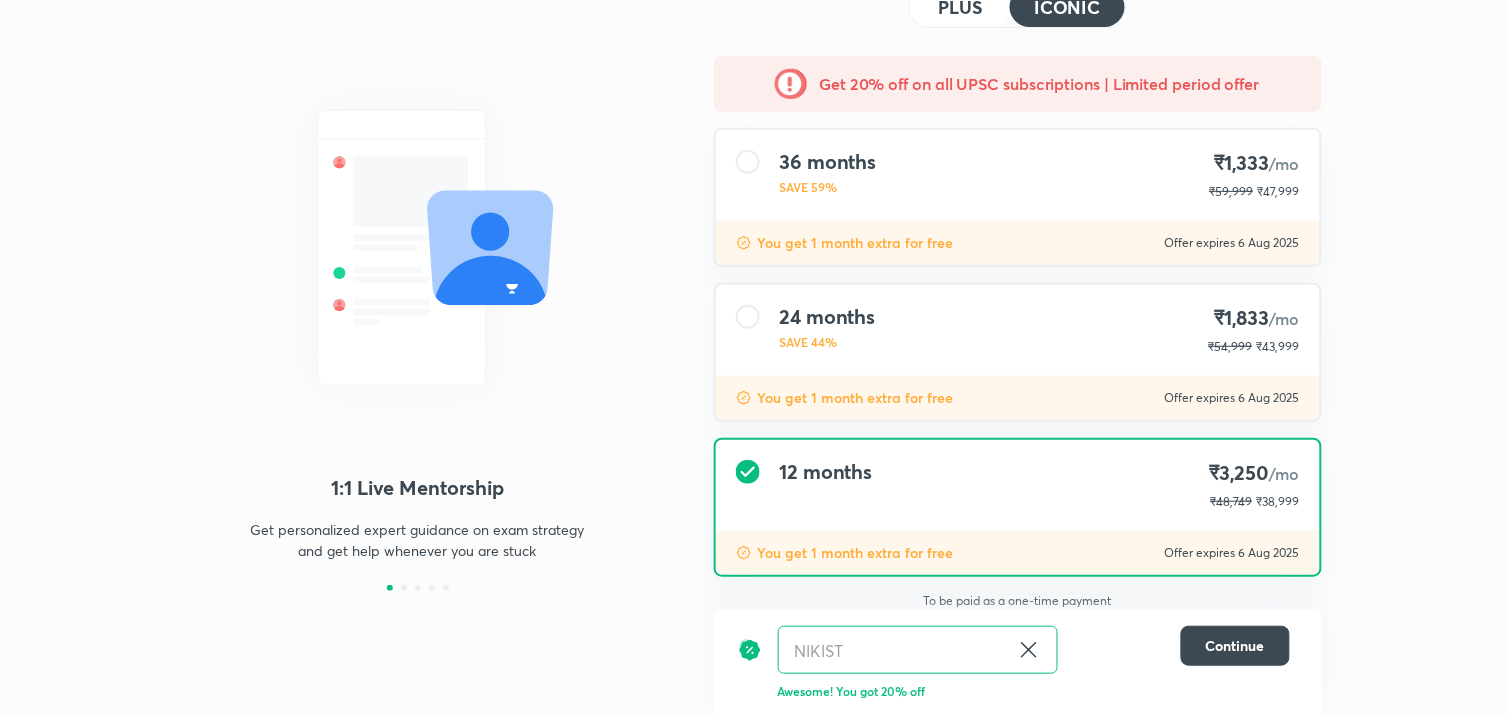 click 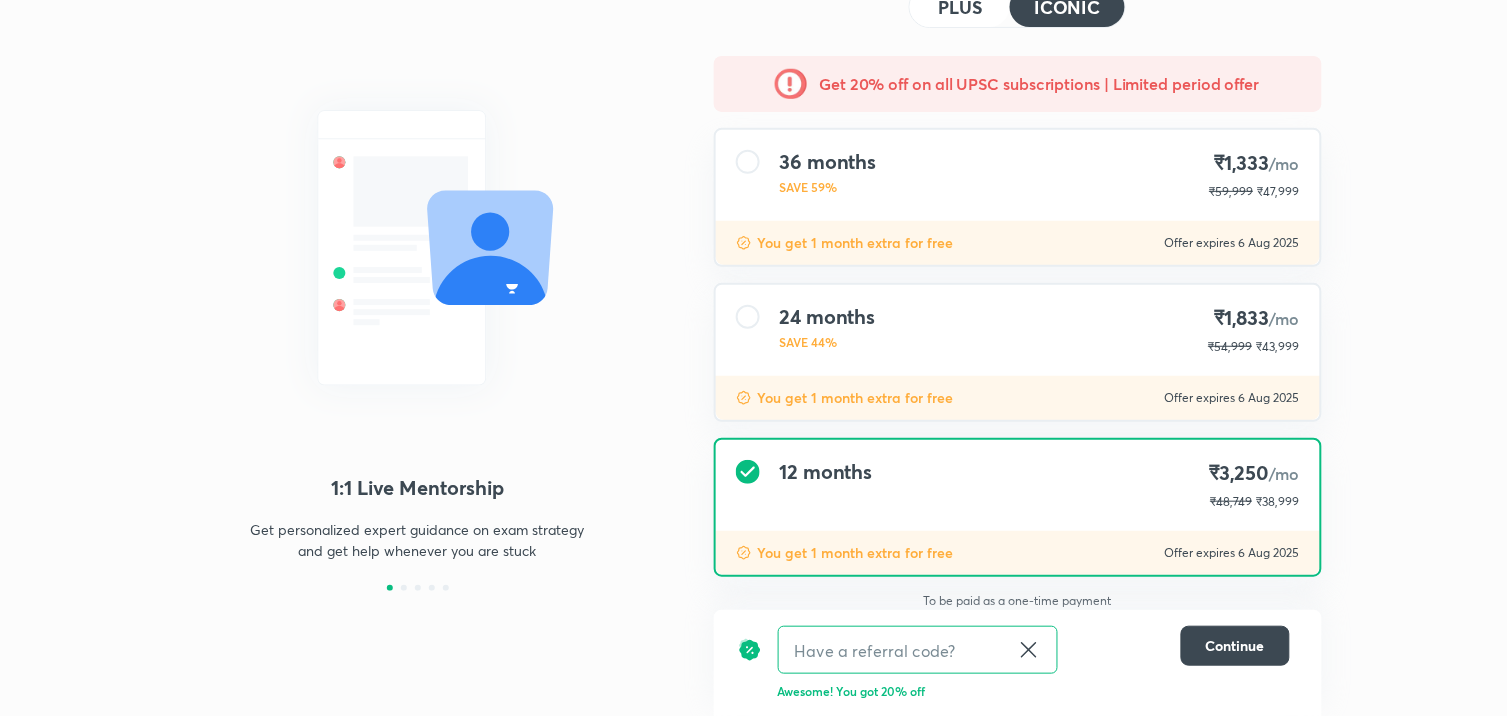 scroll, scrollTop: 130, scrollLeft: 0, axis: vertical 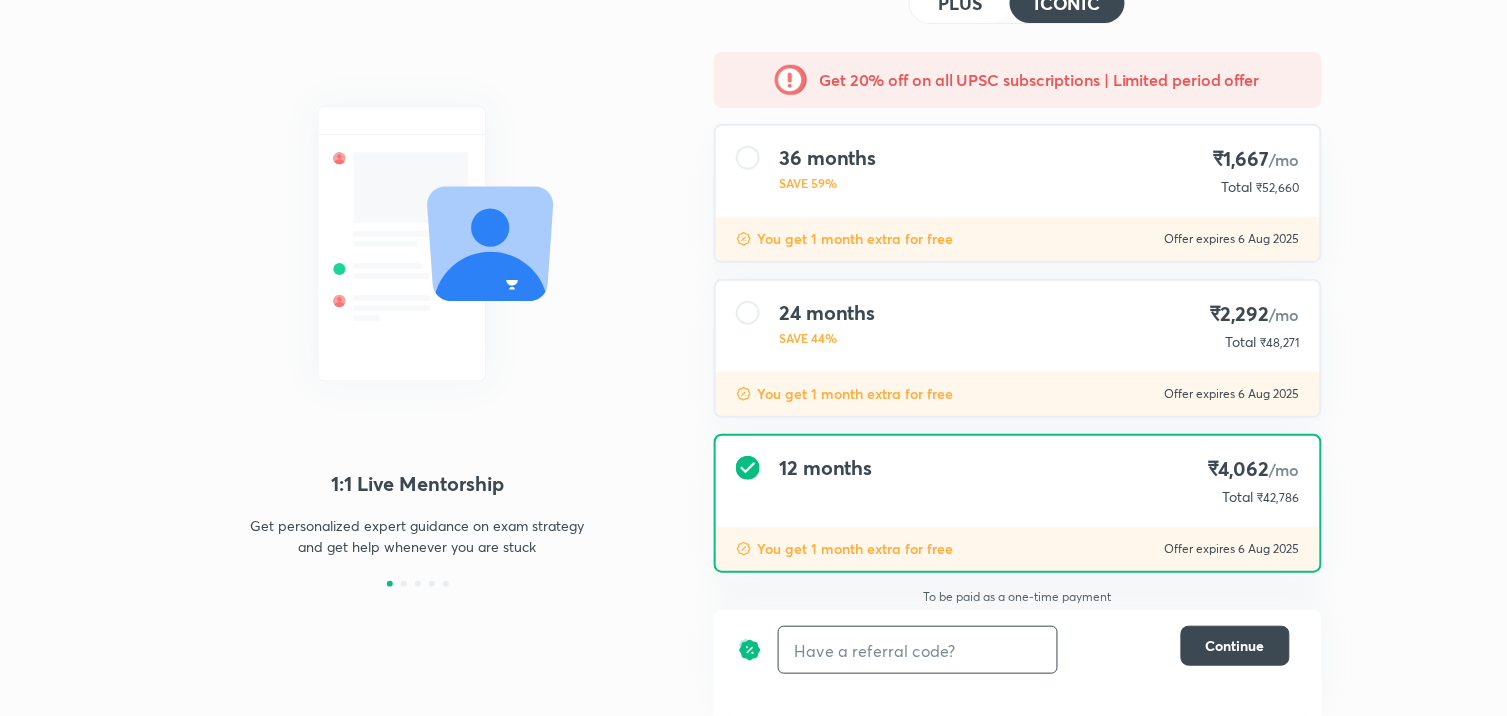 click at bounding box center (918, 650) 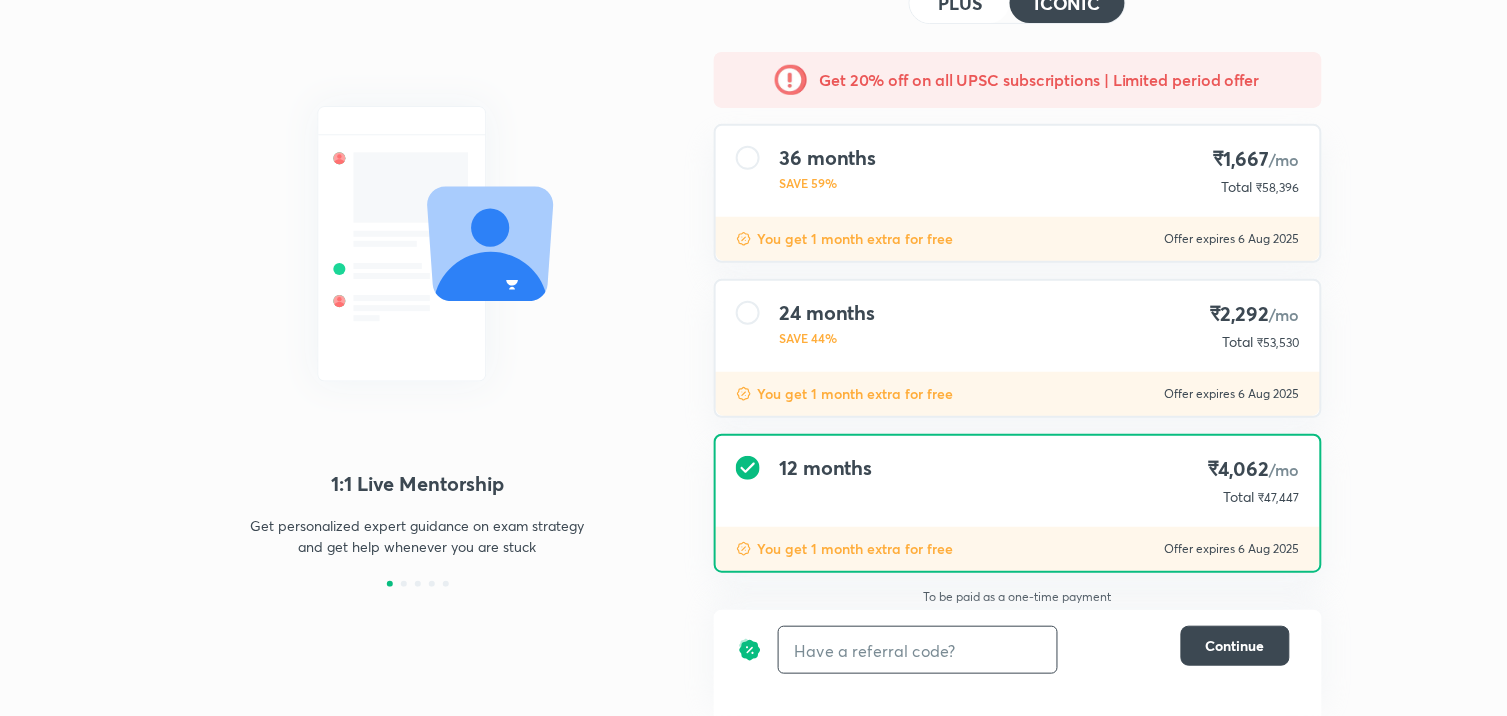 scroll, scrollTop: 0, scrollLeft: 0, axis: both 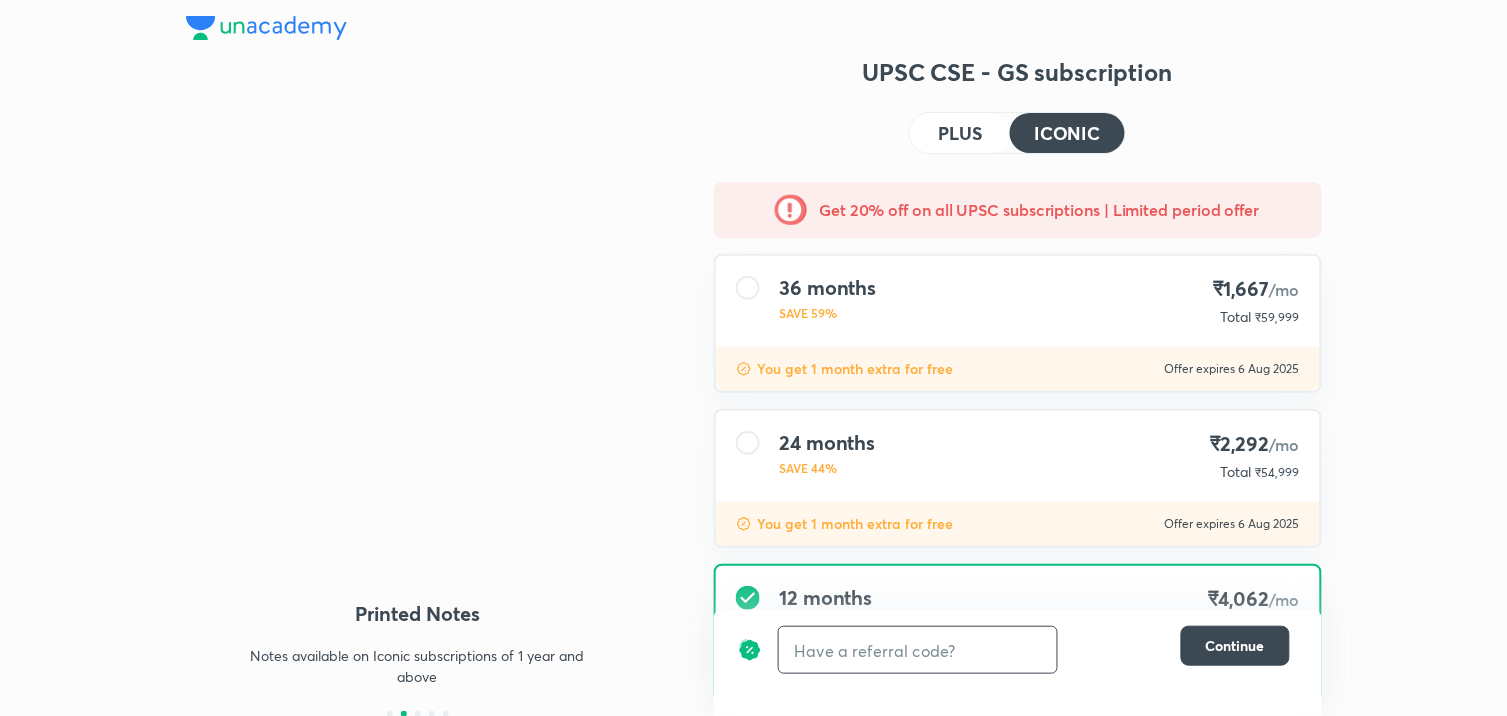 paste on "SCHOLARJ29FNK" 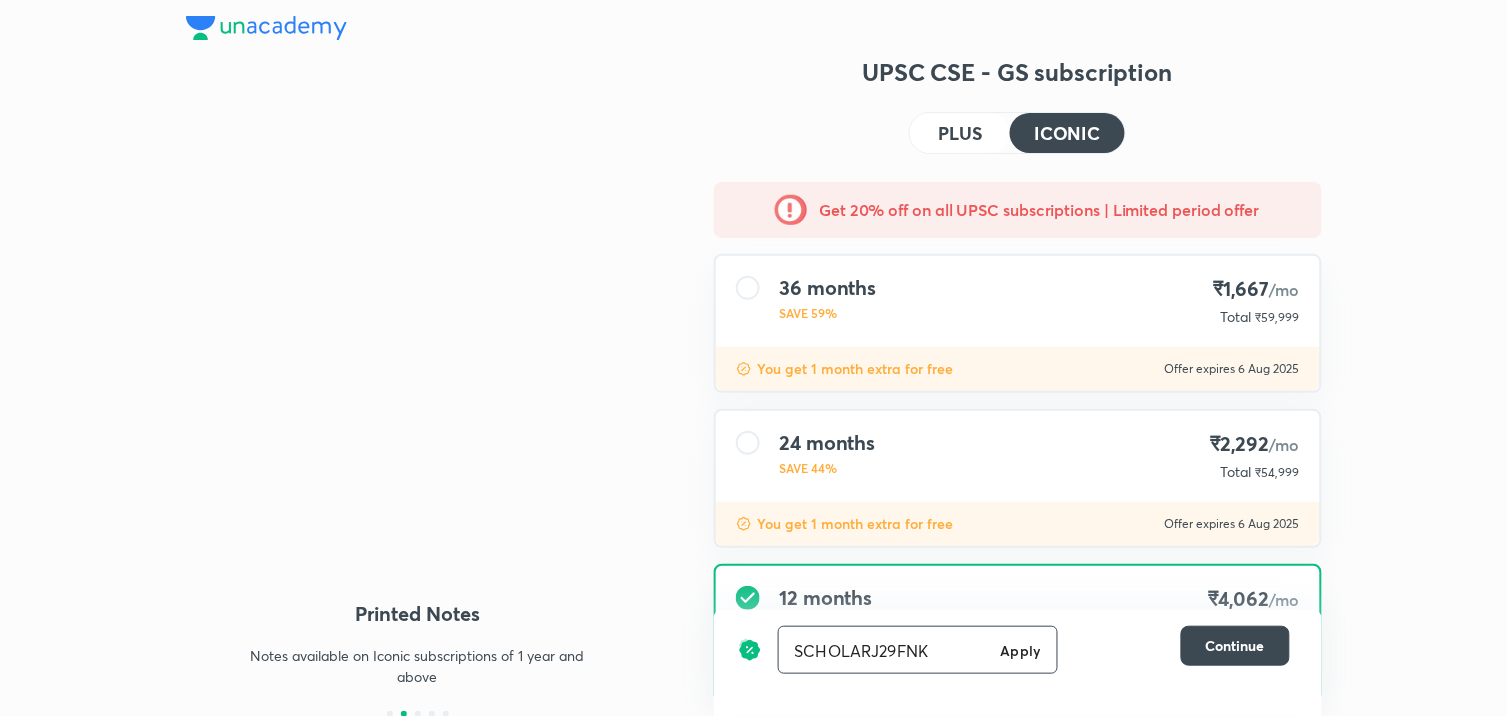 type on "SCHOLARJ29FNK" 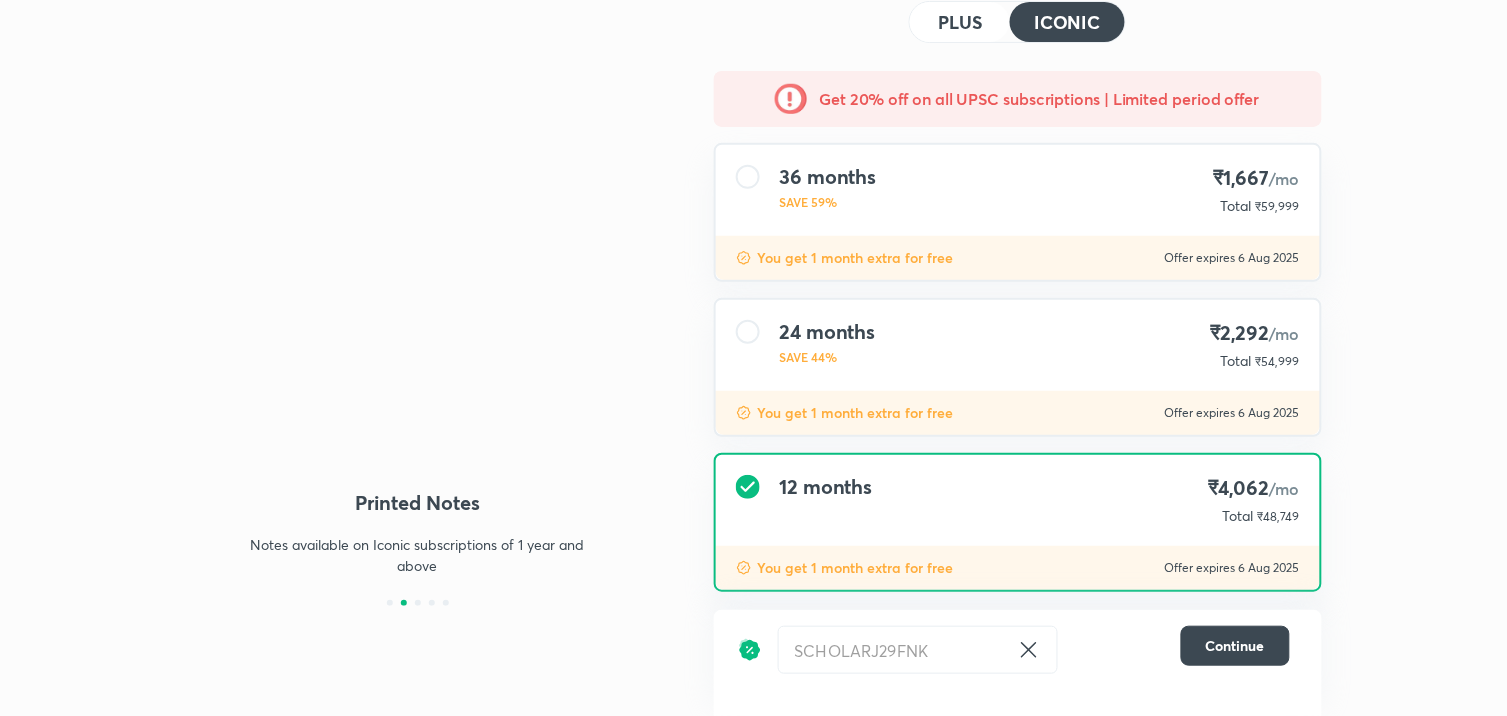 scroll, scrollTop: 130, scrollLeft: 0, axis: vertical 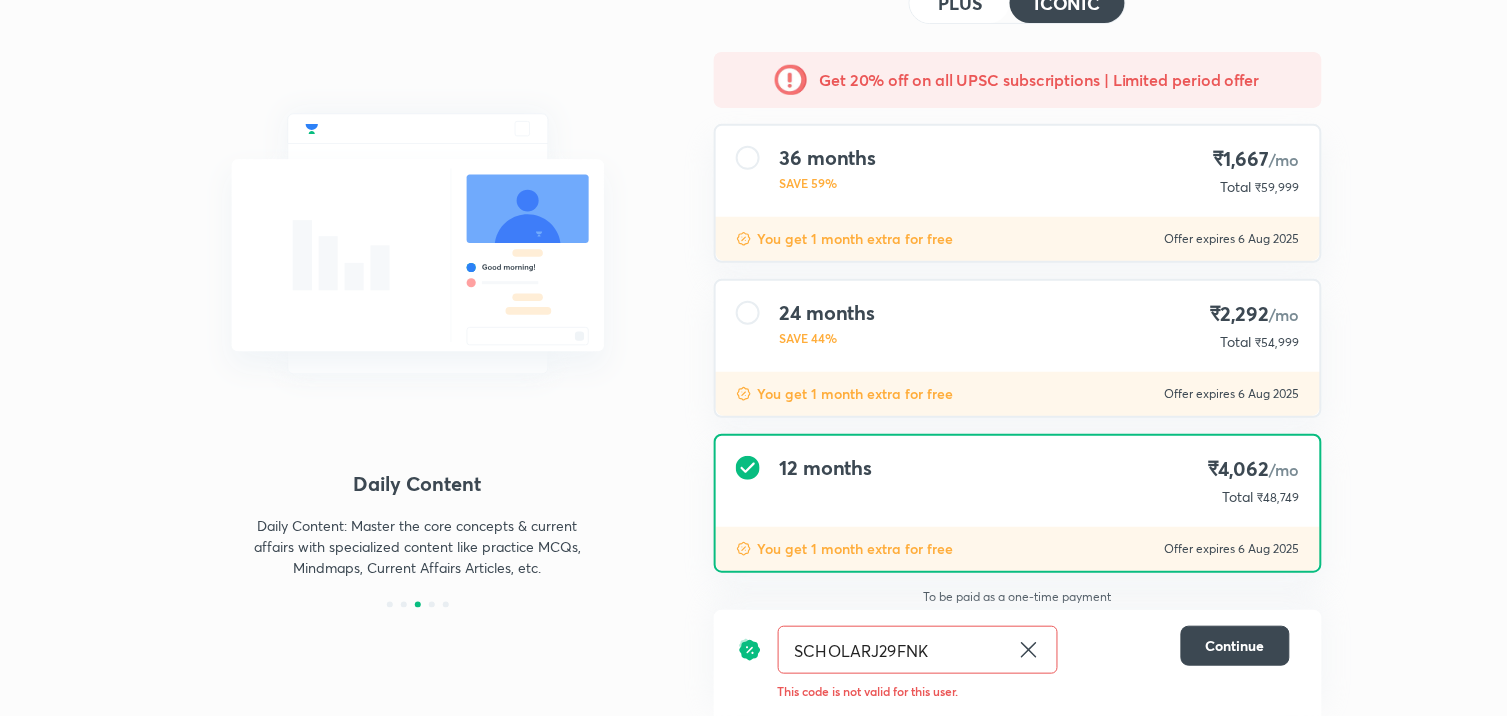 click 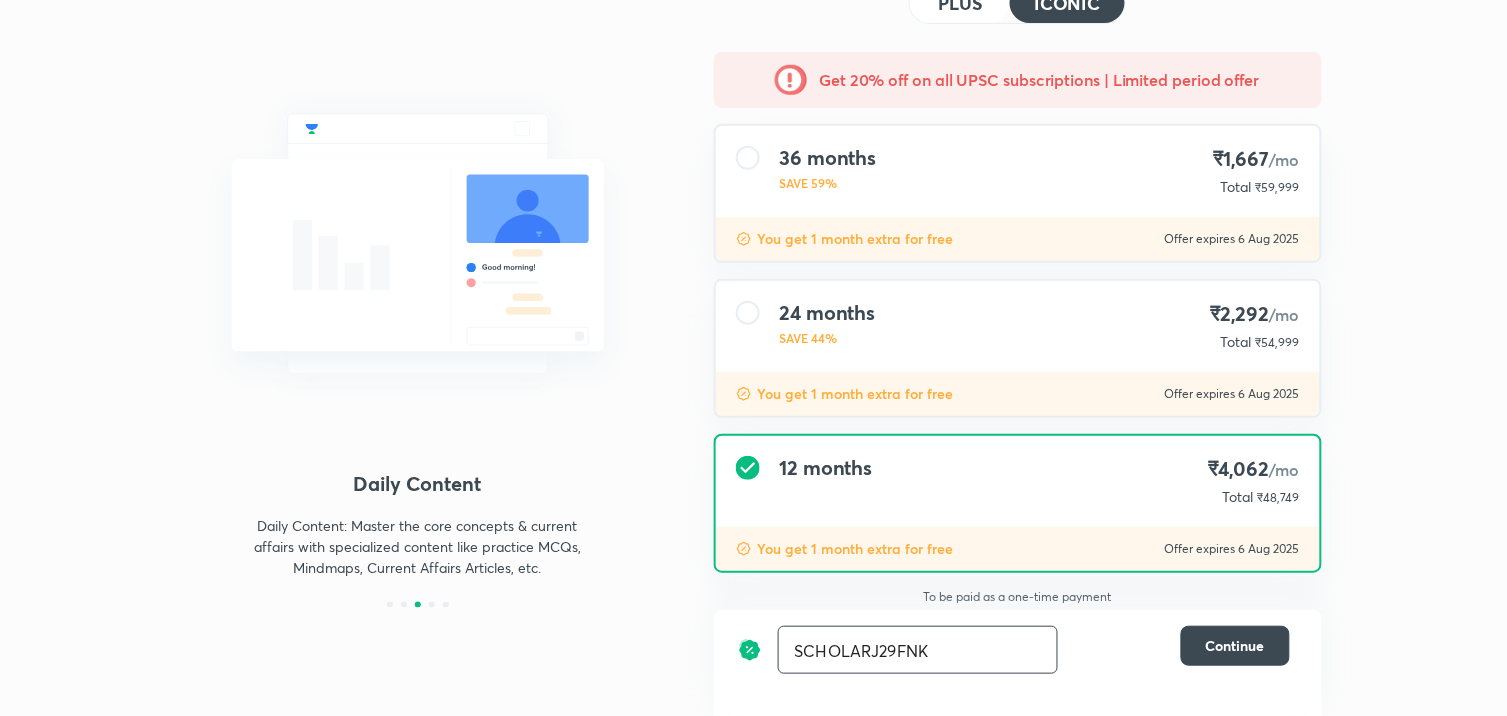 type 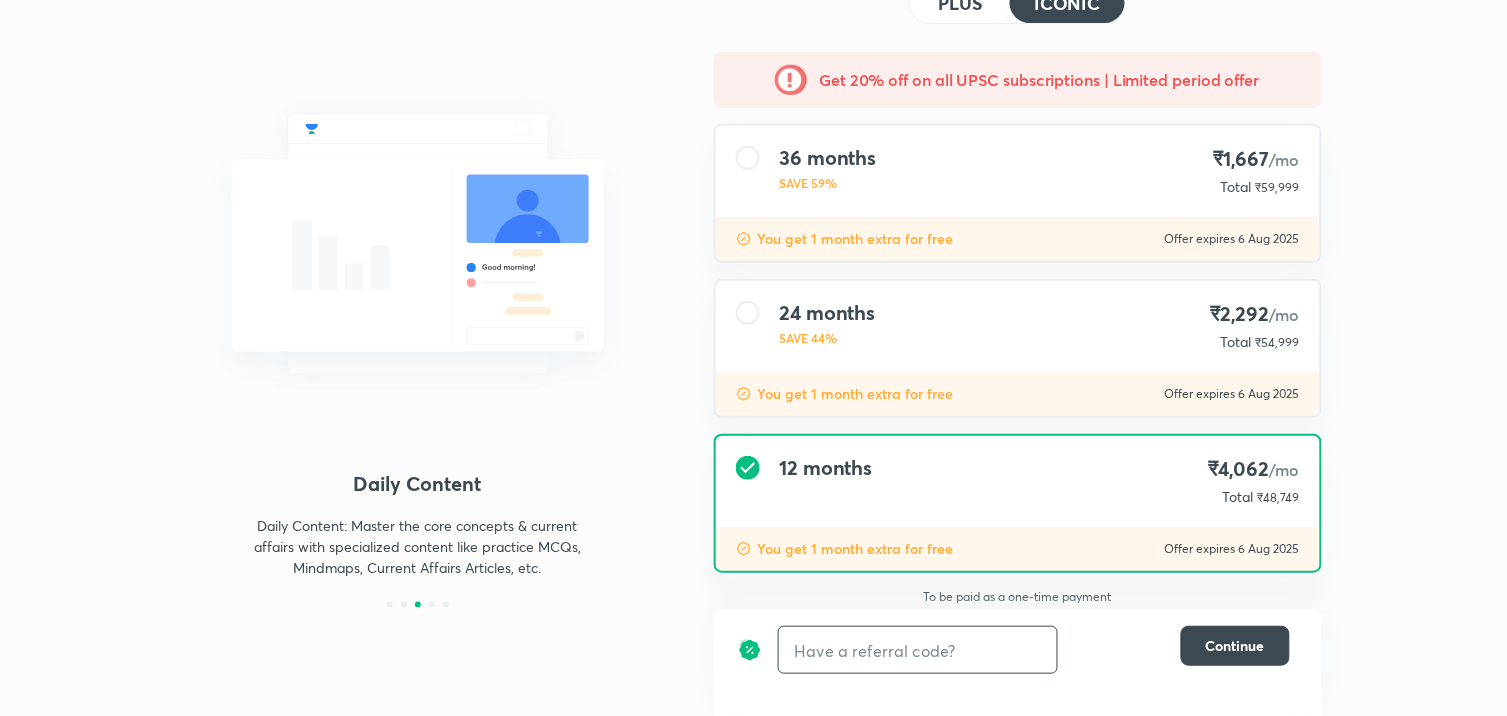 scroll, scrollTop: 0, scrollLeft: 0, axis: both 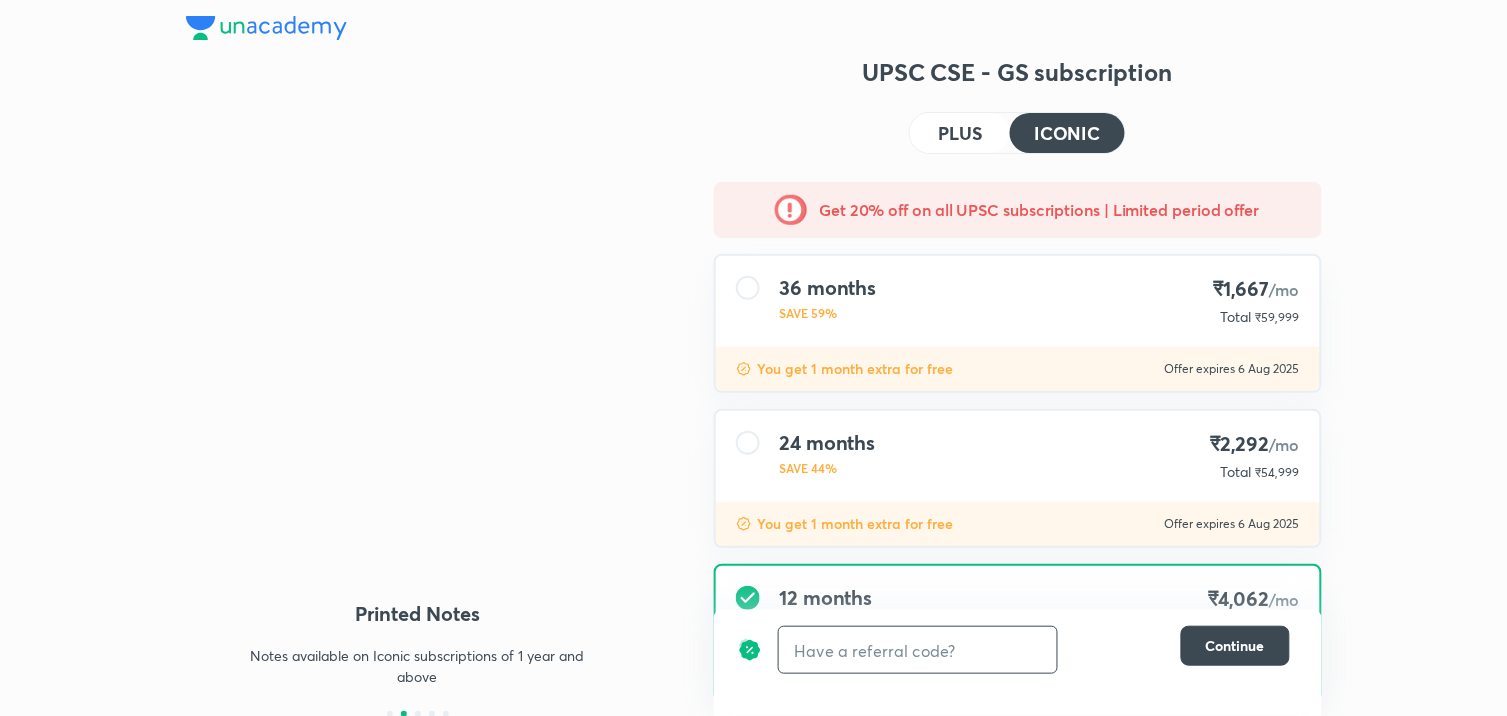 click at bounding box center (266, 28) 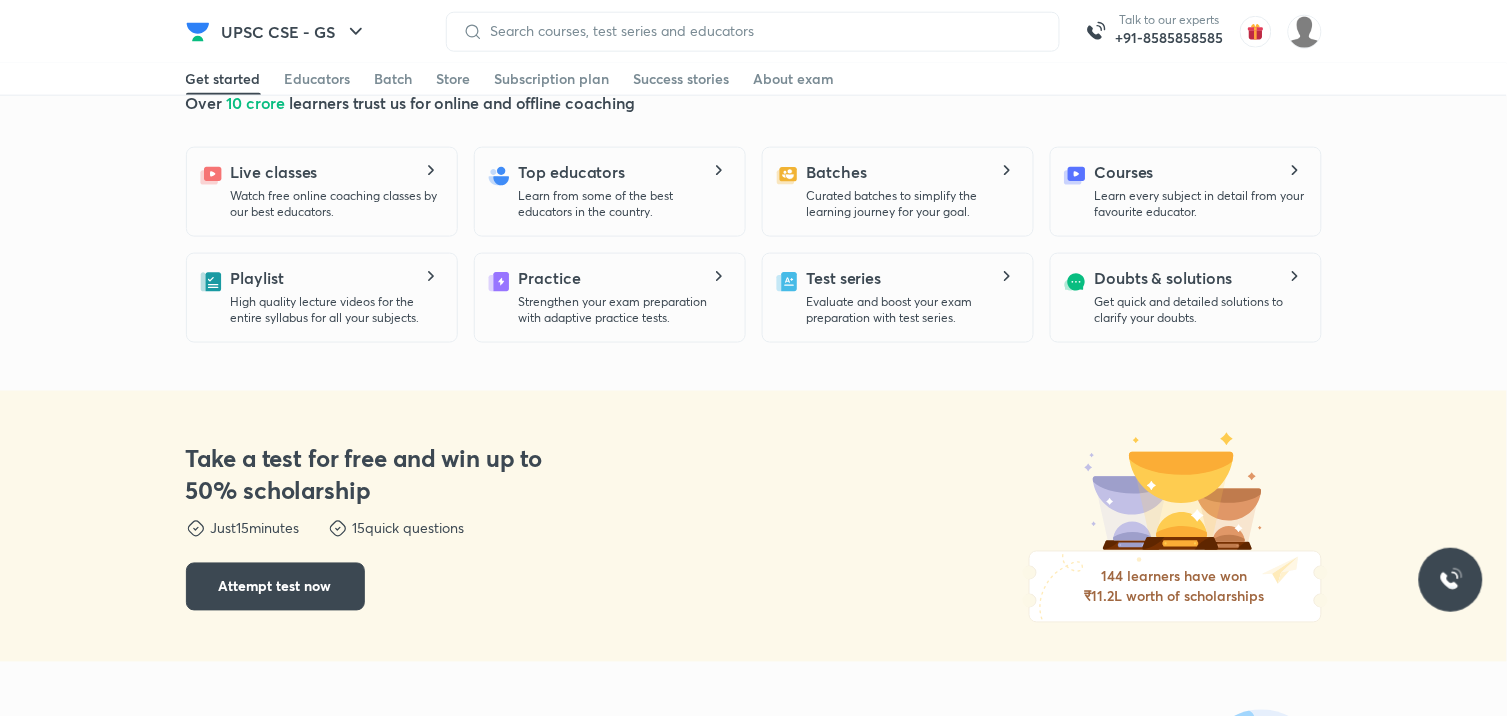 scroll, scrollTop: 555, scrollLeft: 0, axis: vertical 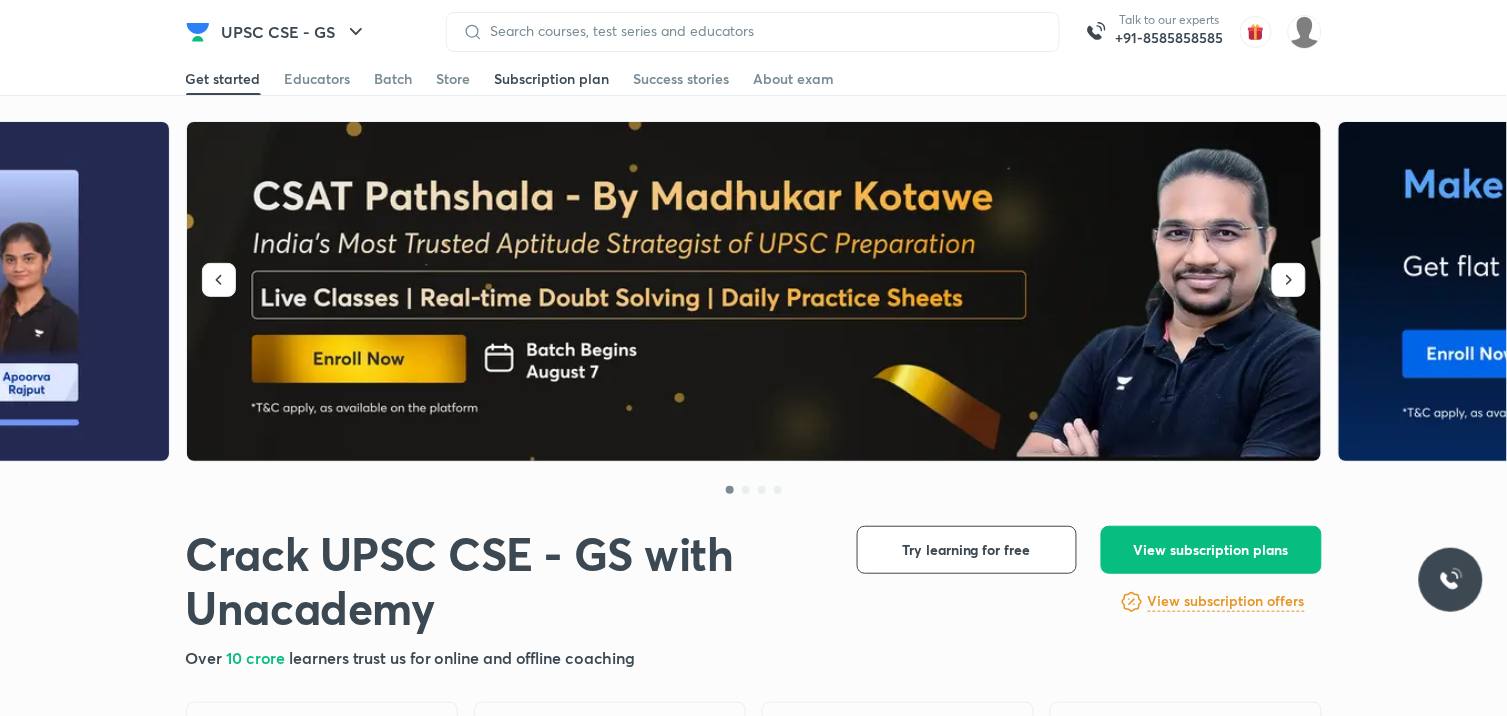 click on "Subscription plan" at bounding box center [552, 79] 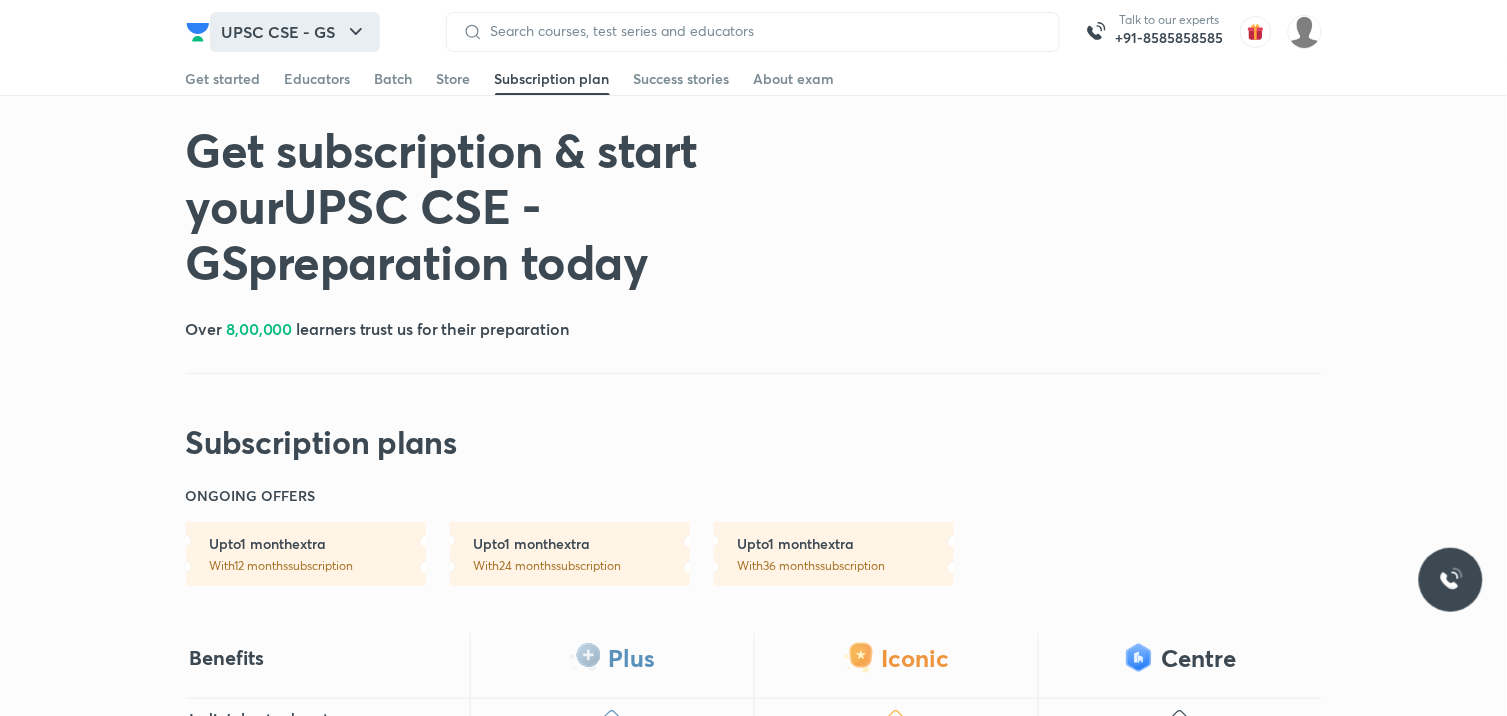 click on "UPSC CSE - GS" at bounding box center (295, 32) 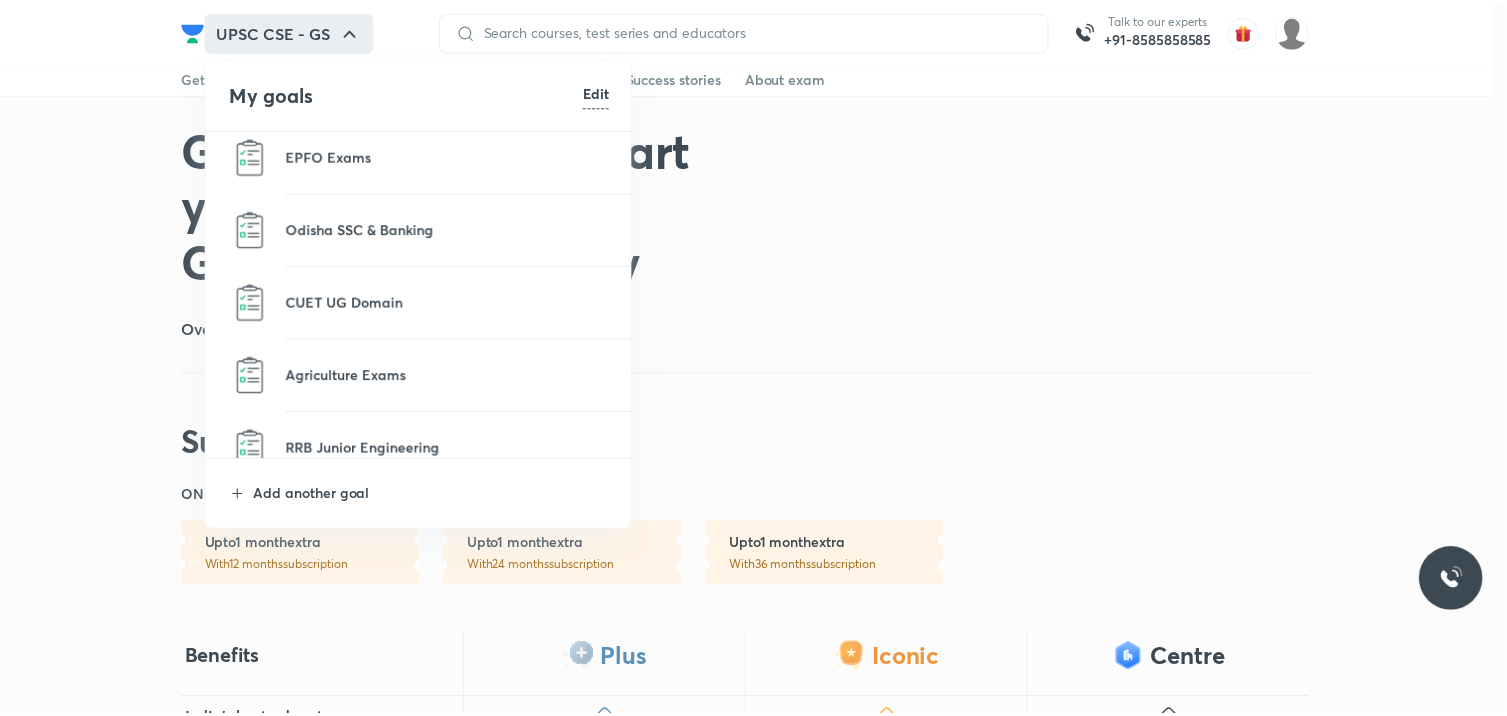 scroll, scrollTop: 2333, scrollLeft: 0, axis: vertical 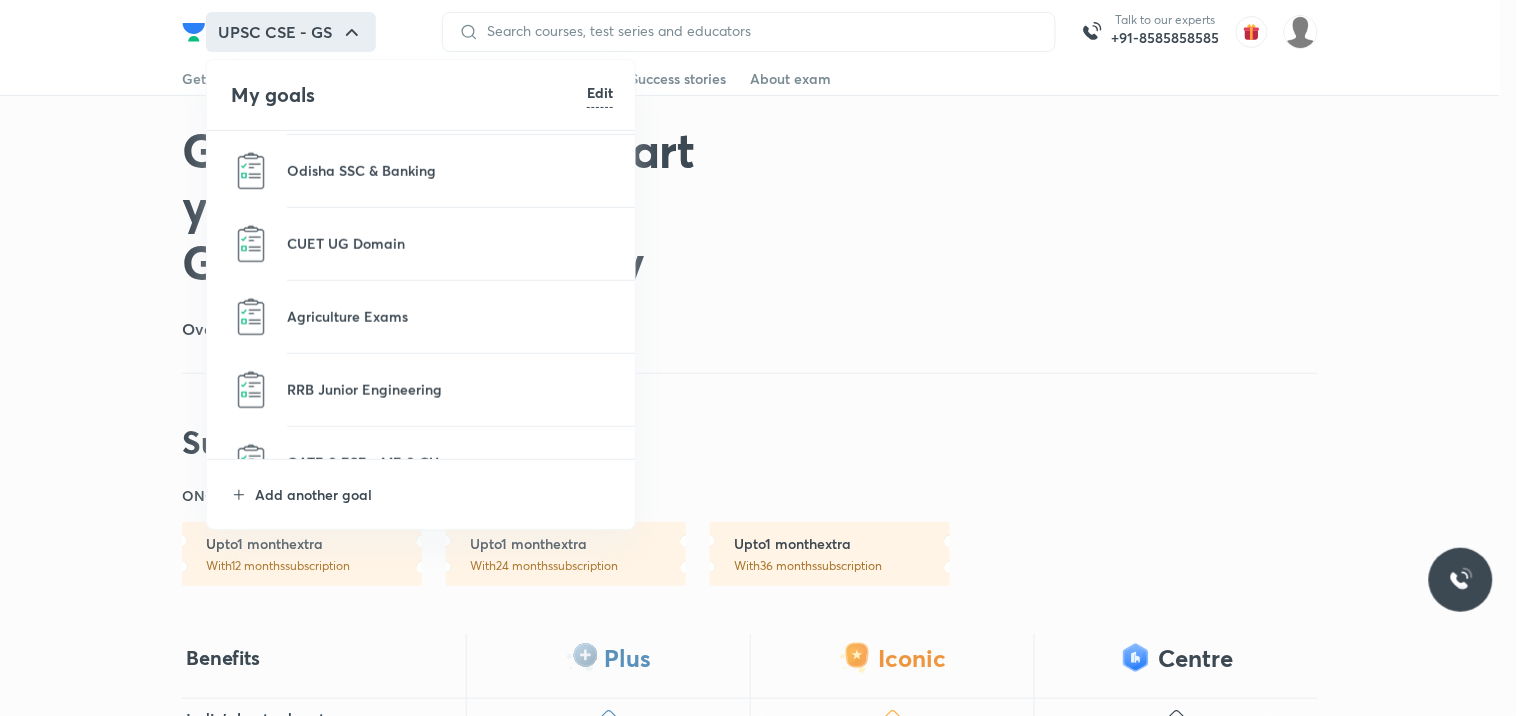click at bounding box center [758, 358] 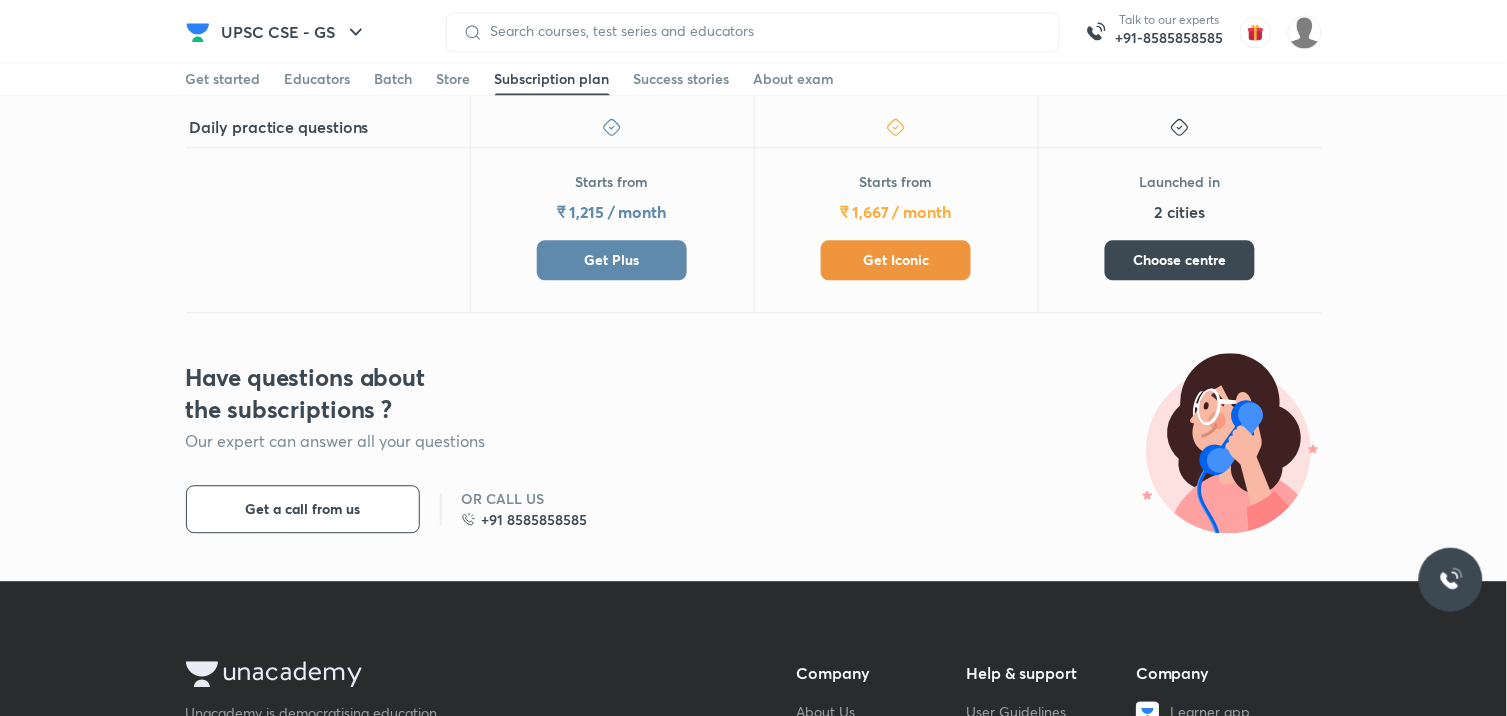 scroll, scrollTop: 990, scrollLeft: 0, axis: vertical 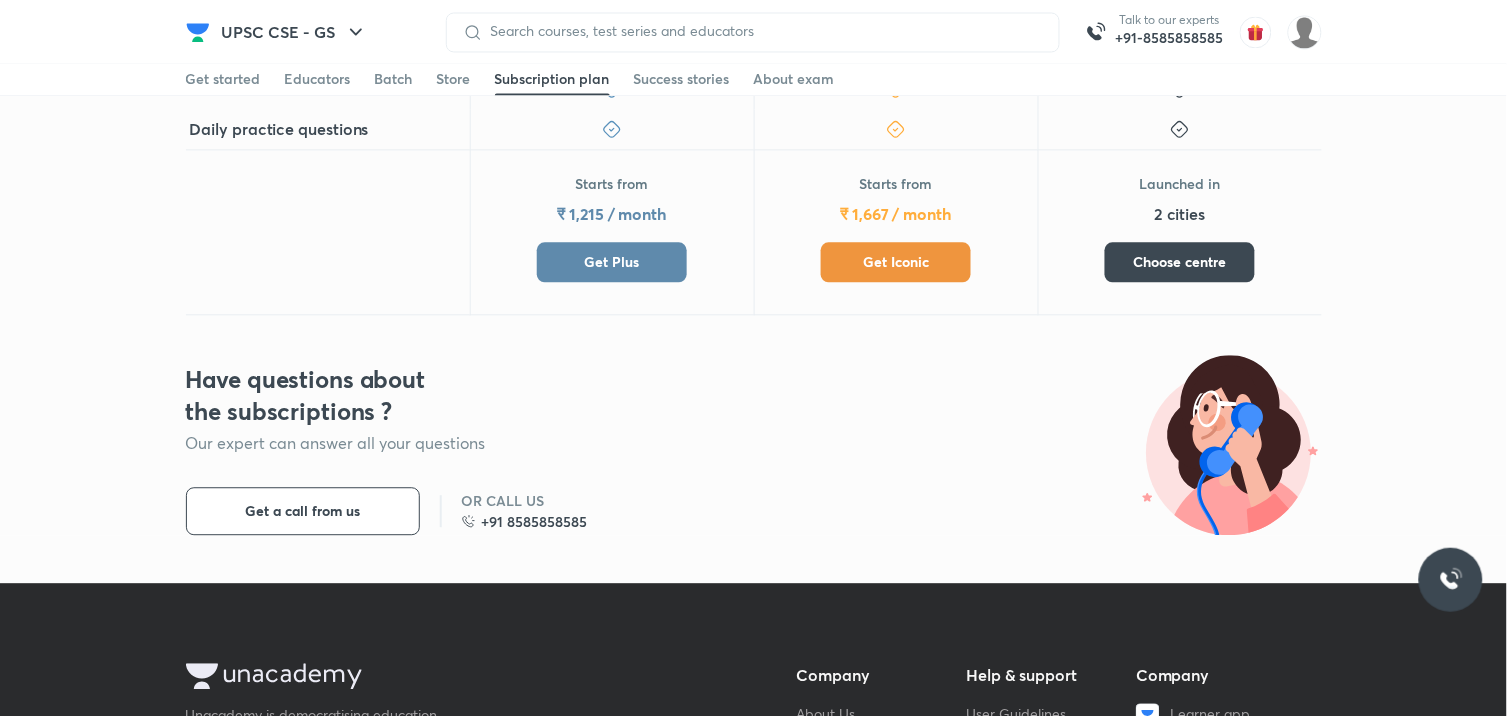 click on "Get Plus" at bounding box center (612, 262) 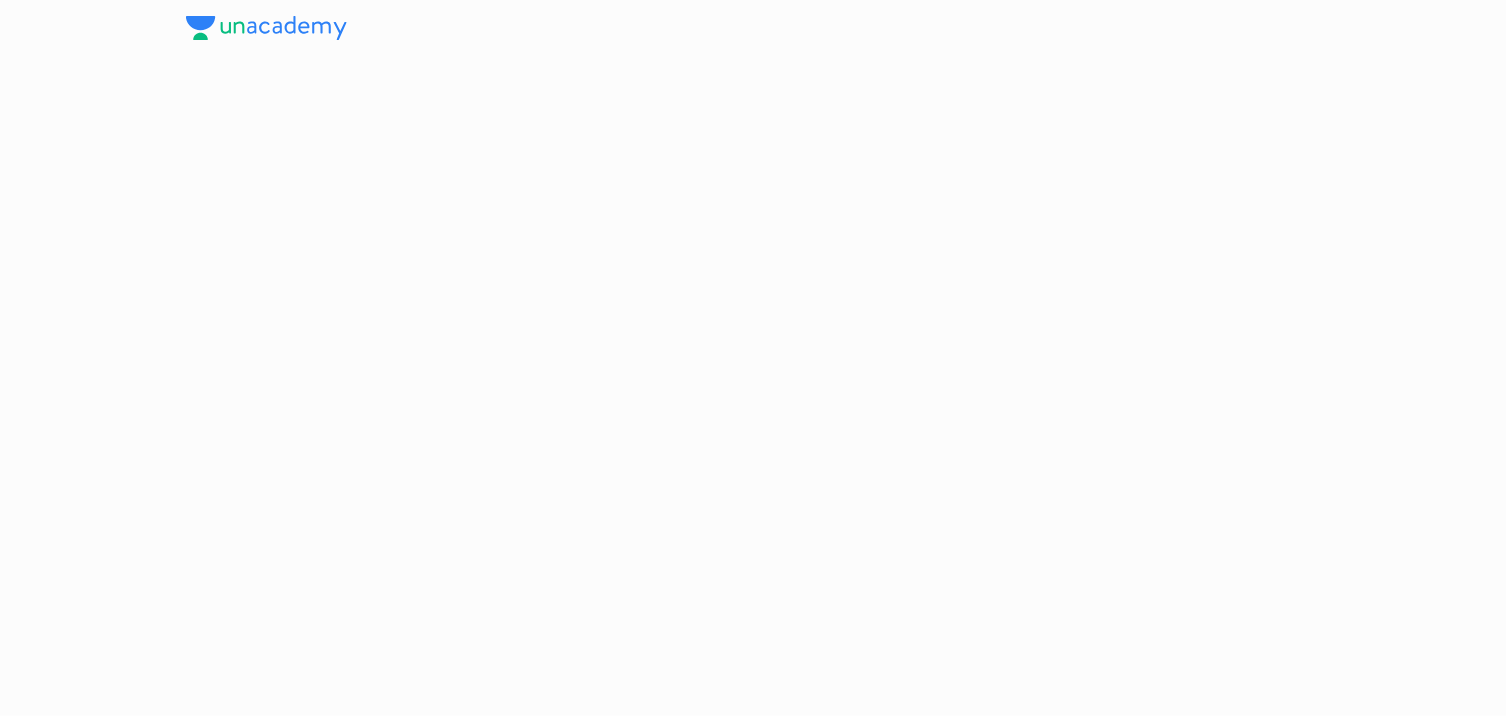 scroll, scrollTop: 0, scrollLeft: 0, axis: both 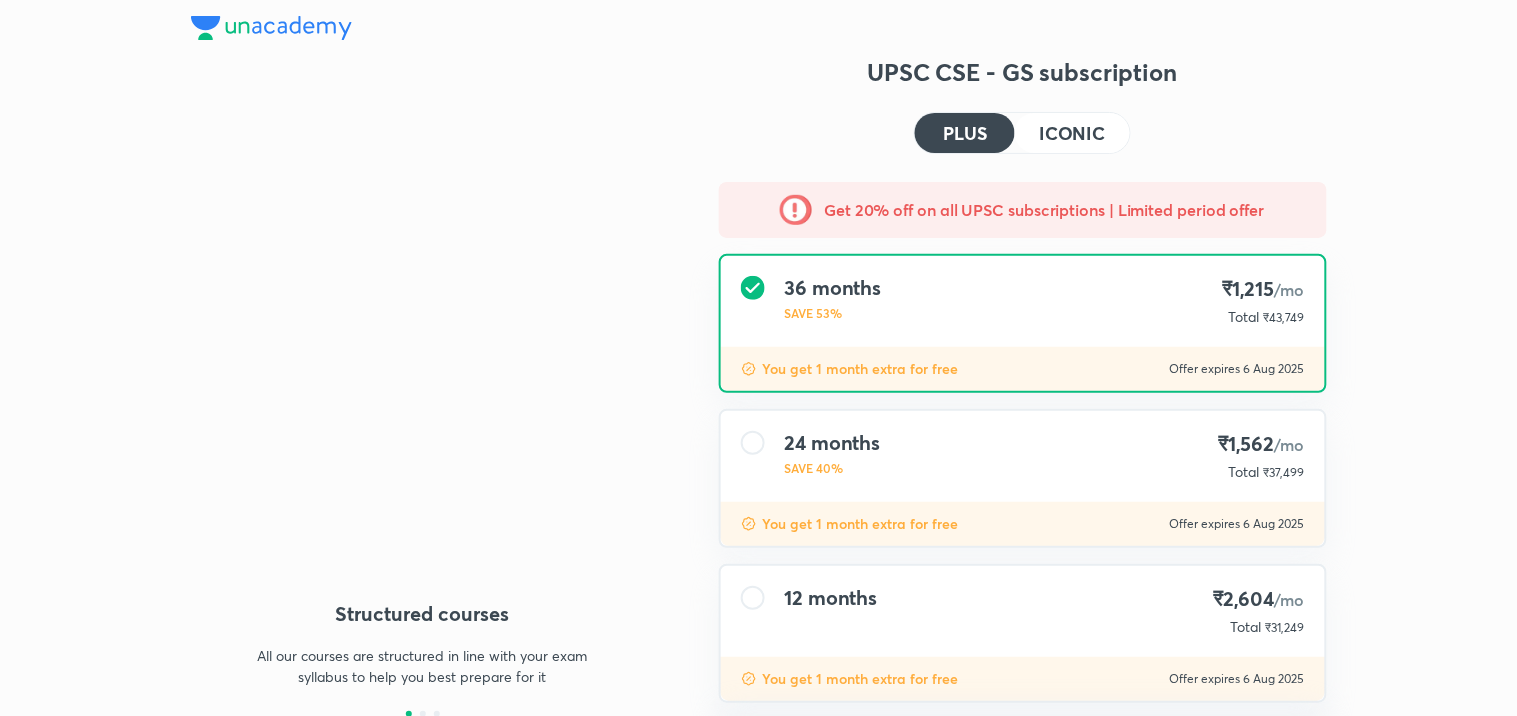 type on "NIKIST" 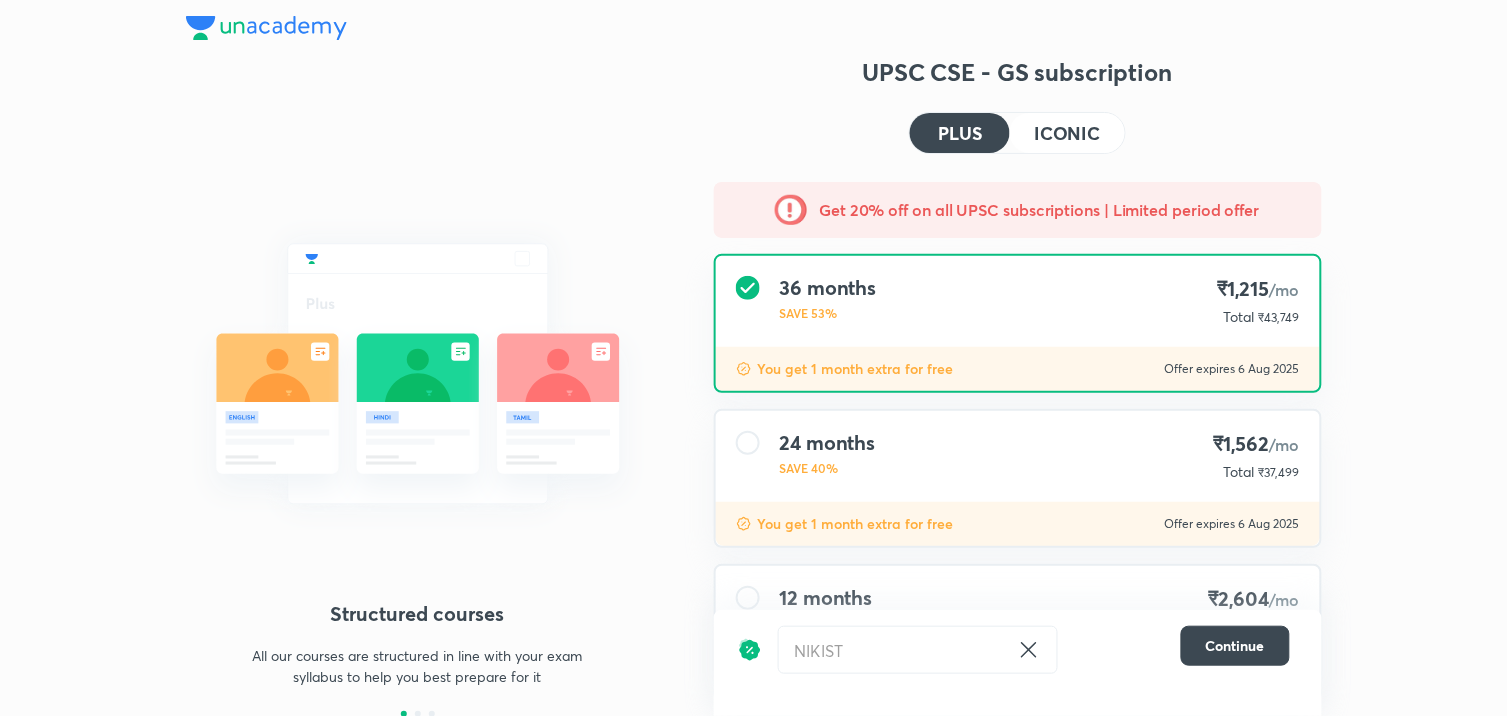 scroll, scrollTop: 126, scrollLeft: 0, axis: vertical 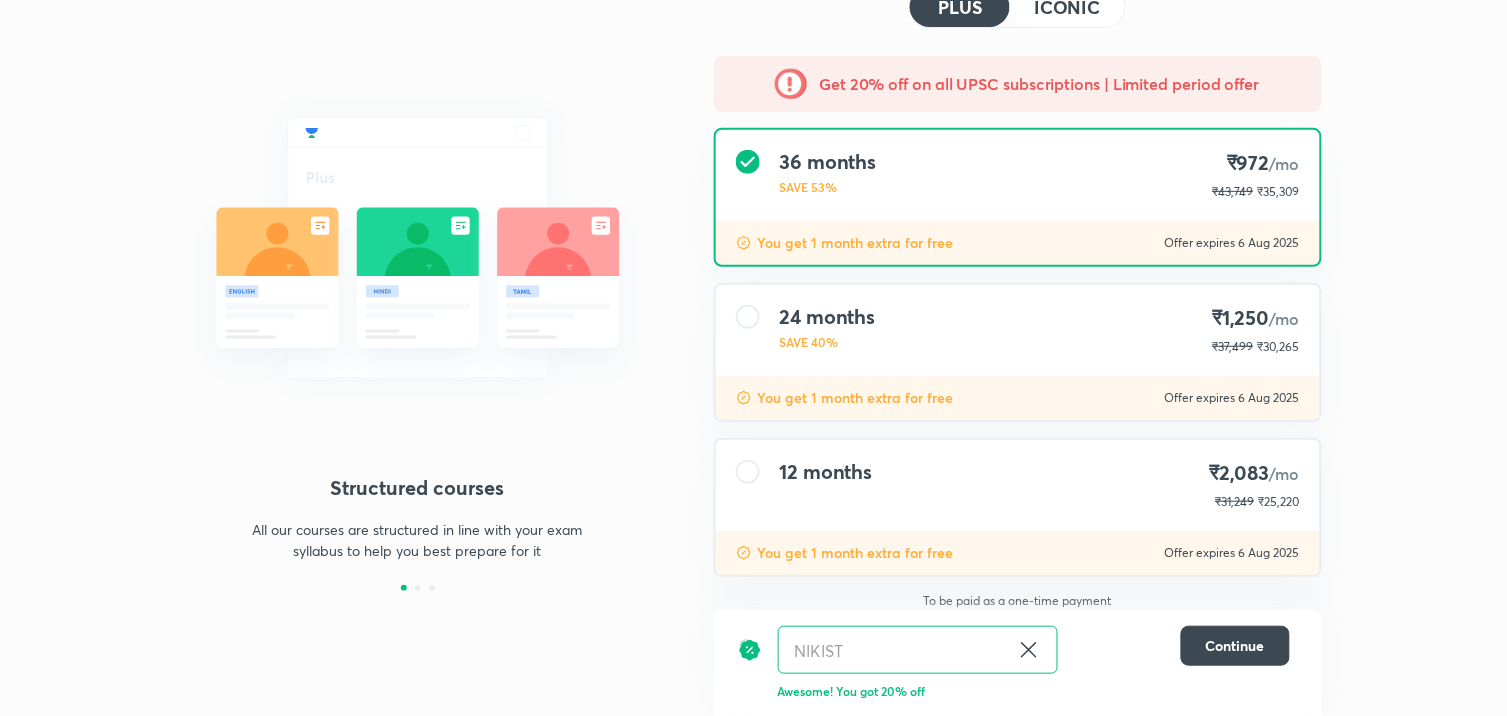 click on "12 months" at bounding box center (826, 485) 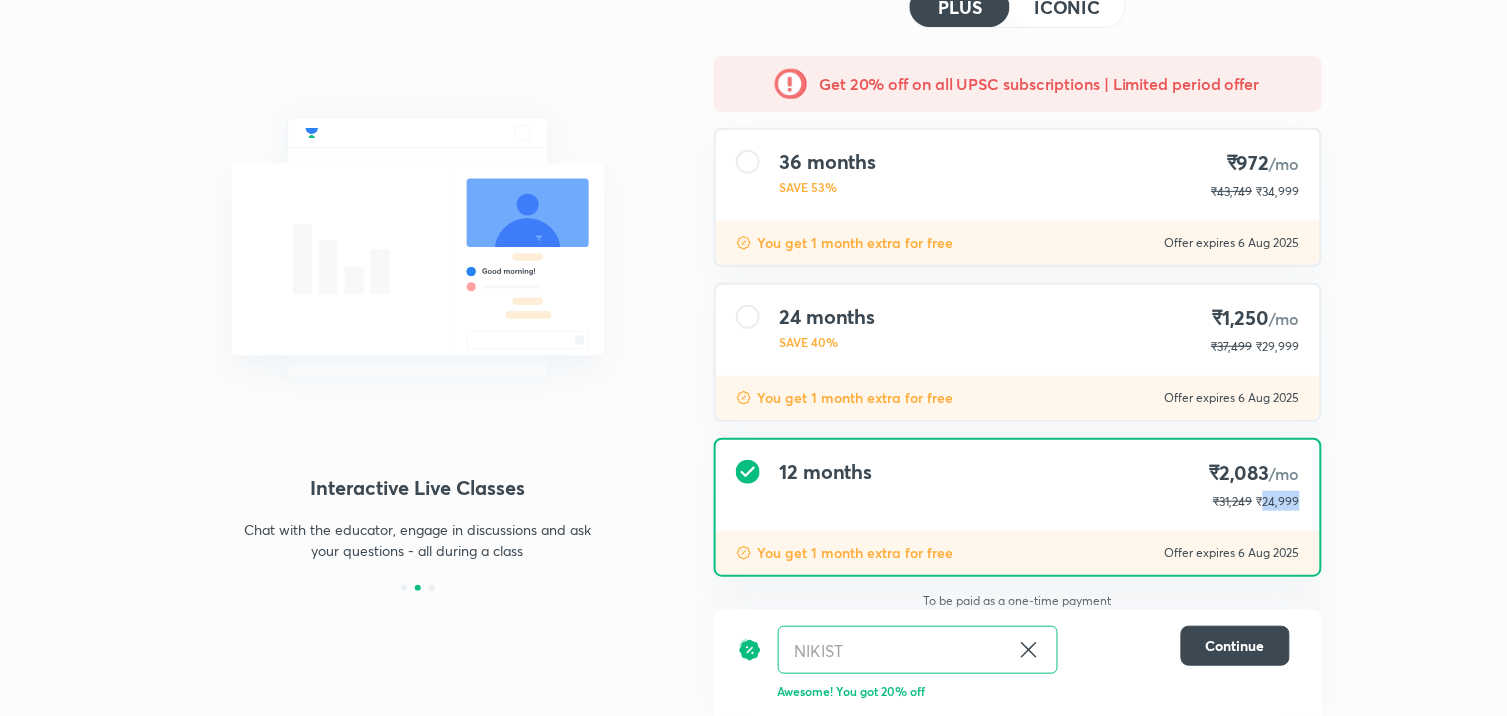 drag, startPoint x: 1265, startPoint y: 497, endPoint x: 1323, endPoint y: 497, distance: 58 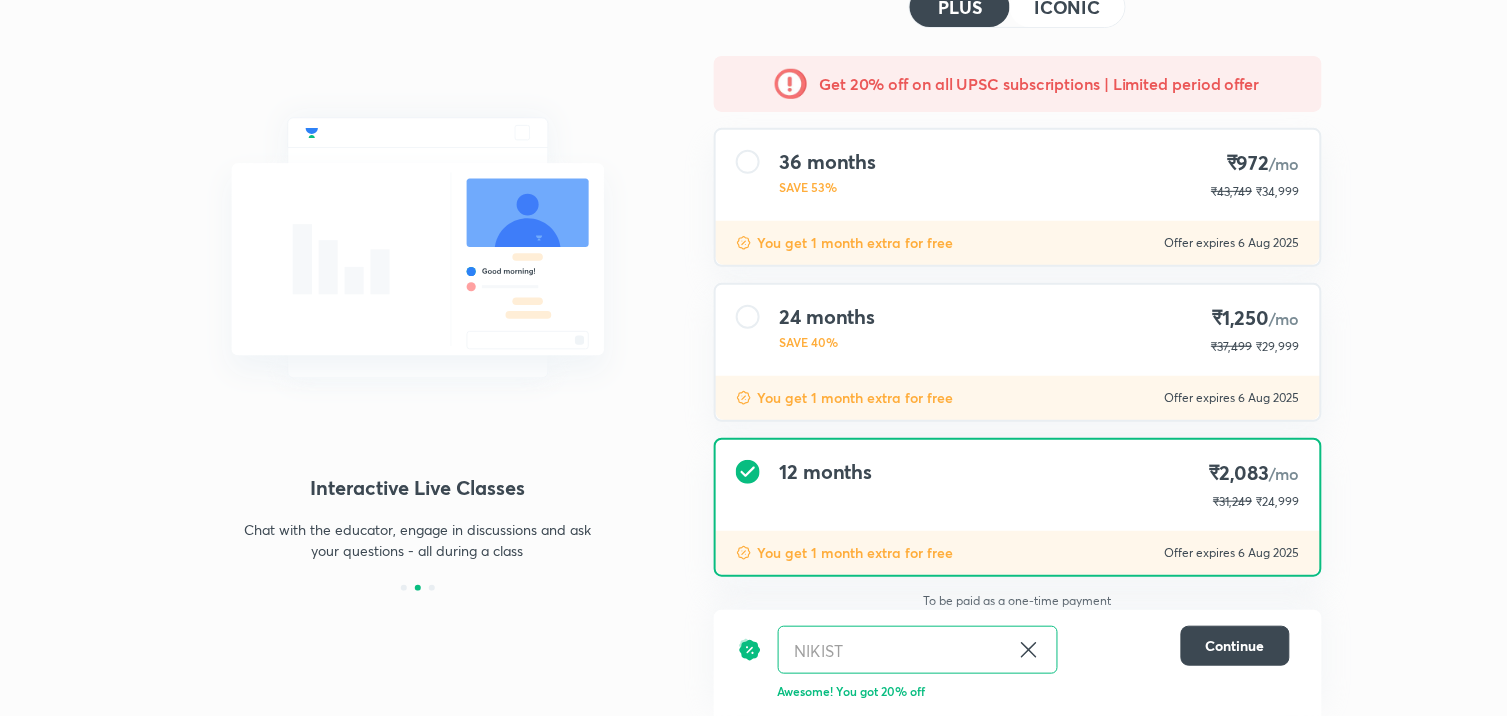 click on "ICONIC" at bounding box center (1067, 7) 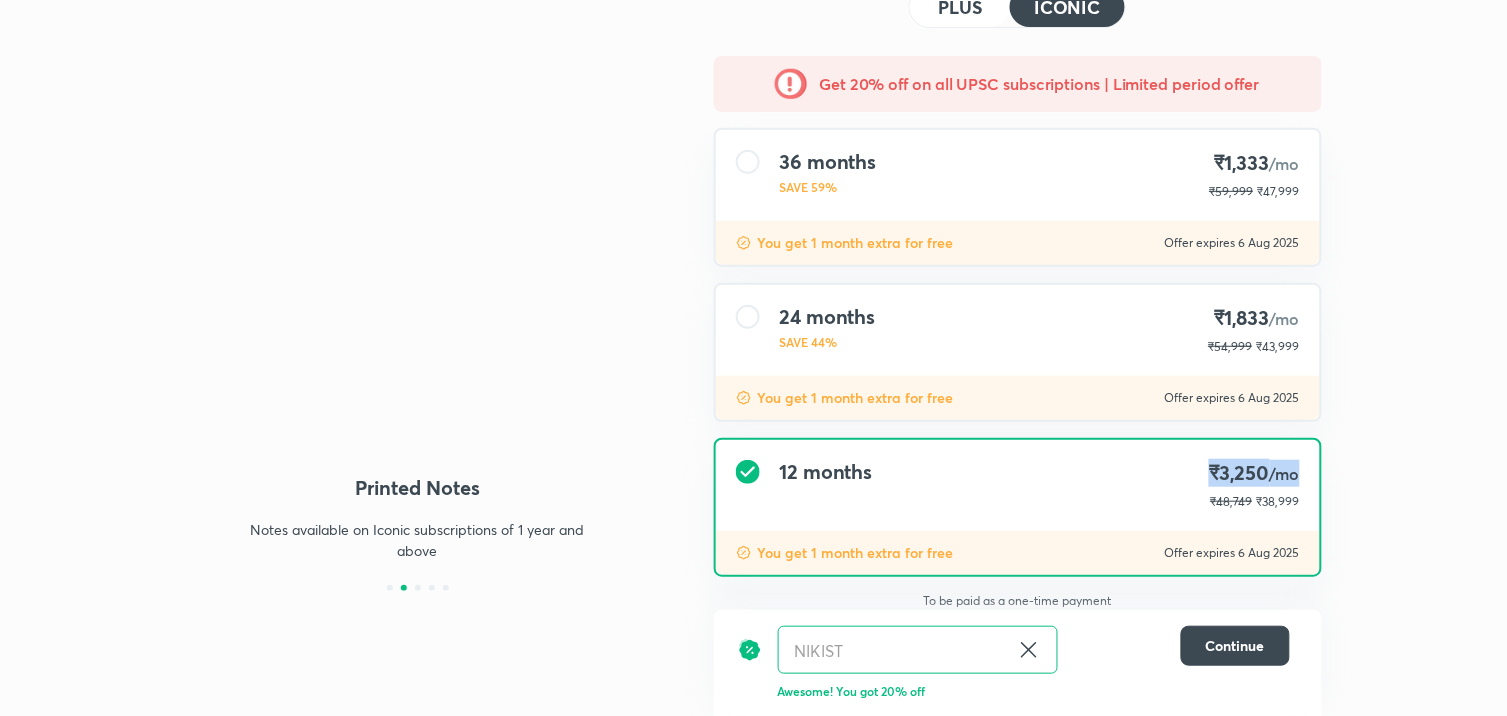 drag, startPoint x: 1196, startPoint y: 462, endPoint x: 1287, endPoint y: 466, distance: 91.08787 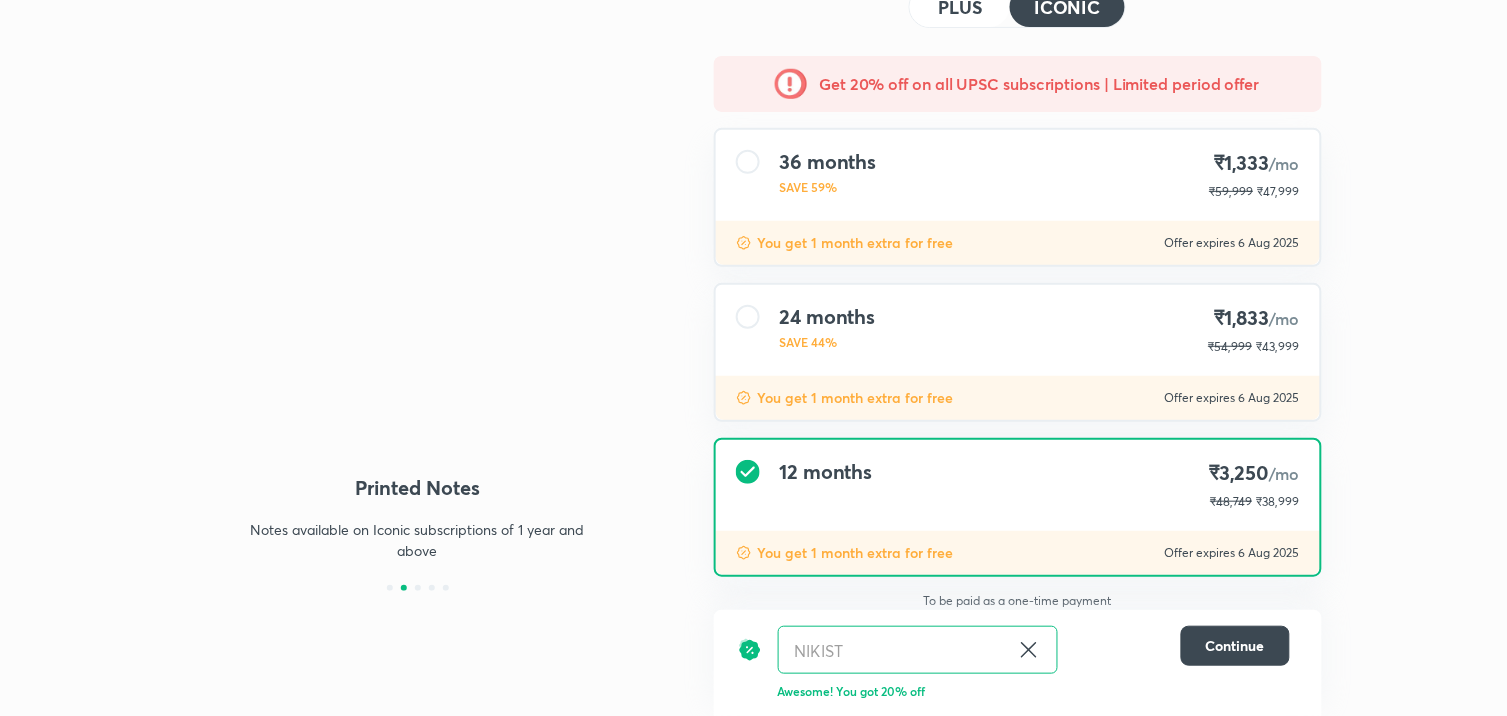 click on "1:1 Live Mentorship Get personalized expert guidance on exam strategy and get help whenever you are stuck
Printed Notes Notes available on Iconic subscriptions of 1 year and above Daily Content Daily Content: Master the core concepts & current affairs with specialized content like practice MCQs, Mindmaps, Current Affairs Articles, etc. Mains Q&A Practice Strengthen your mains answer writing through regular practice with evaluation and personalized feedback All Benefits of Plus Live classes from top educators, mock tests & quizzes, structured batch courses in line with exam syllabus UPSC CSE - GS subscription PLUS ICONIC Get 20% off on all UPSC subscriptions | Limited period offer 36 months SAVE 59% ₹1,333  /mo ₹59,999 ₹47,999 You get 1 month extra for free Offer expires 6 Aug 2025 24 months SAVE 44% ₹1,833  /mo ₹54,999 ₹43,999 You get 1 month extra for free Offer expires 6 Aug 2025 12 months ₹3,250  /mo ₹48,749 ₹38,999 You get 1 month extra for free Offer expires 6 Aug 2025 NIKIST ​" at bounding box center (753, 299) 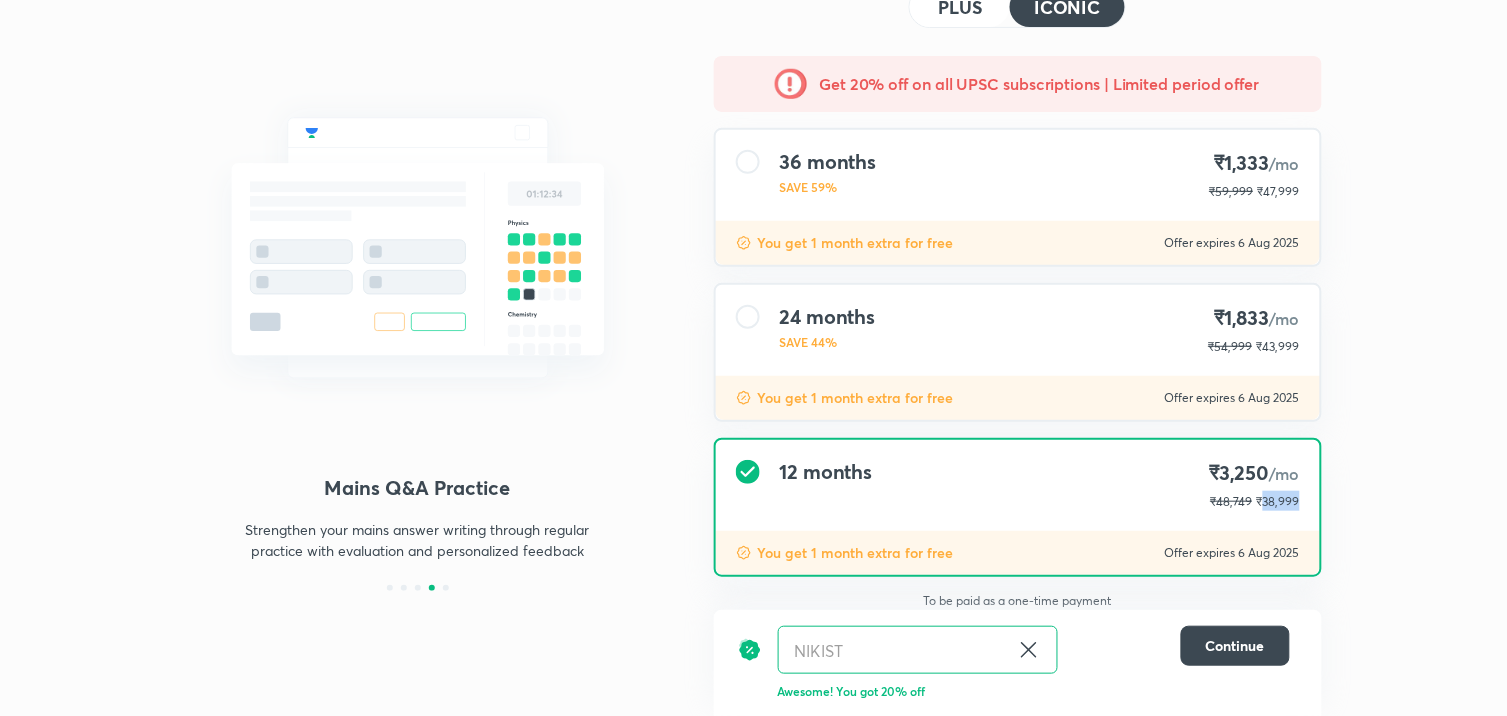drag, startPoint x: 1266, startPoint y: 494, endPoint x: 1367, endPoint y: 494, distance: 101 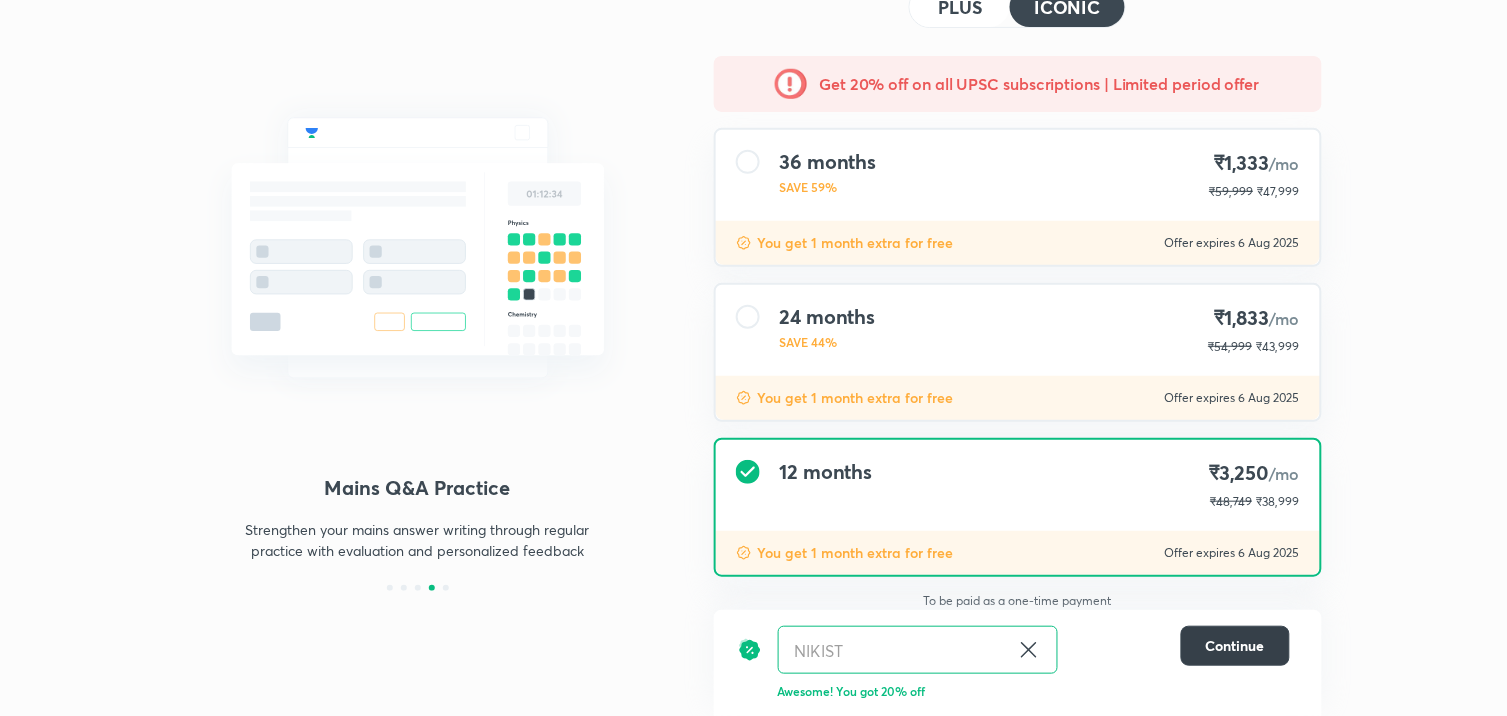 click on "Continue" at bounding box center (1235, 646) 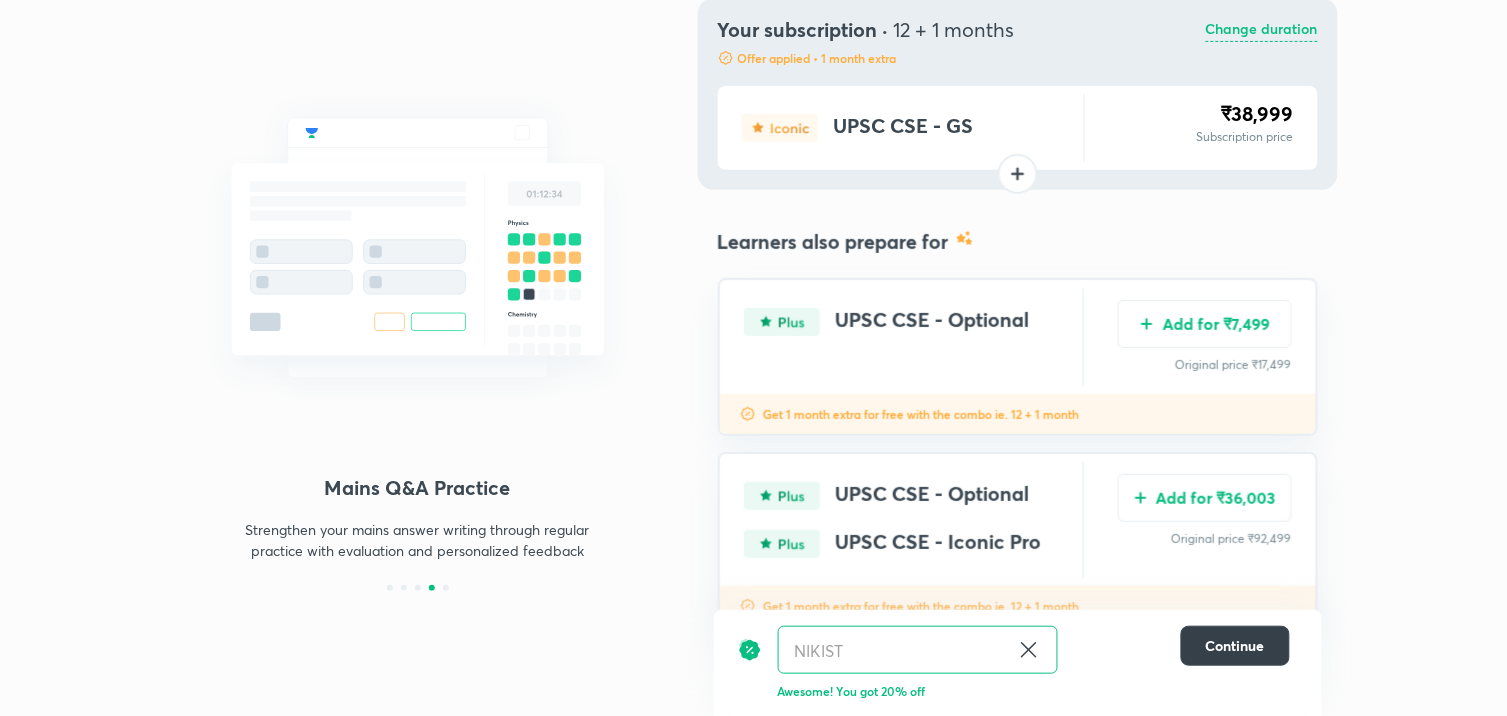 scroll, scrollTop: 0, scrollLeft: 0, axis: both 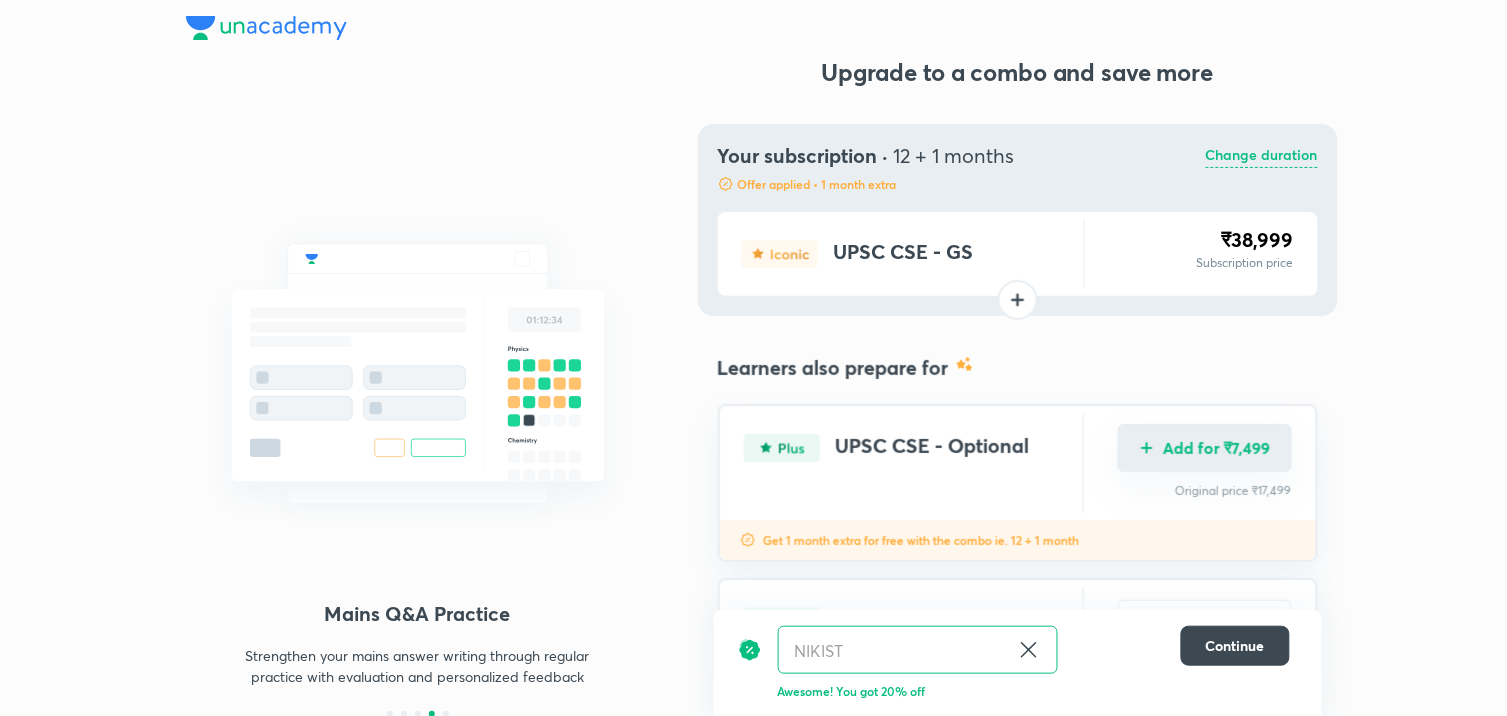 click on "Add for ₹7,499" at bounding box center (1205, 448) 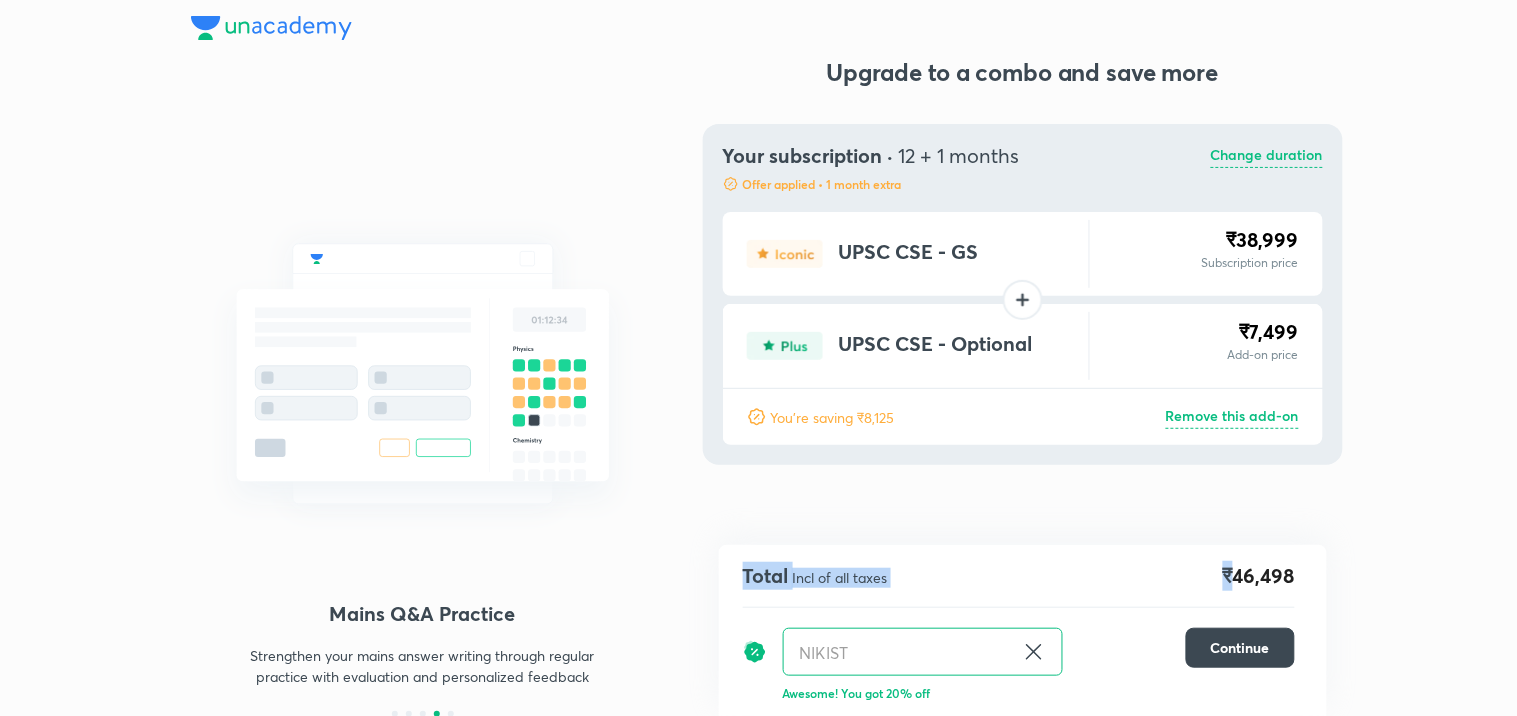 drag, startPoint x: 1236, startPoint y: 582, endPoint x: 1375, endPoint y: 576, distance: 139.12944 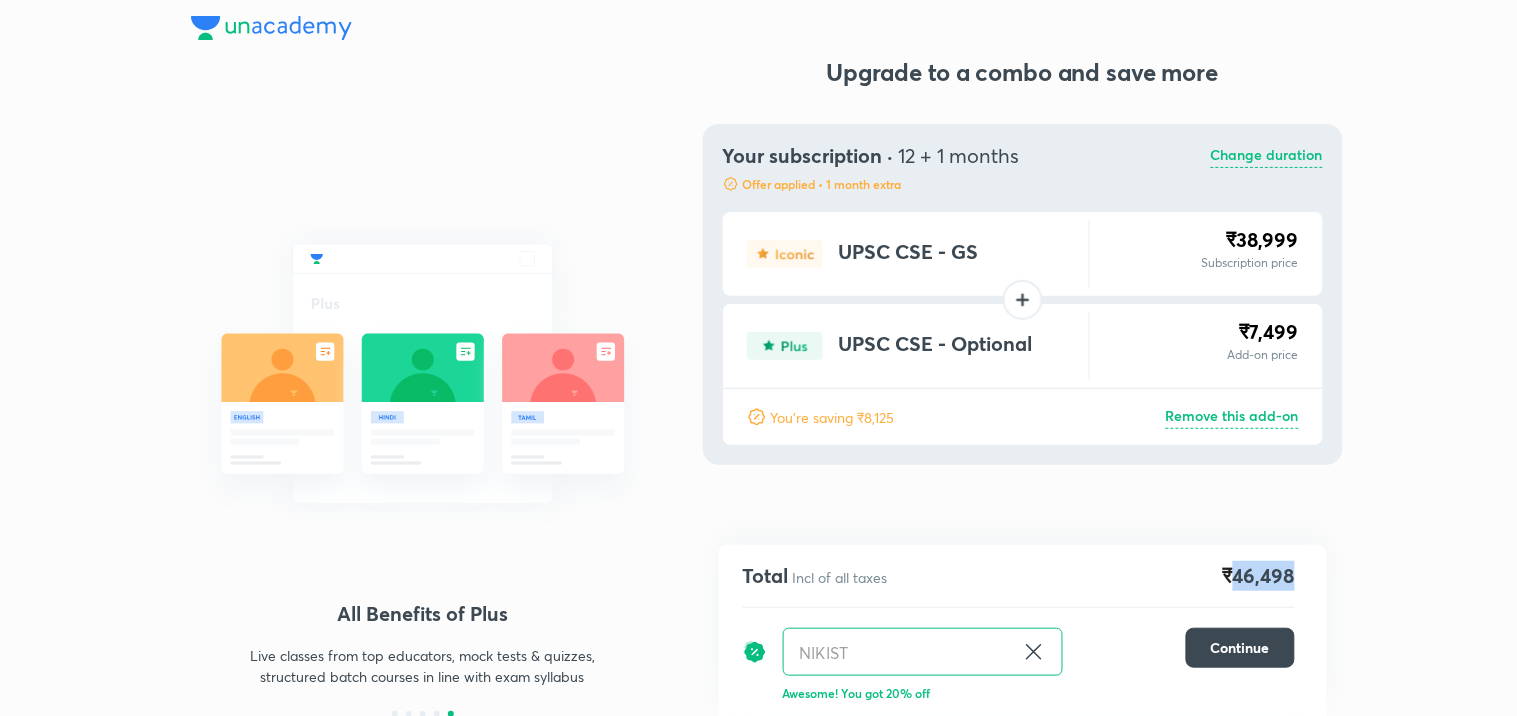 drag, startPoint x: 1238, startPoint y: 581, endPoint x: 1327, endPoint y: 572, distance: 89.453896 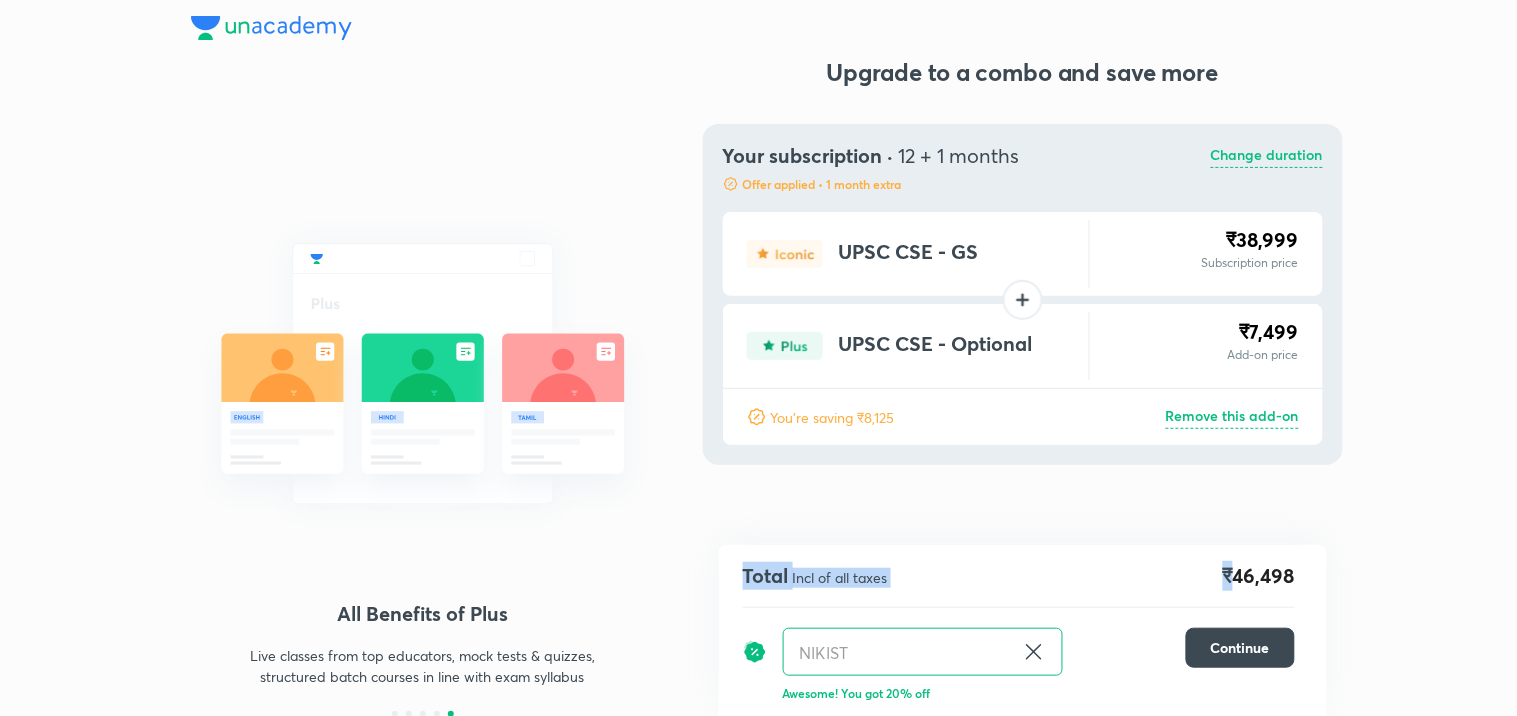 click on "1:1 Live Mentorship Get personalized expert guidance on exam strategy and get help whenever you are stuck
Printed Notes Notes available on Iconic subscriptions of 1 year and above Daily Content Daily Content: Master the core concepts & current affairs with specialized content like practice MCQs, Mindmaps, Current Affairs Articles, etc. Mains Q&A Practice Strengthen your mains answer writing through regular practice with evaluation and personalized feedback All Benefits of Plus Live classes from top educators, mock tests & quizzes, structured batch courses in line with exam syllabus Upgrade to a combo and save more Your subscription ·   12 + 1 months Offer applied • 1 month extra Change duration UPSC CSE - GS ₹38,999 Subscription price UPSC CSE - Optional ₹7,499 Add-on price You're saving ₹8,125 Remove this add-on Learners also prepare for UPSC CSE - Optional Add for ₹7,499 Original price ₹17,499 Get 1 month extra for free with the combo ie. 12 + 1 month UPSC CSE - Optional UPSC CSE - Iconic Pro" at bounding box center [758, 358] 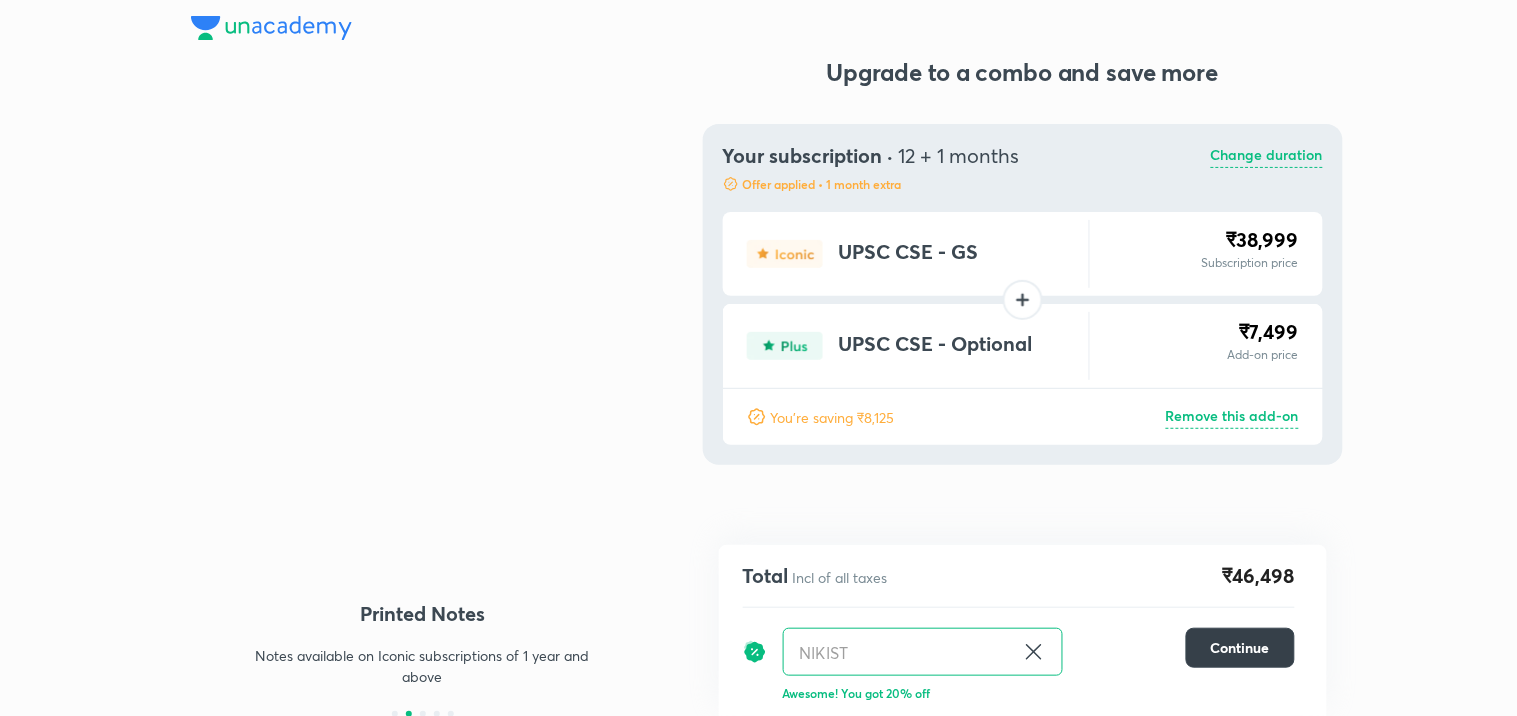 click on "Continue" at bounding box center (1240, 648) 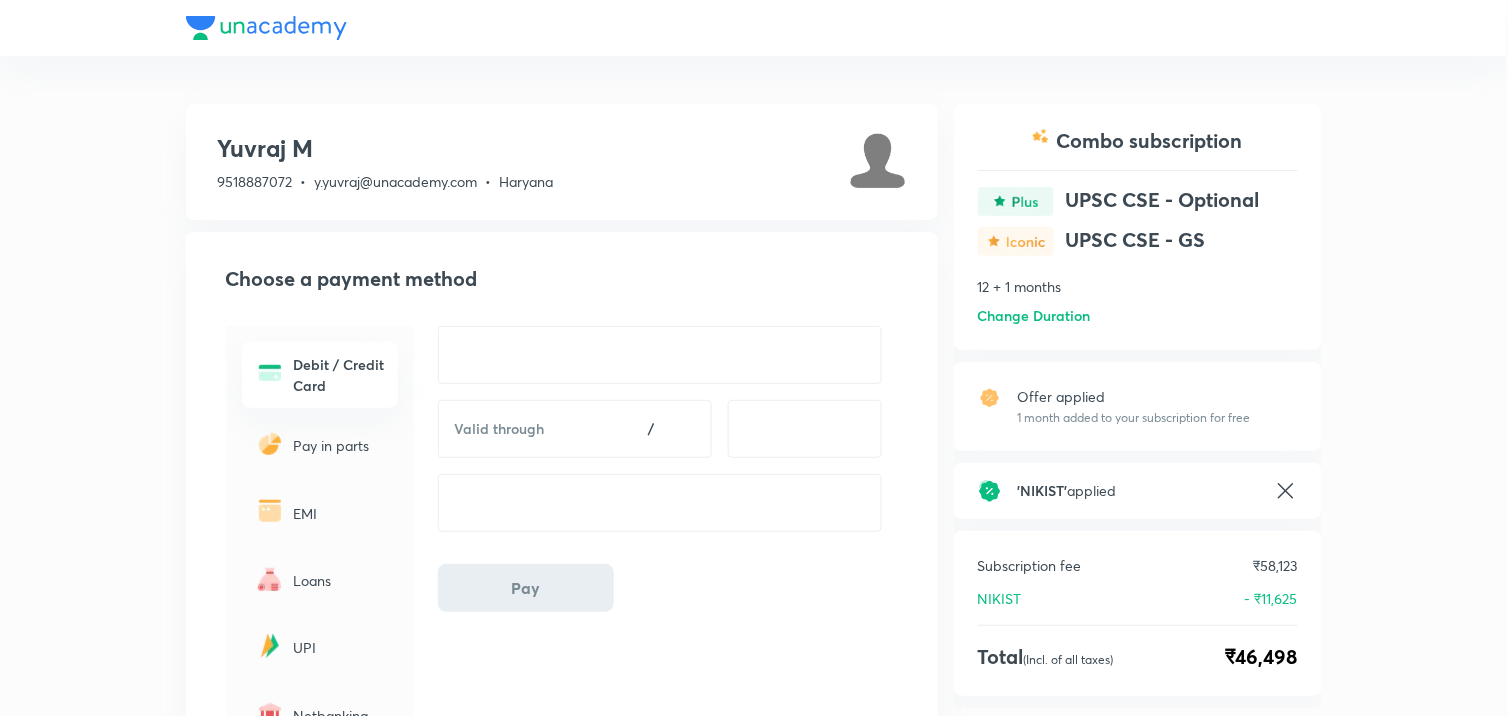 click on "EMI" at bounding box center (340, 513) 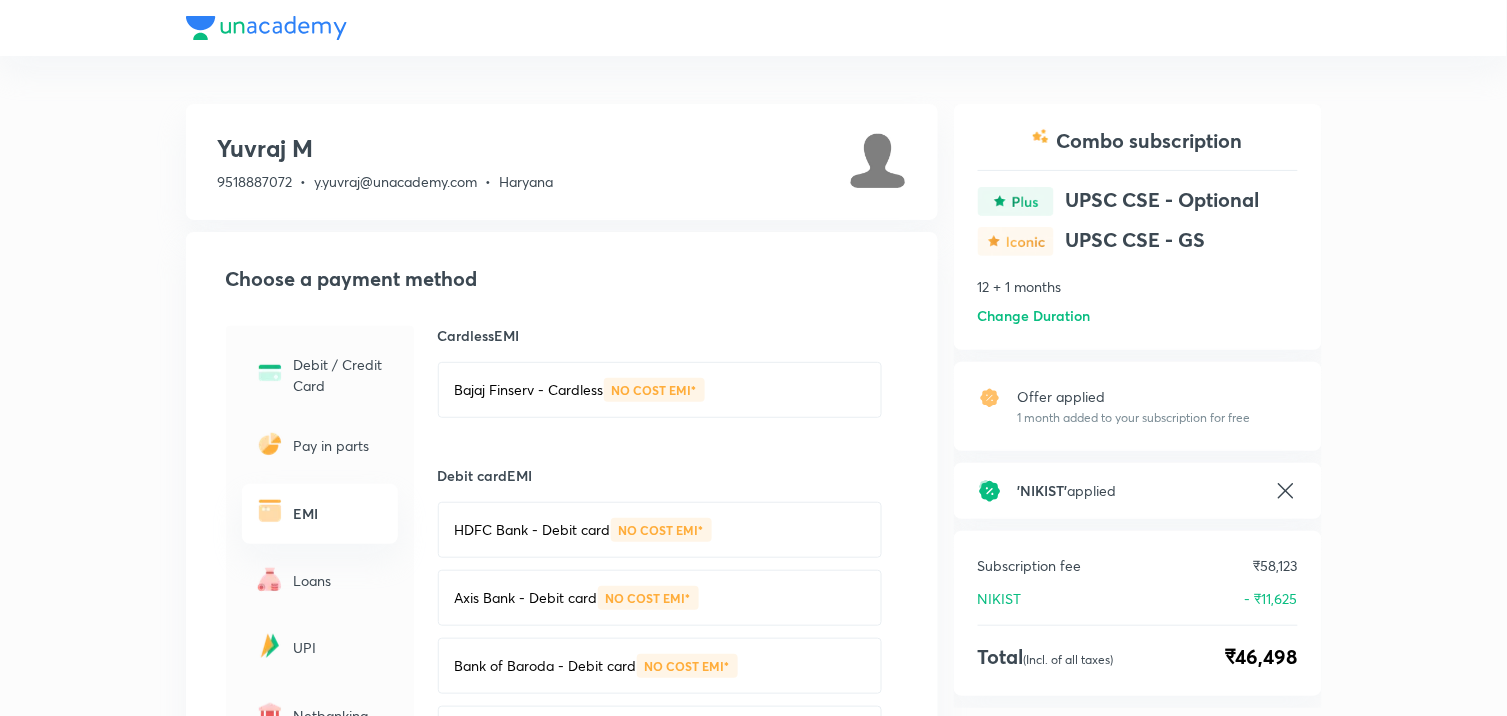 click on "Bajaj Finserv - Cardless NO COST EMI*" at bounding box center [660, 390] 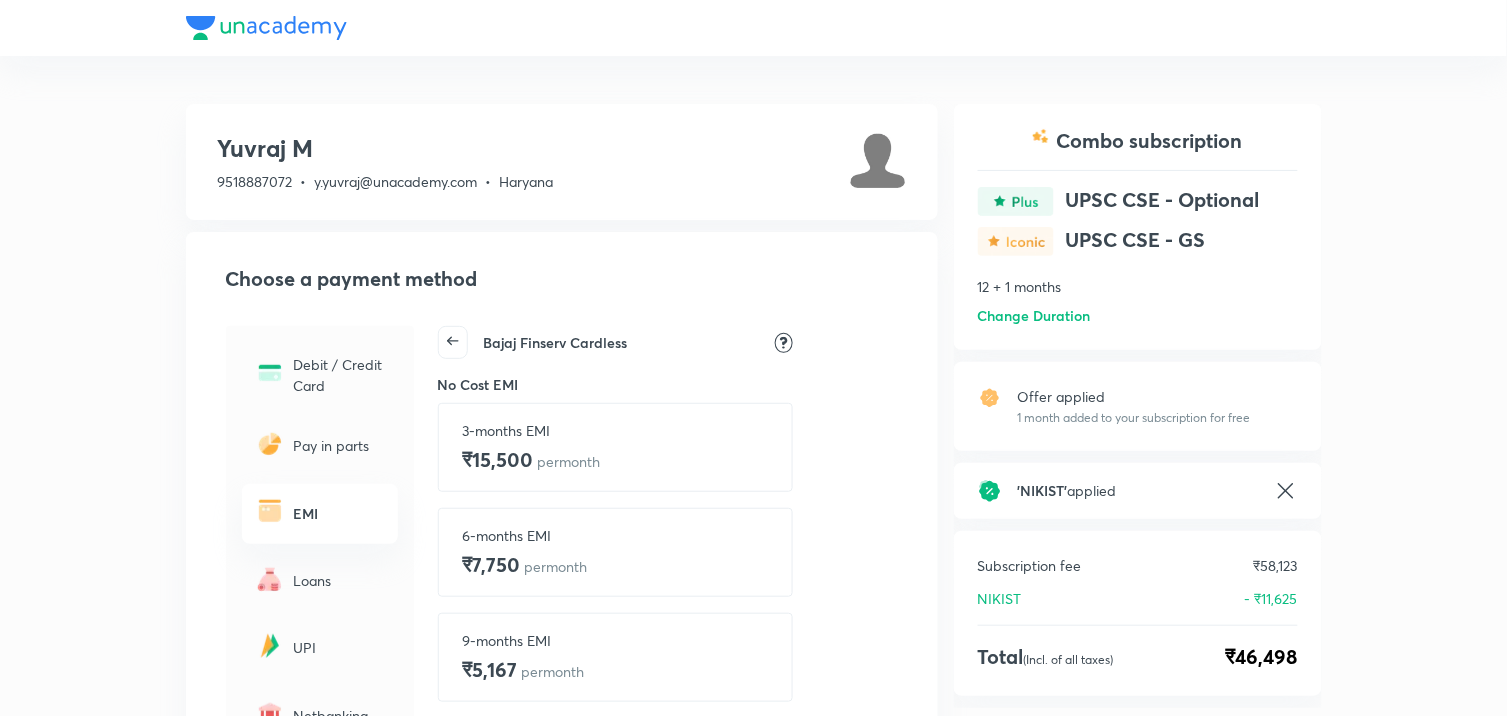 click at bounding box center (754, 28) 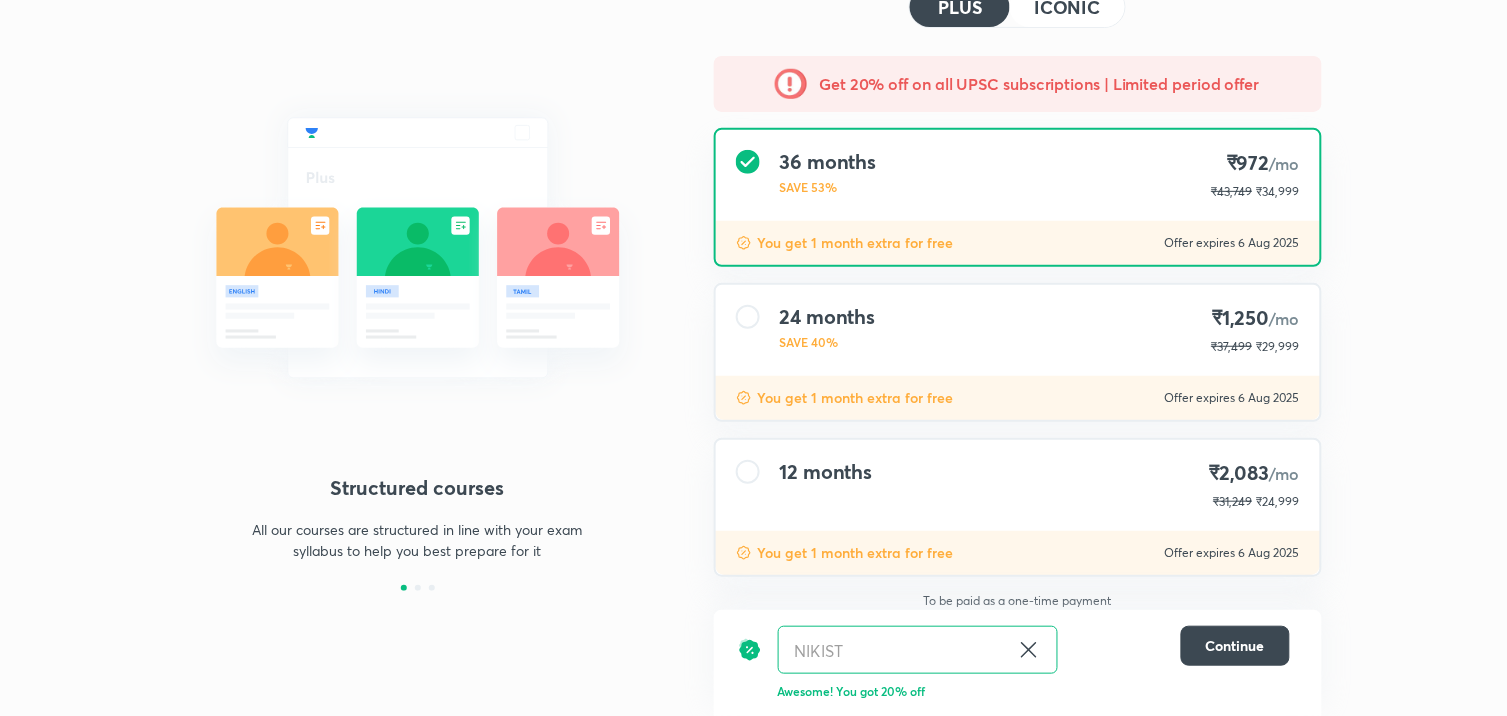 scroll, scrollTop: 0, scrollLeft: 0, axis: both 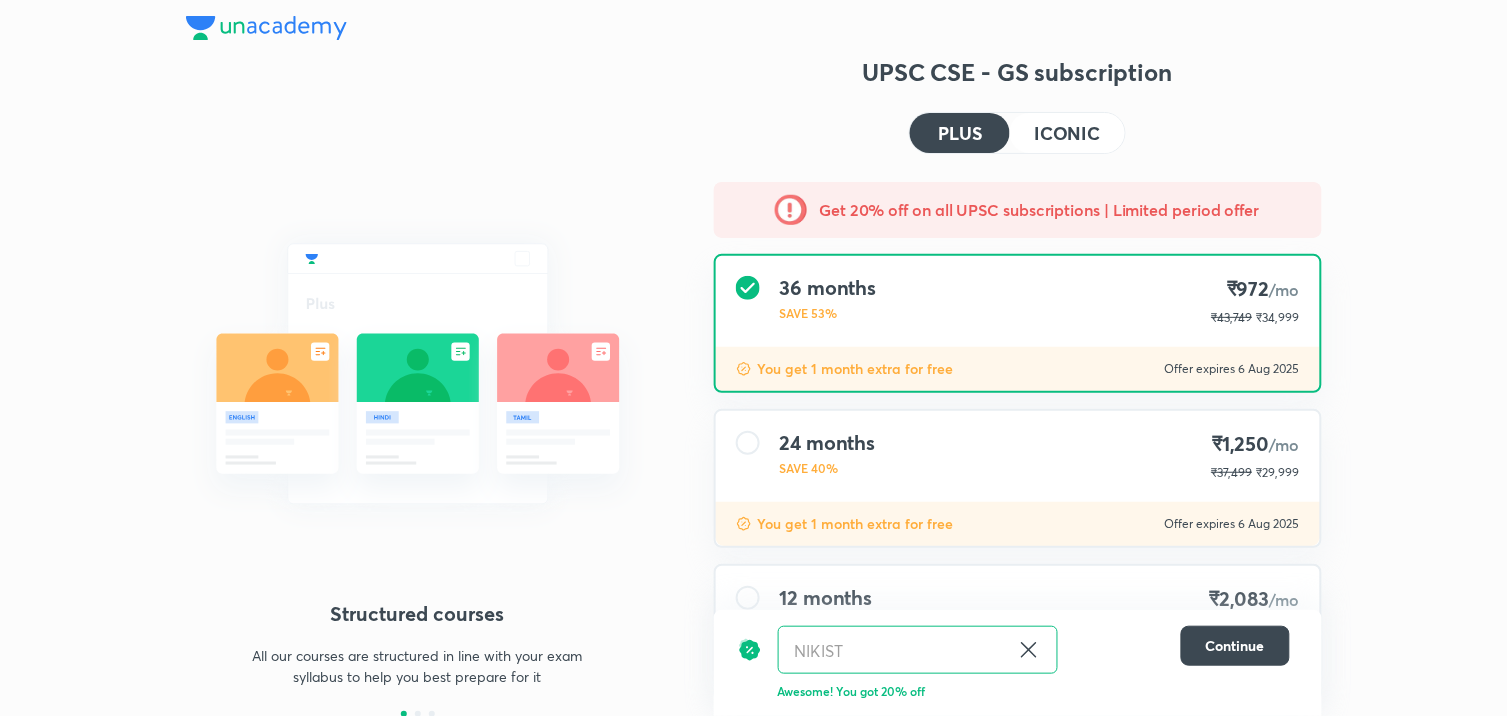 click at bounding box center [266, 28] 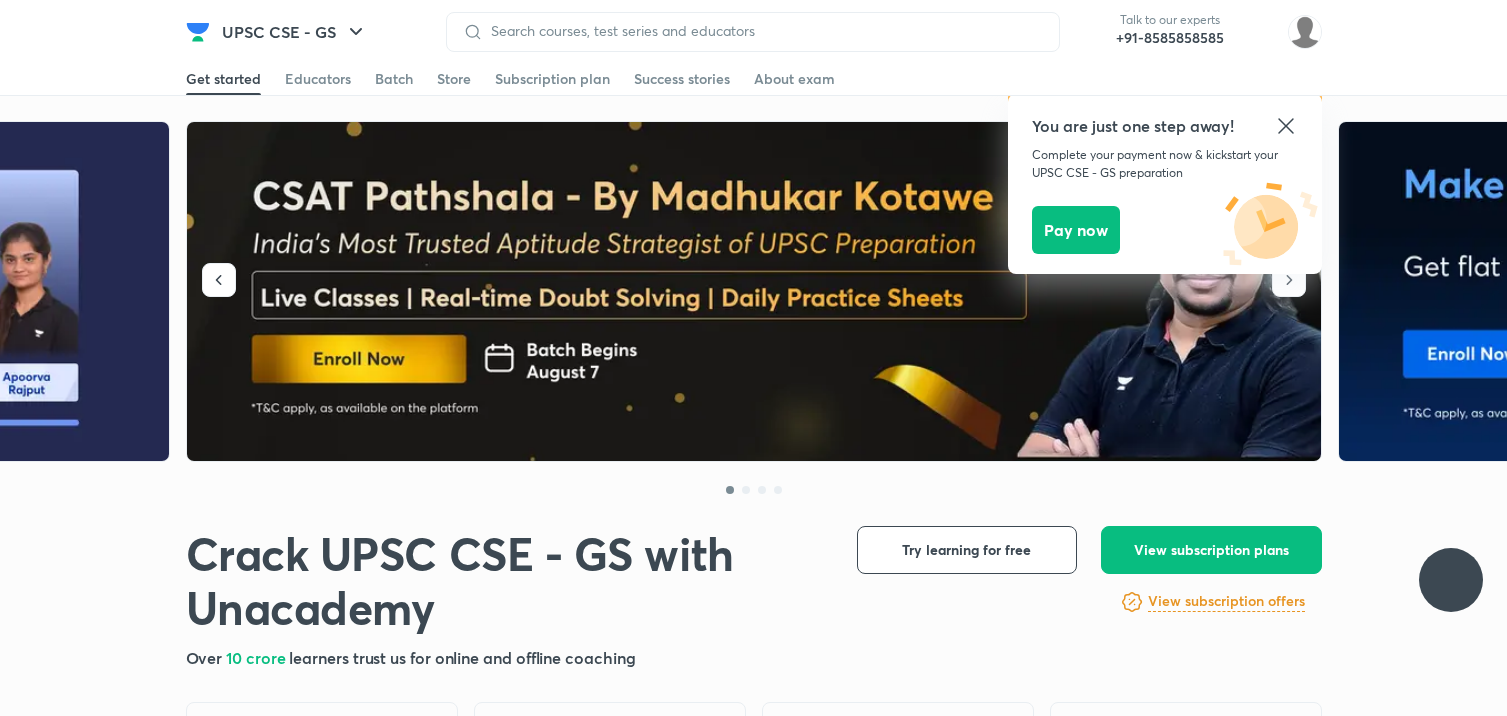 scroll, scrollTop: 0, scrollLeft: 0, axis: both 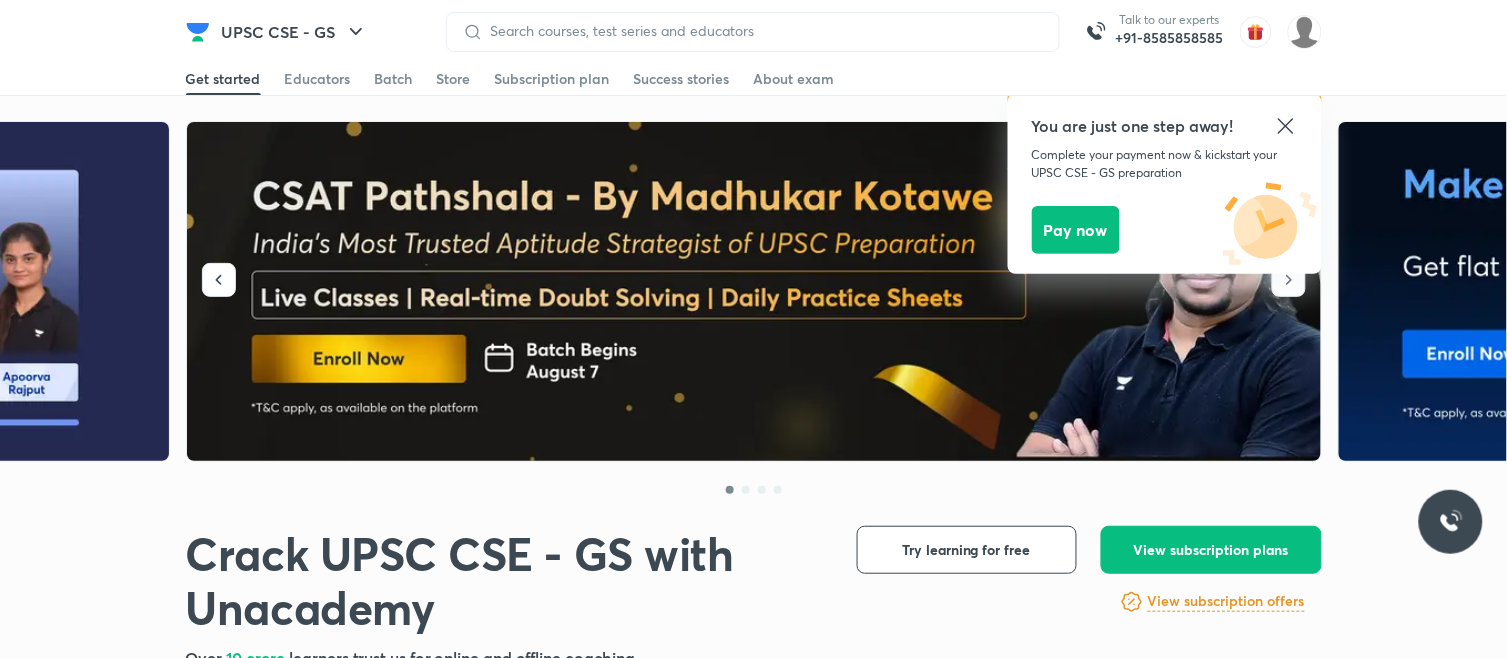 click 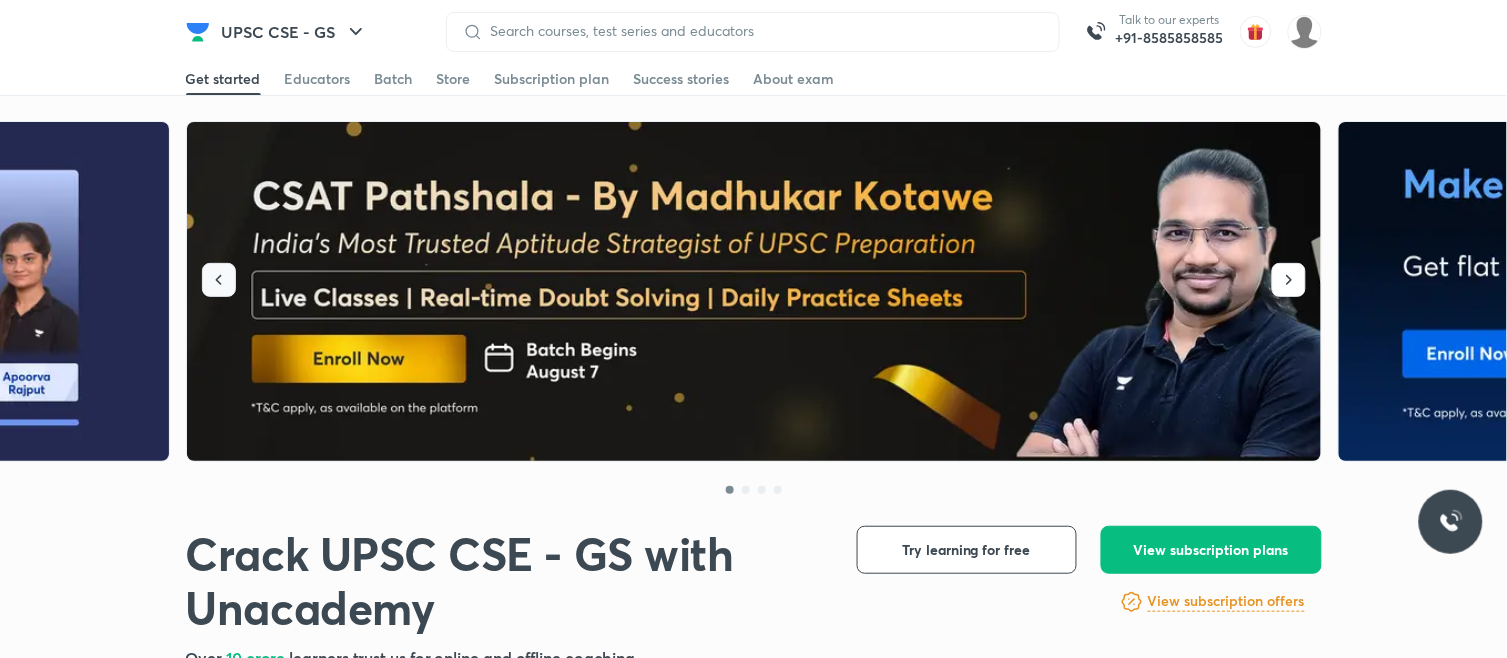 click 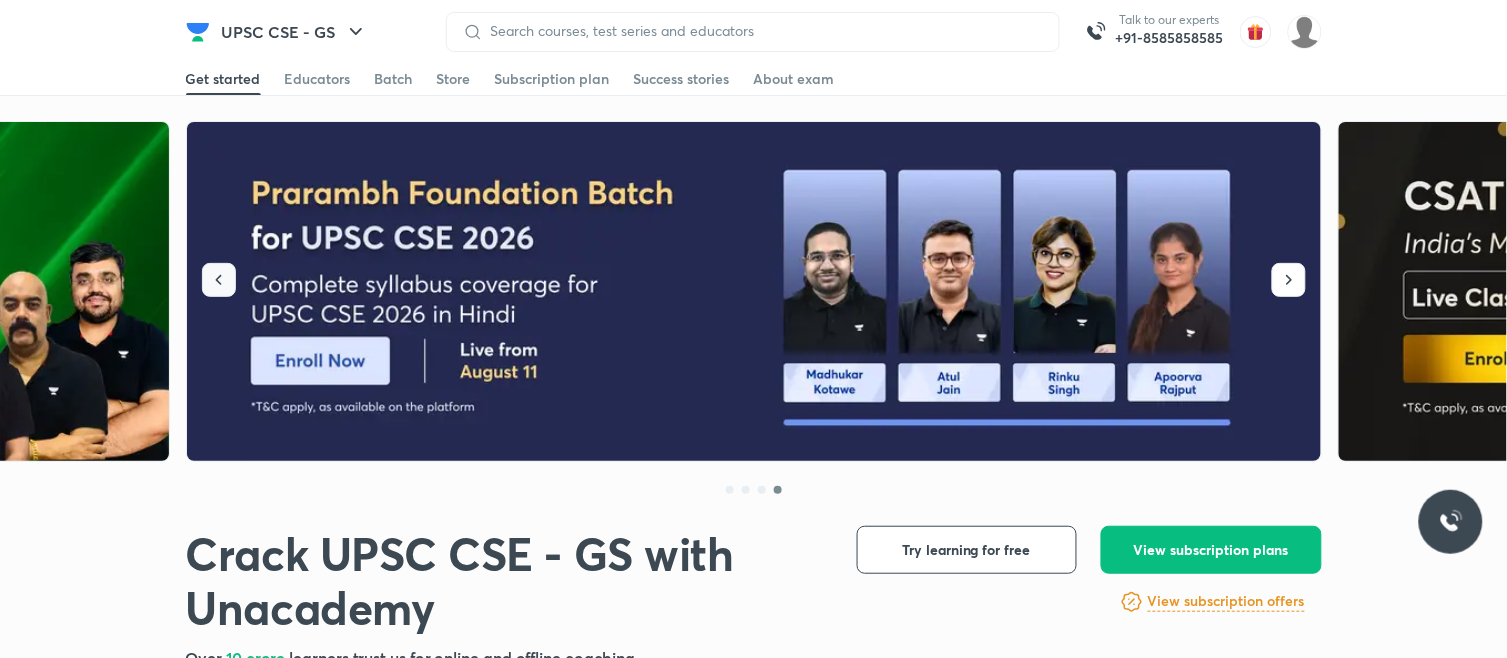 click 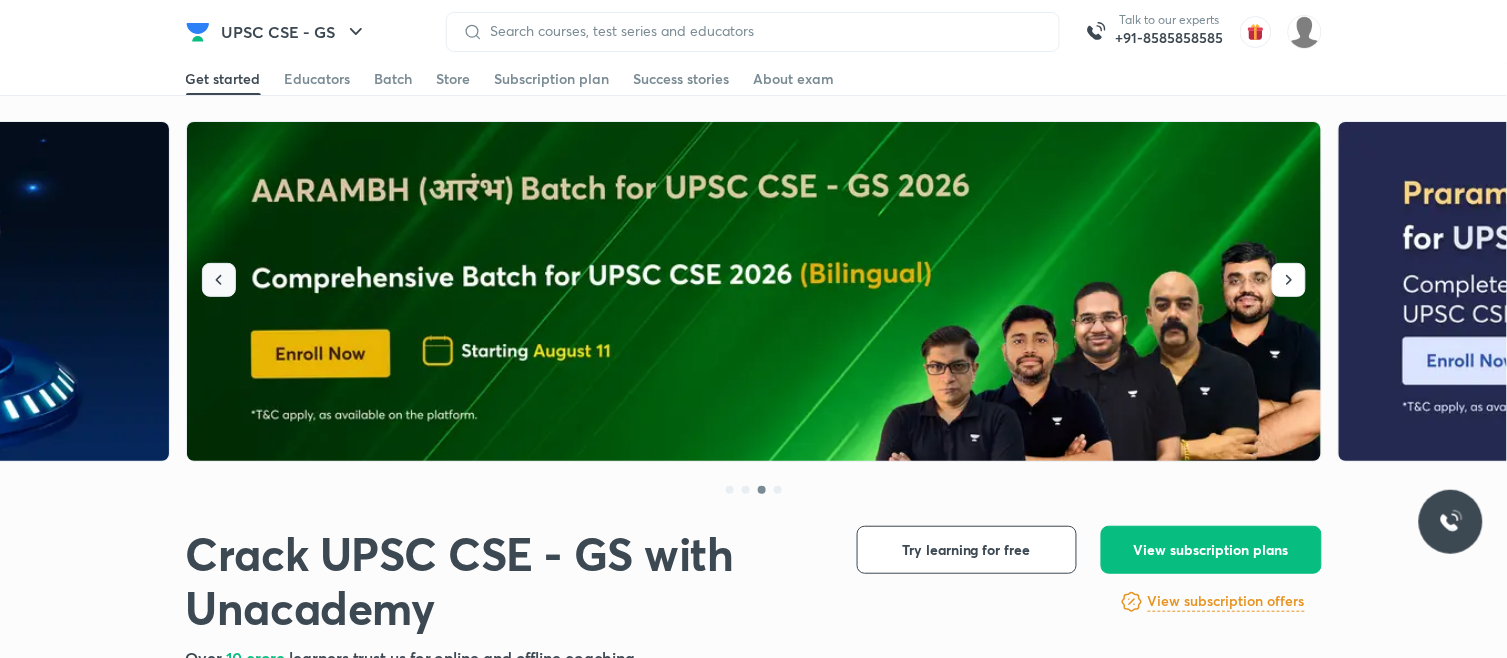 click 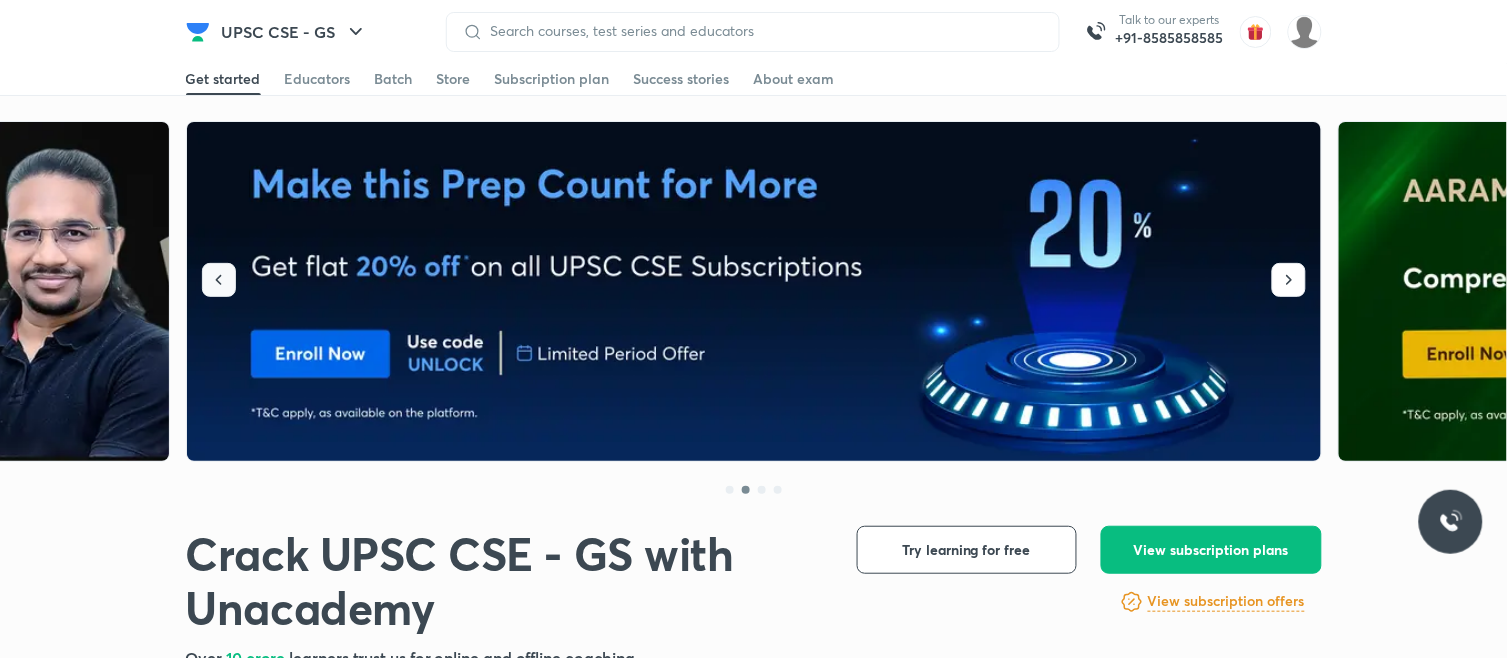 click 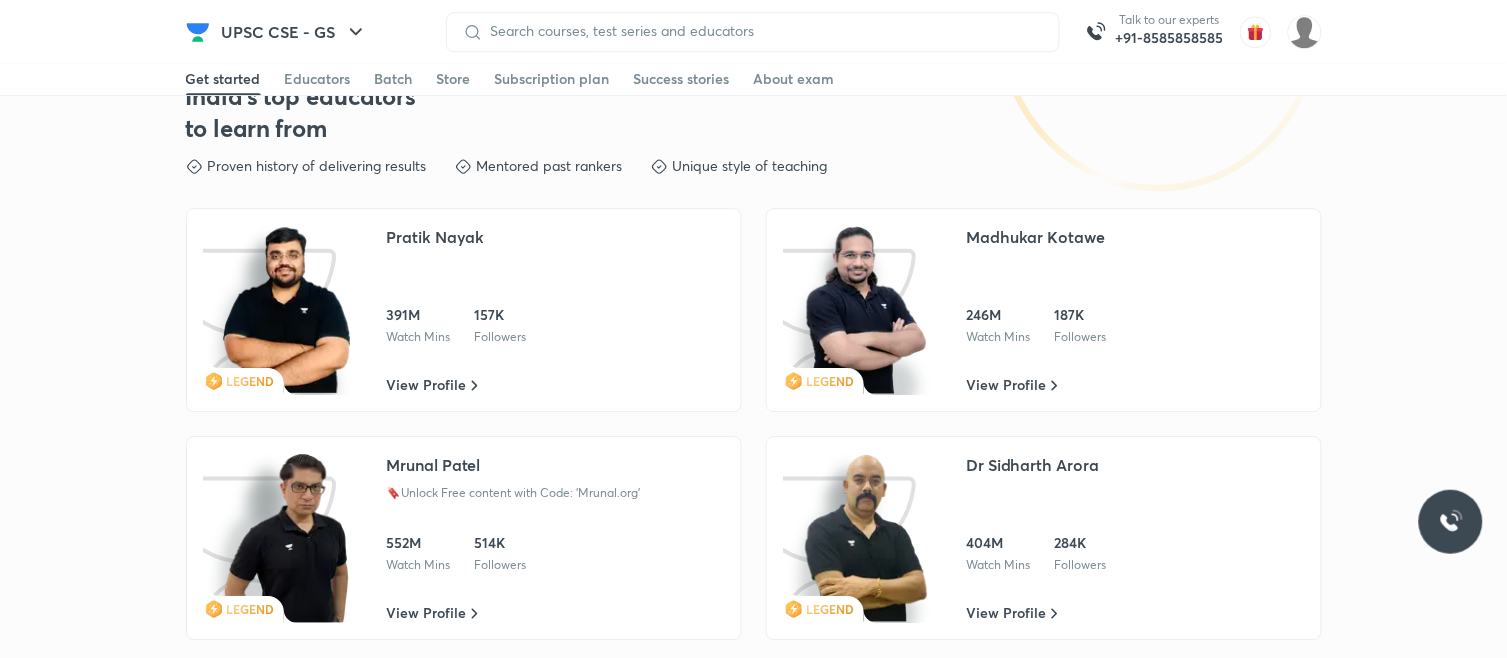 scroll, scrollTop: 3333, scrollLeft: 0, axis: vertical 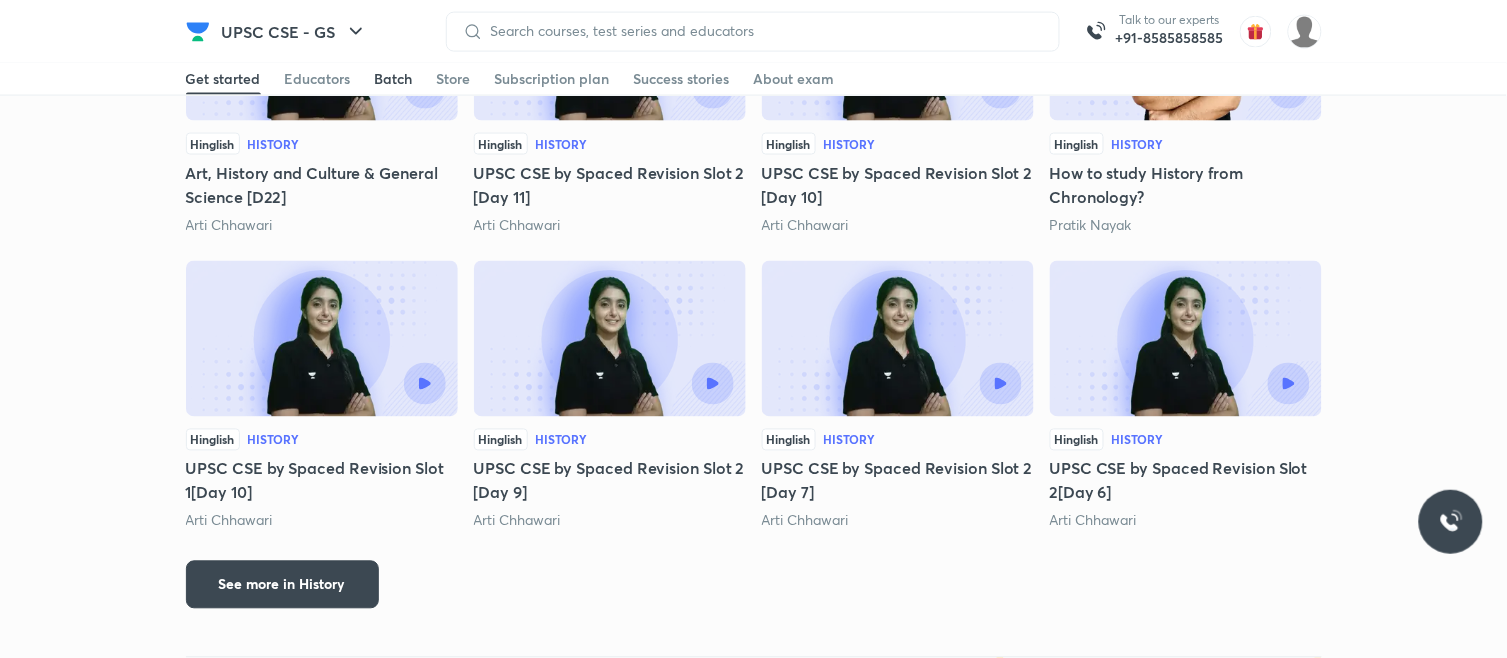 click on "Batch" at bounding box center (394, 79) 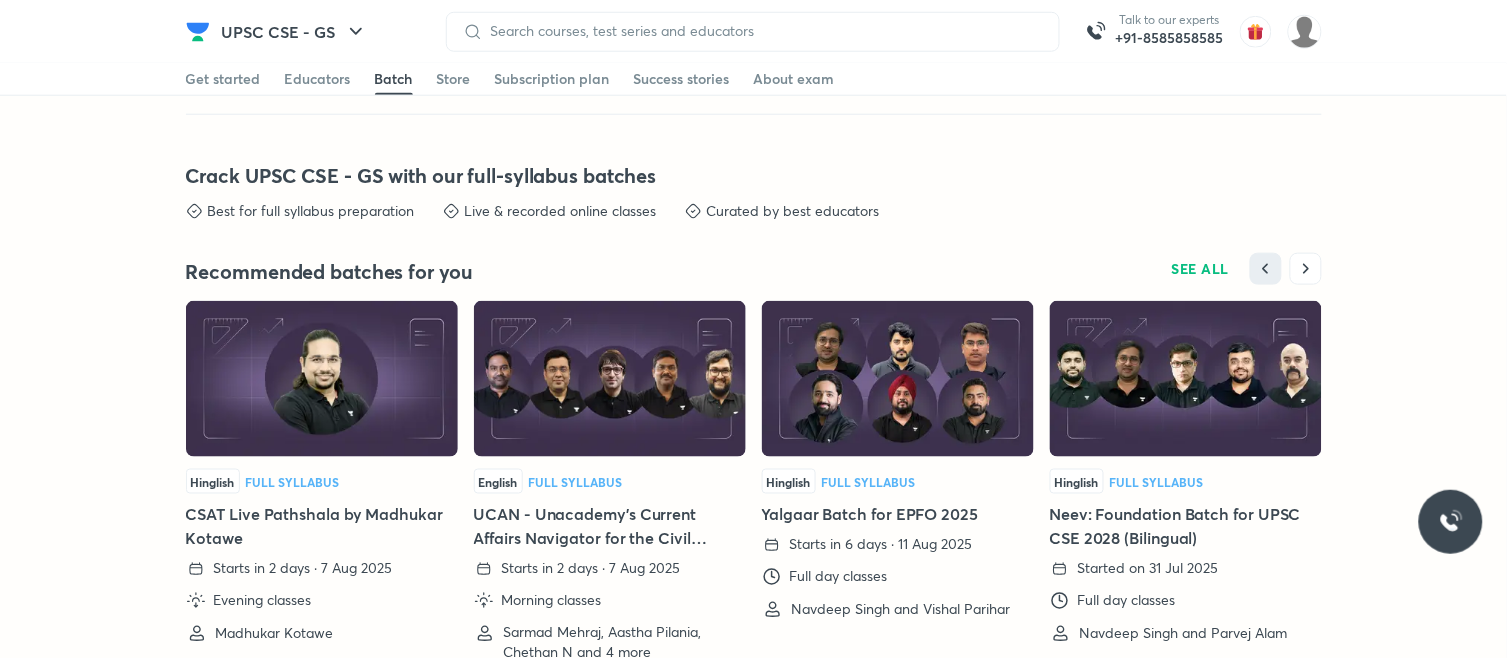 scroll, scrollTop: 4425, scrollLeft: 0, axis: vertical 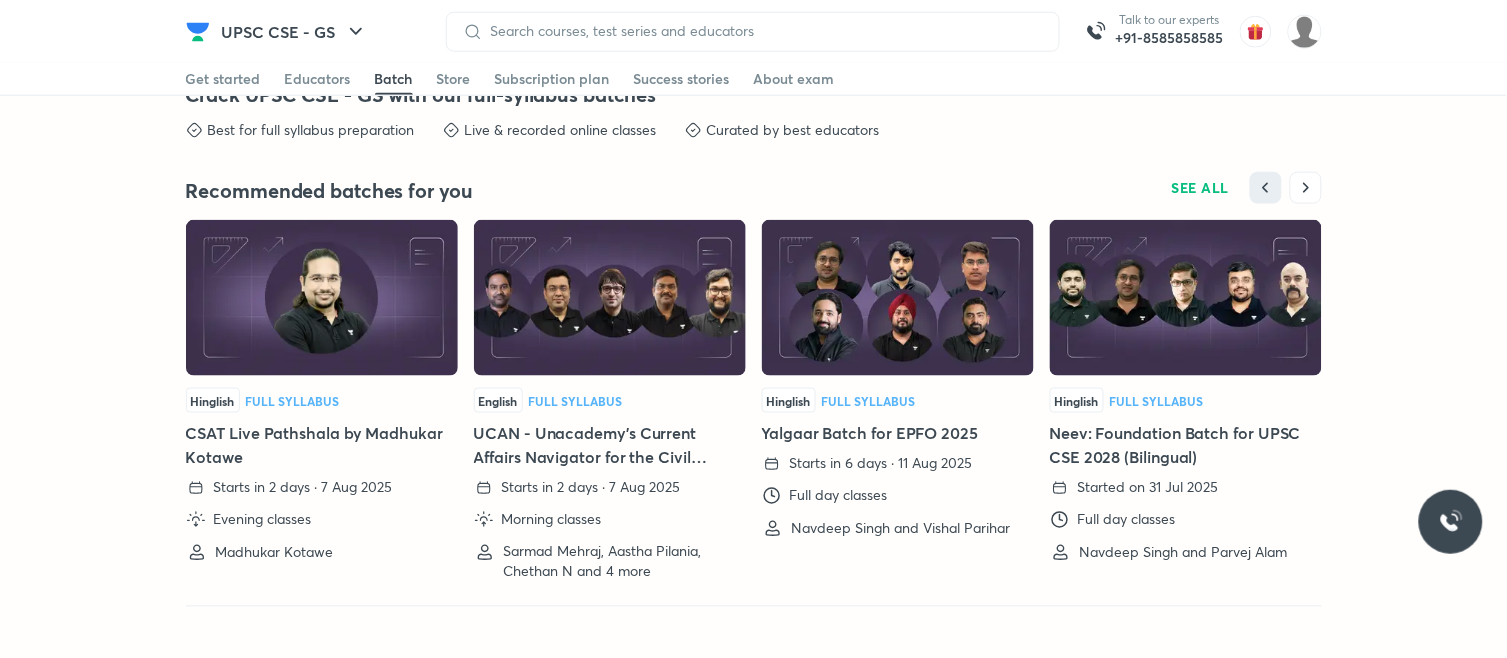 click on "CSAT Live Pathshala by Madhukar Kotawe" at bounding box center (322, 446) 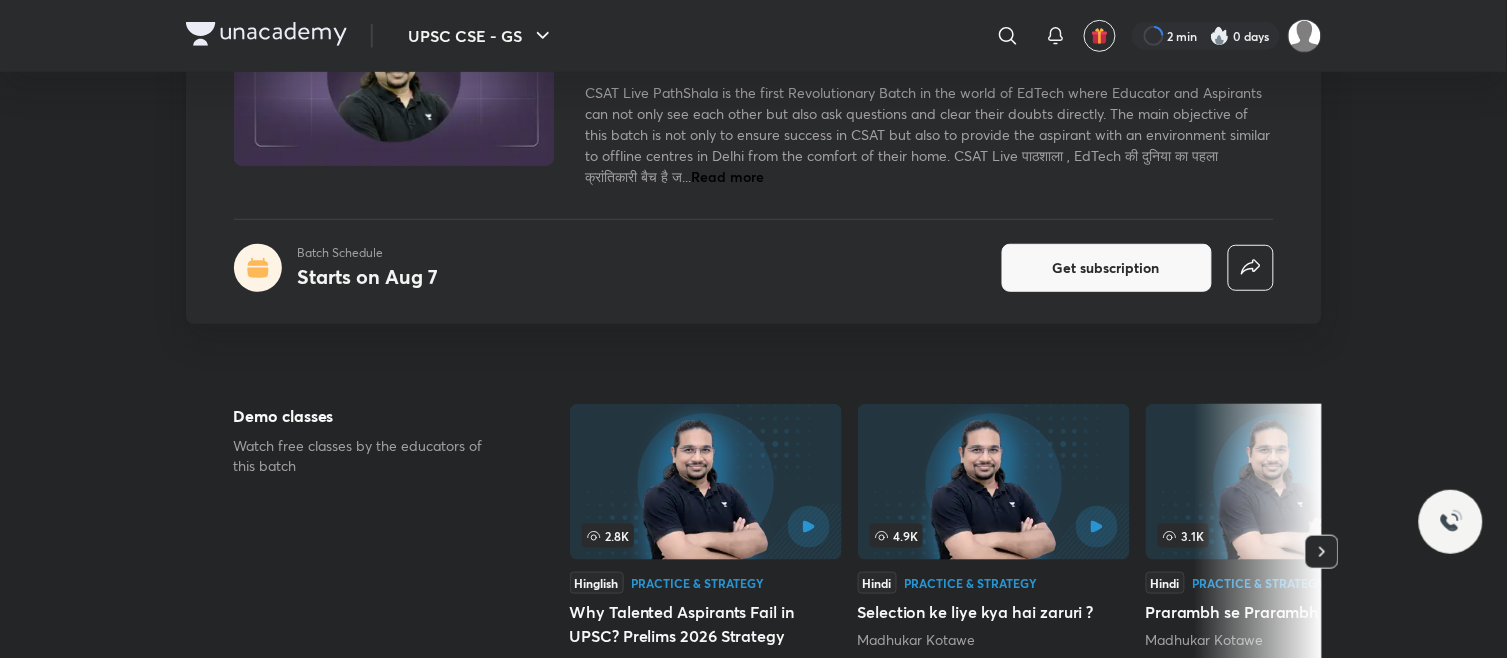 scroll, scrollTop: 111, scrollLeft: 0, axis: vertical 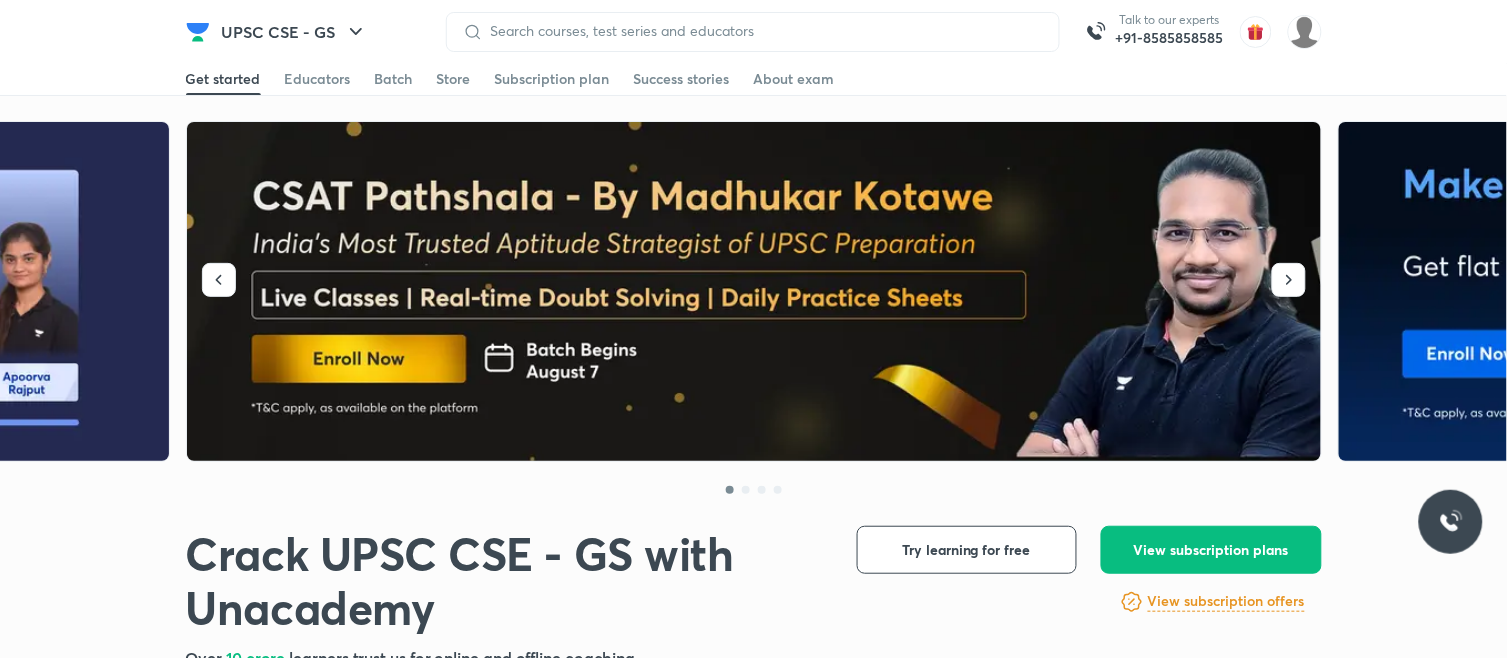 click at bounding box center [755, 292] 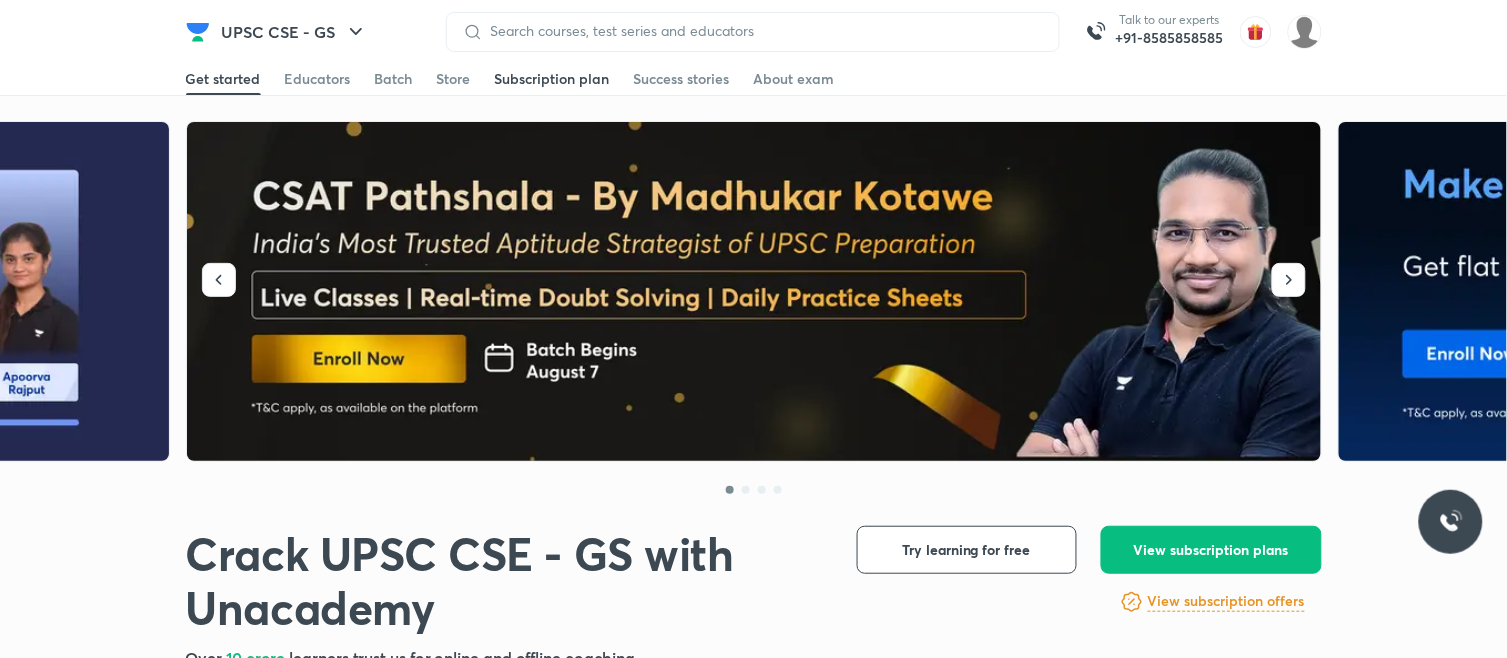 click on "Subscription plan" at bounding box center (552, 79) 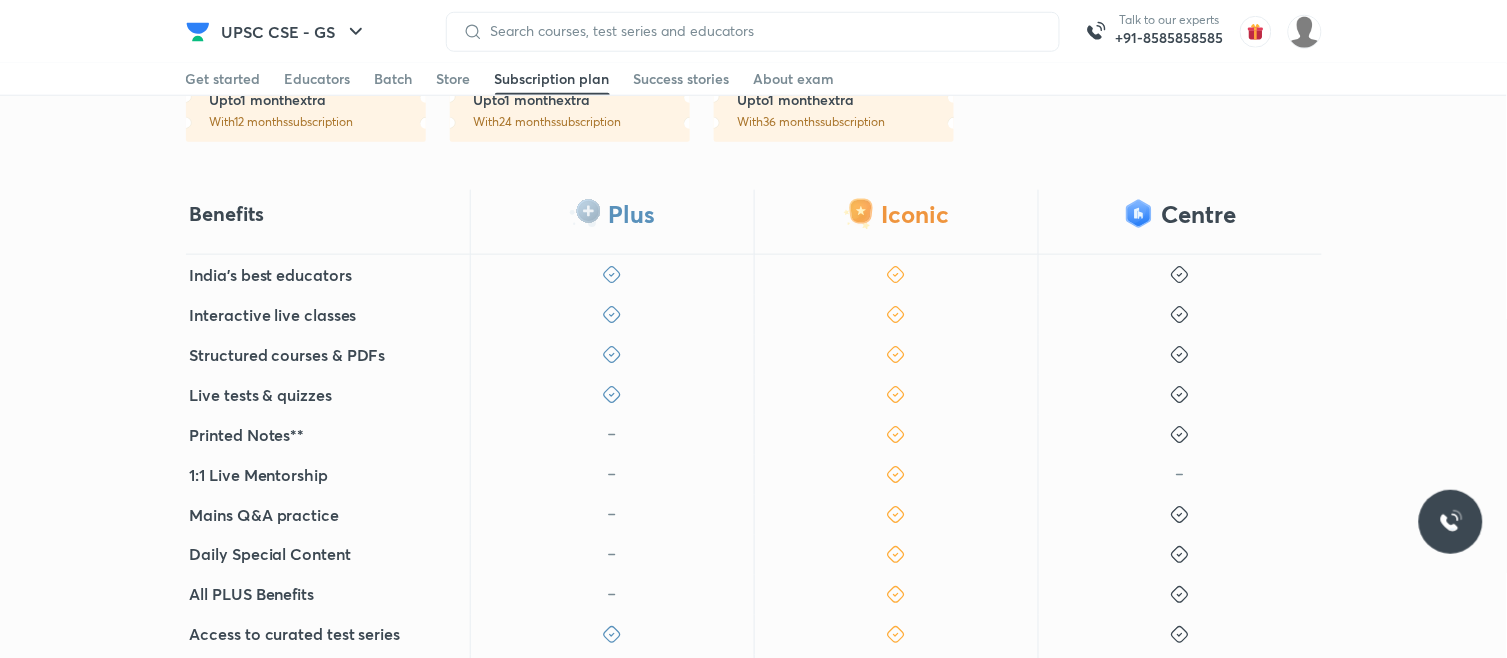 scroll, scrollTop: 555, scrollLeft: 0, axis: vertical 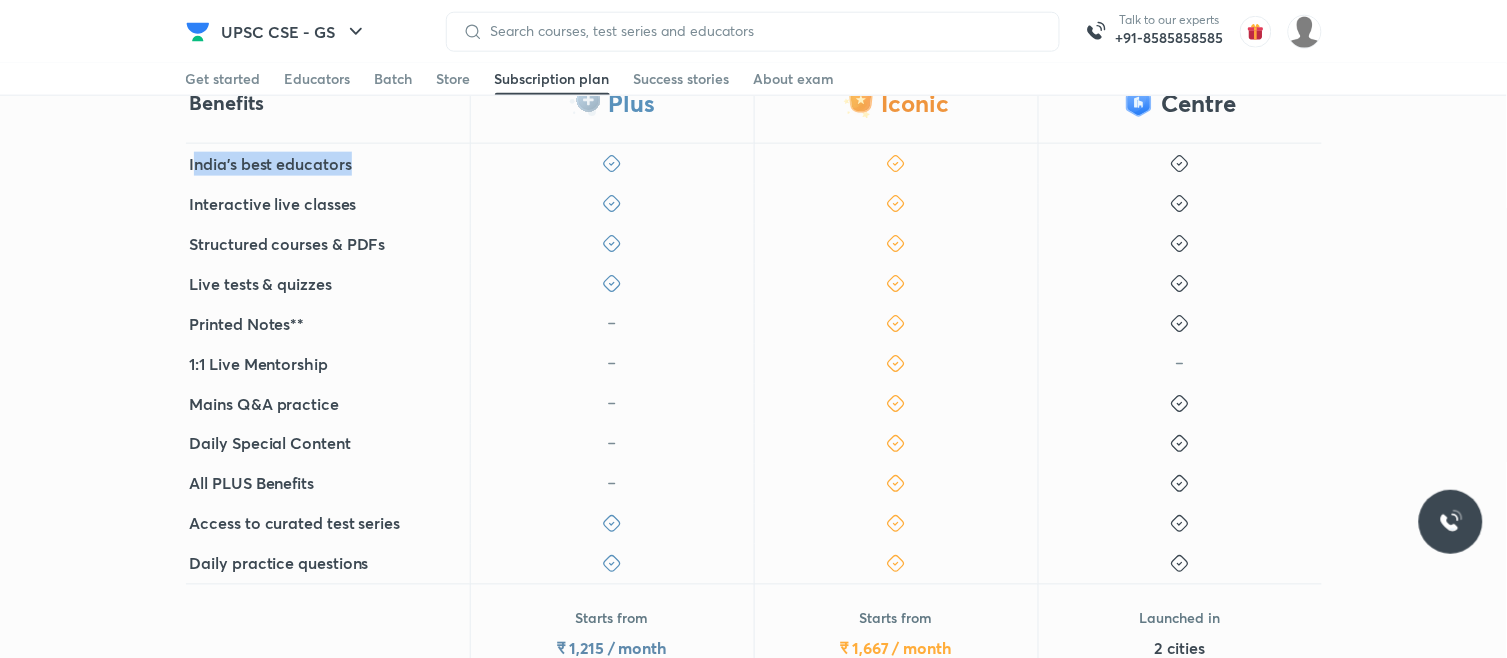 drag, startPoint x: 193, startPoint y: 162, endPoint x: 386, endPoint y: 182, distance: 194.03351 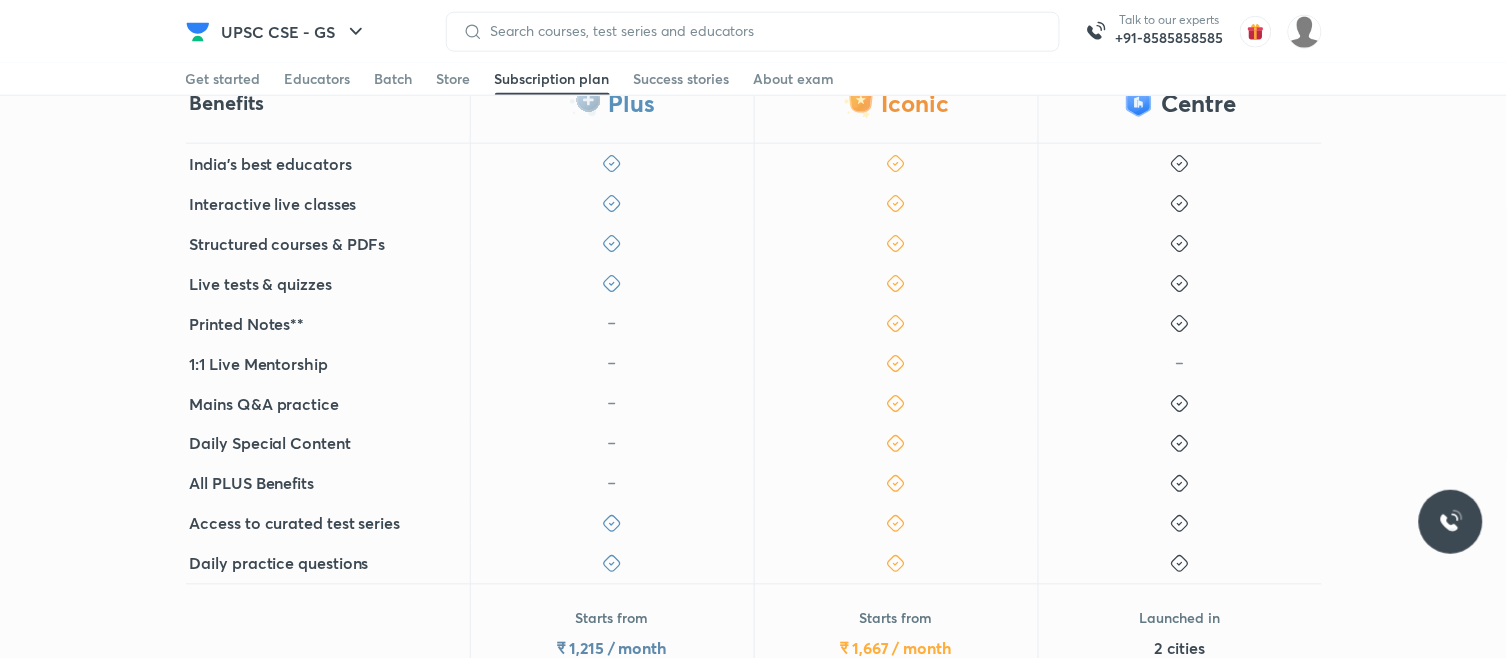 click on "Interactive live classes" at bounding box center [328, 204] 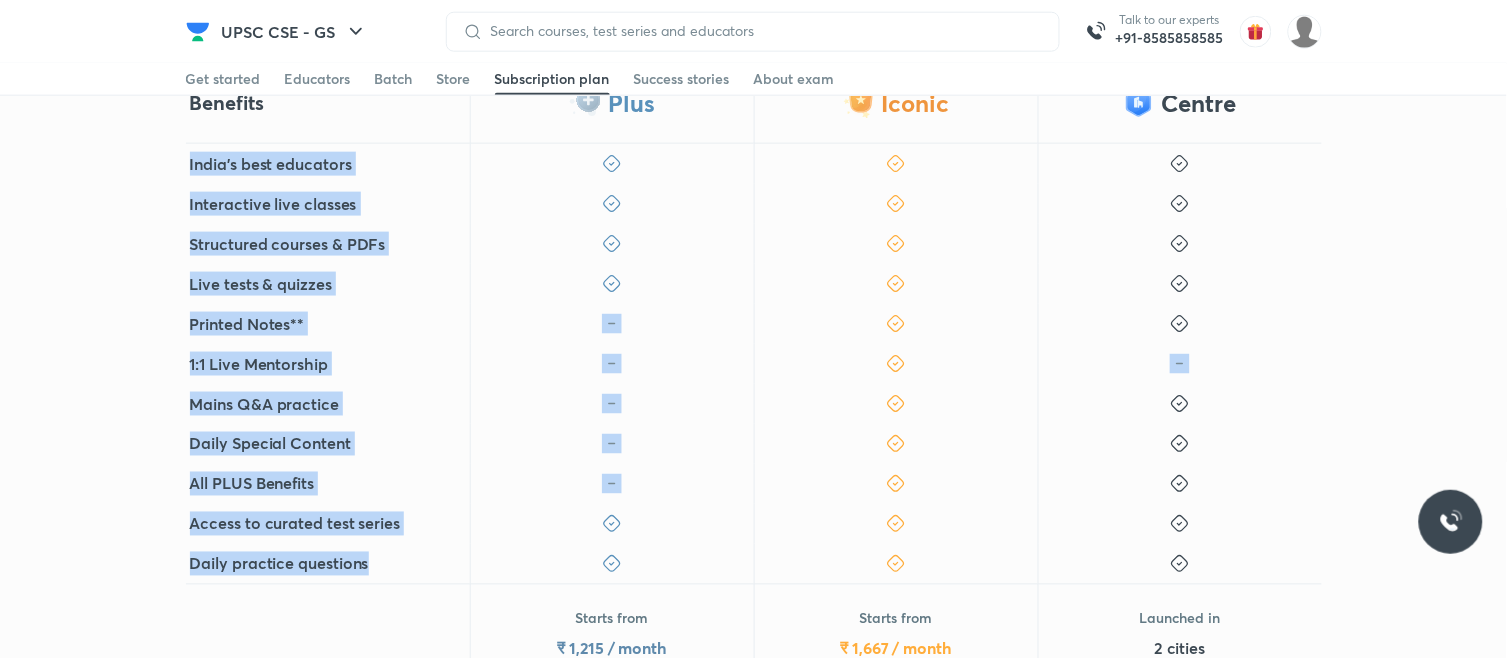 drag, startPoint x: 187, startPoint y: 160, endPoint x: 341, endPoint y: 601, distance: 467.11563 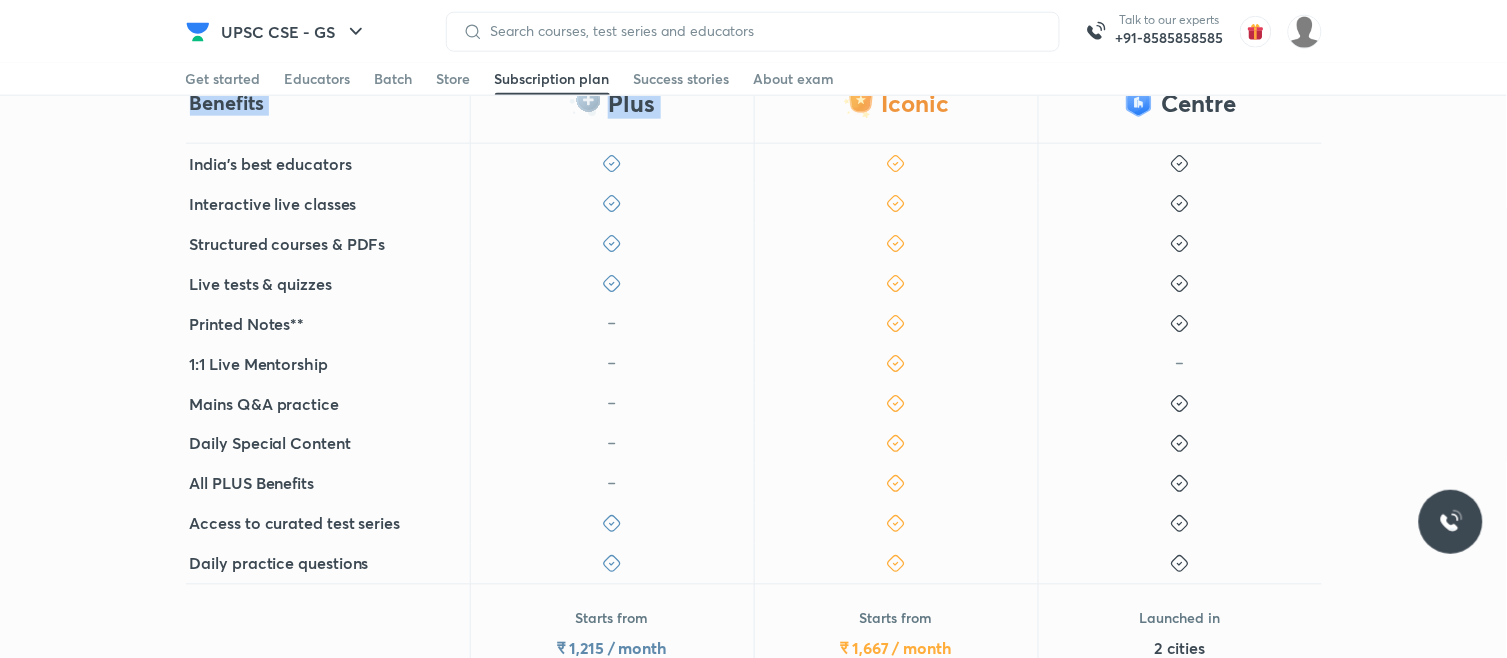 drag, startPoint x: 876, startPoint y: 107, endPoint x: 955, endPoint y: 94, distance: 80.06248 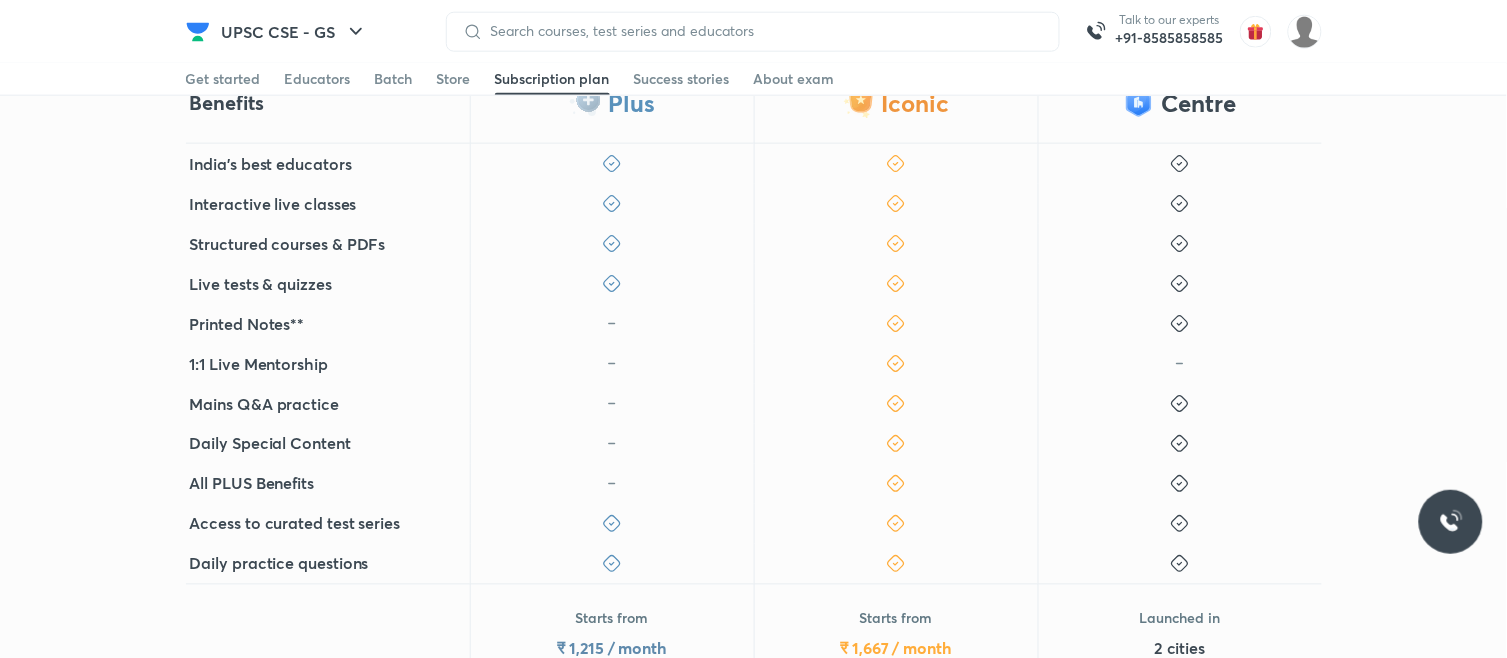 click on "Iconic" at bounding box center [896, 111] 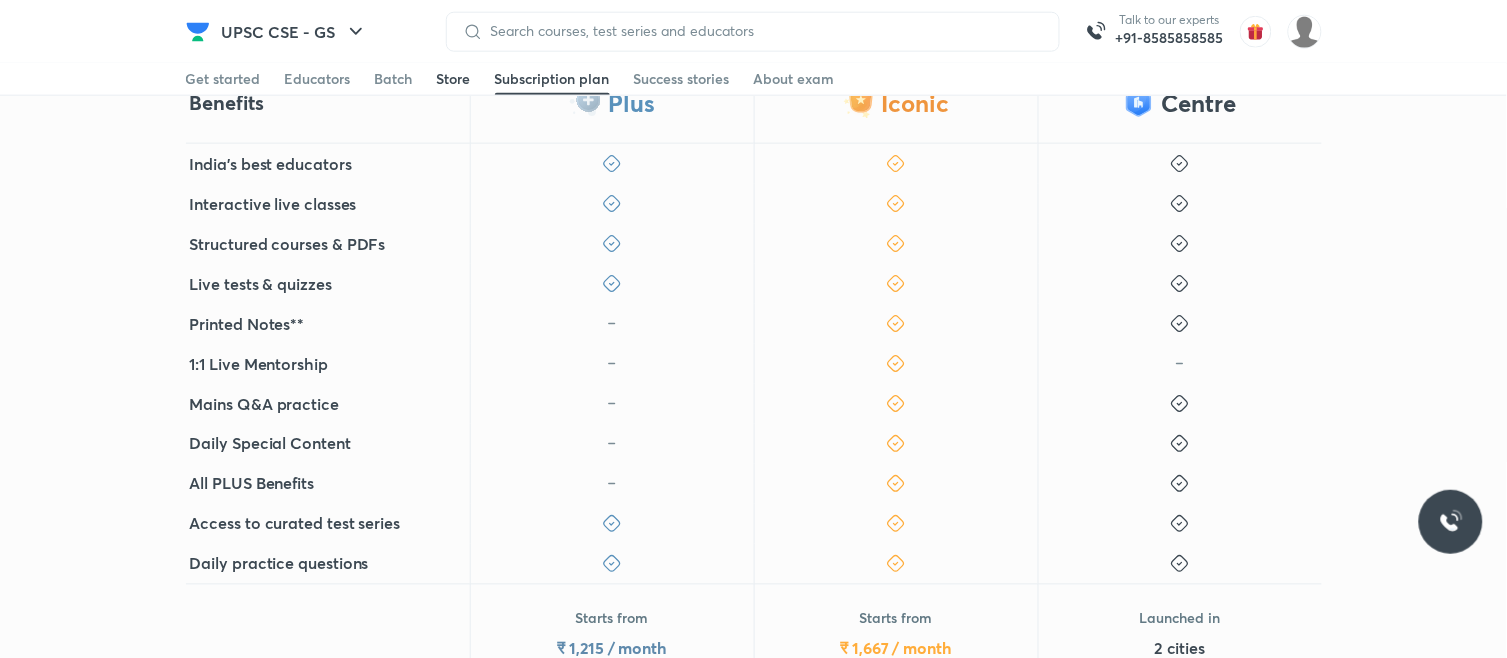 click on "Store" at bounding box center [454, 79] 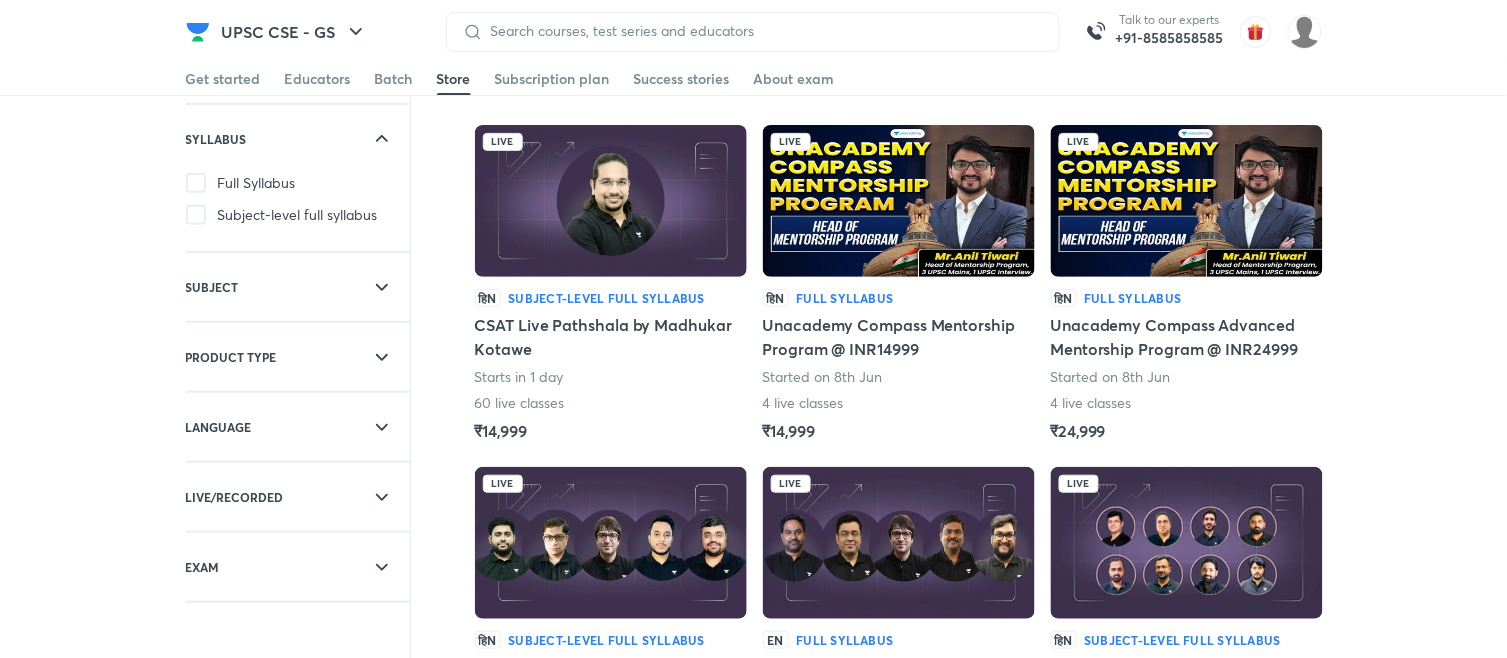 scroll, scrollTop: 111, scrollLeft: 0, axis: vertical 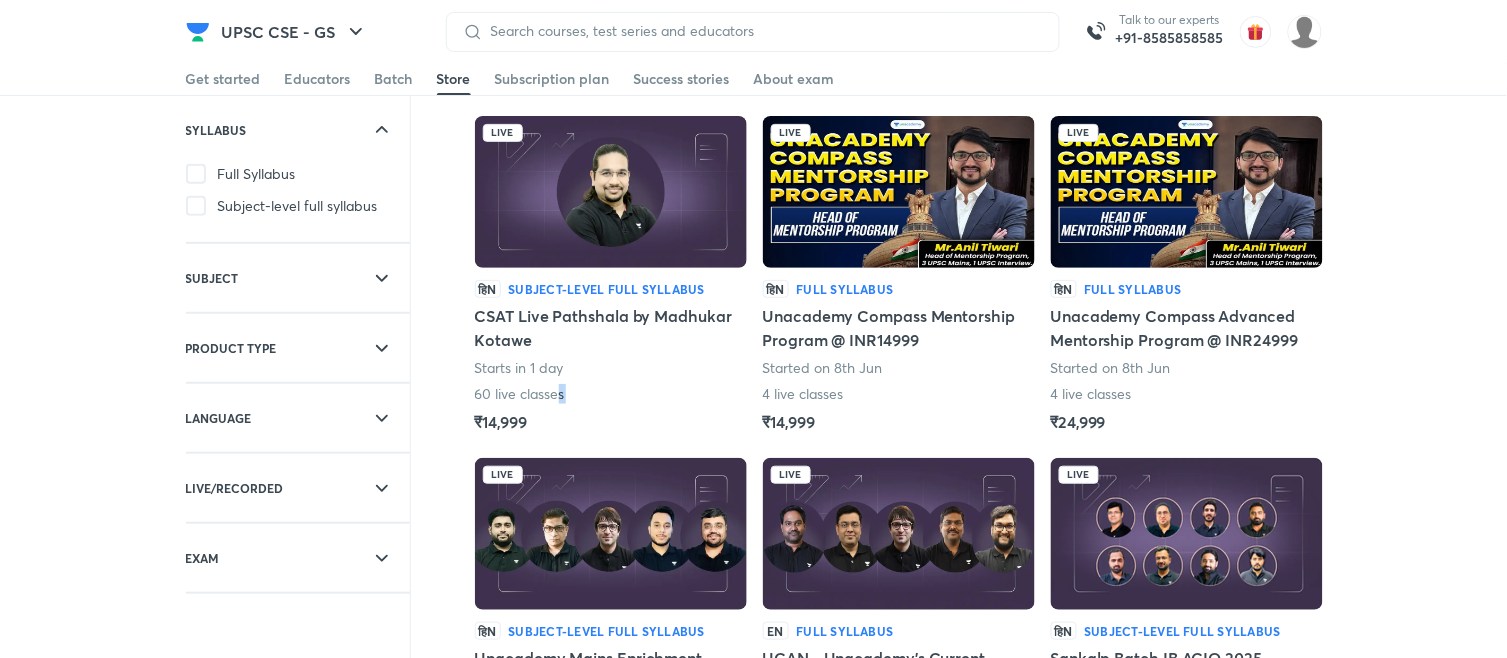 drag, startPoint x: 478, startPoint y: 416, endPoint x: 560, endPoint y: 430, distance: 83.18654 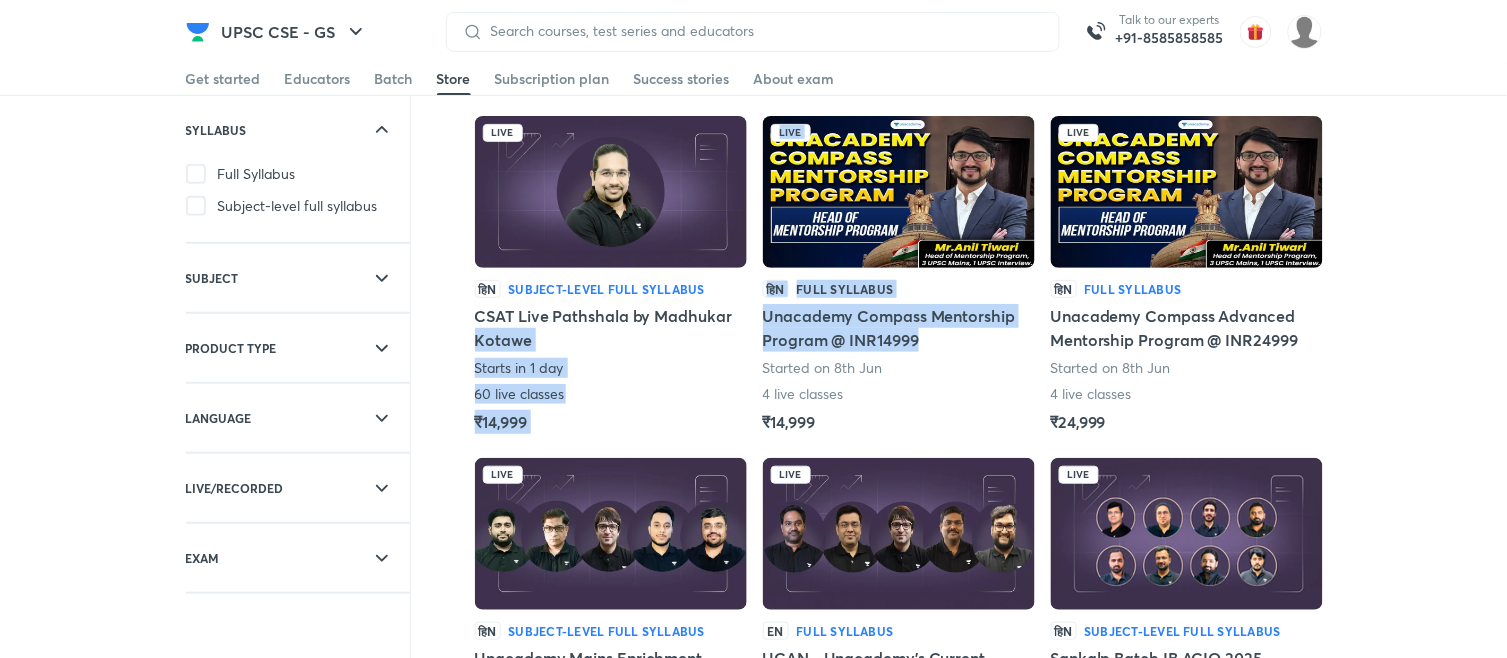 drag, startPoint x: 744, startPoint y: 307, endPoint x: 928, endPoint y: 341, distance: 187.11494 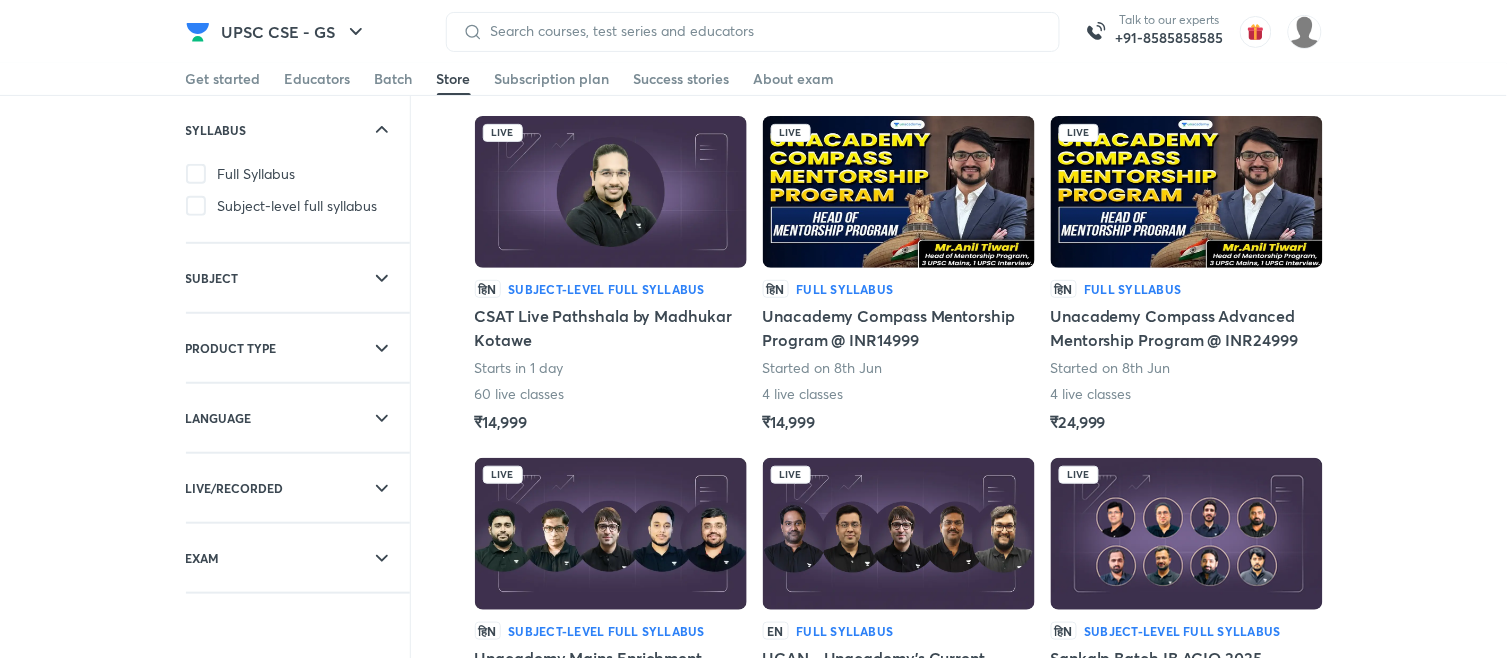 click on "Filters SYLLABUS Full Syllabus Subject-level full syllabus SUBJECT Select all Answer Writing Courses Art & Culture CSAT - Paper II Current Affairs Disaster Management Environment & Ecology Essay Writing Ethics, Integrity & Aptitude Geography History Indian Economy Indian Society Interview Preparation NCERT Summary Newspapers Polity, Governance & IR Practice & Strategy Science & Technology Security Issues UPSC CSE Batches PRODUCT TYPE Batches Test series Notes combo LANGUAGE English Hindi Hinglish LIVE/RECORDED Live Recorded EXAM UPSC CSE(Mains) 2025 UPSC CSE(Mains) 2026 UPSC CSE(Prelims) 2025 UPSC CSE(Prelims) 2026 Sort by: Relevance Syllabus Subject Product type Language Live/Recorded Exam Sort by: Relevance Live हिN Subject-level full syllabus CSAT Live Pathshala by Madhukar Kotawe Starts in 1 day 60 live classes
₹14,999 Live हिN Full Syllabus Unacademy Compass Mentorship Program @ INR14999 Started on 8th Jun 4 live classes
₹14,999 Live हिN Full Syllabus ₹24,999 Live" at bounding box center (753, 803) 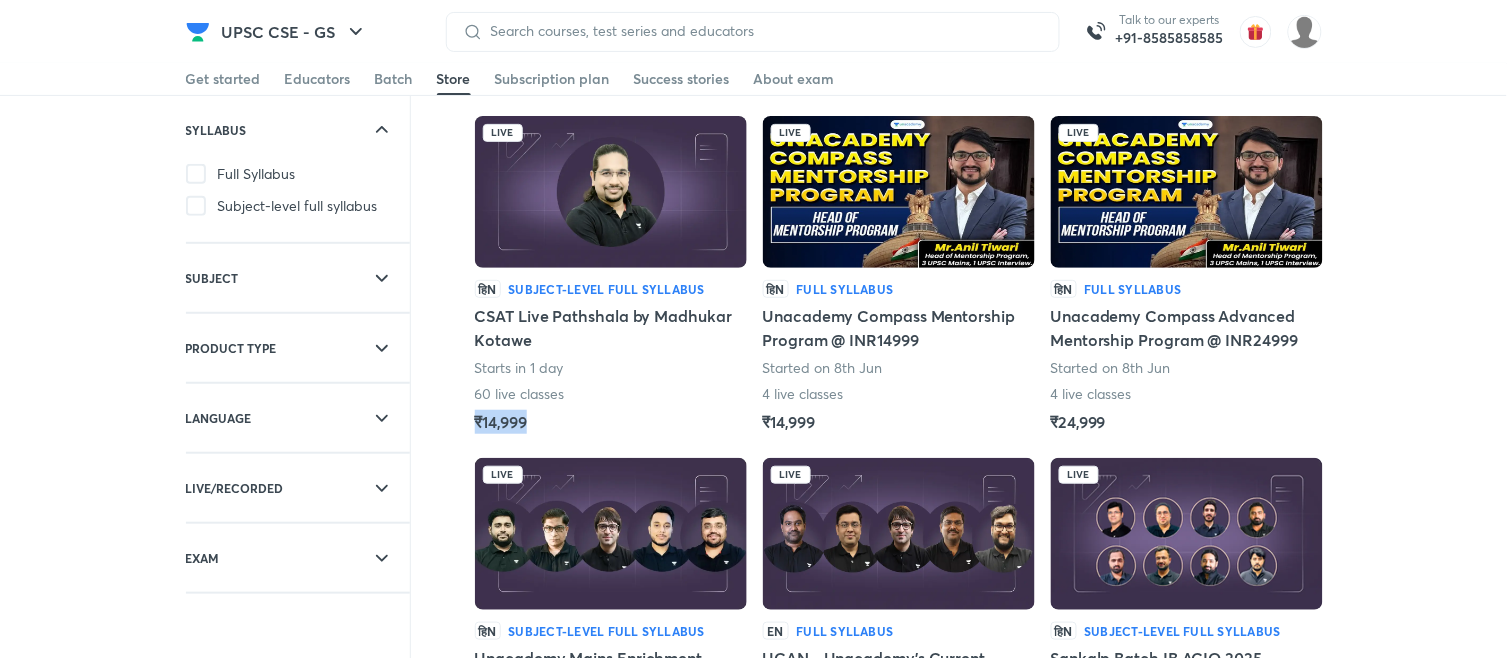 drag, startPoint x: 471, startPoint y: 424, endPoint x: 552, endPoint y: 426, distance: 81.02469 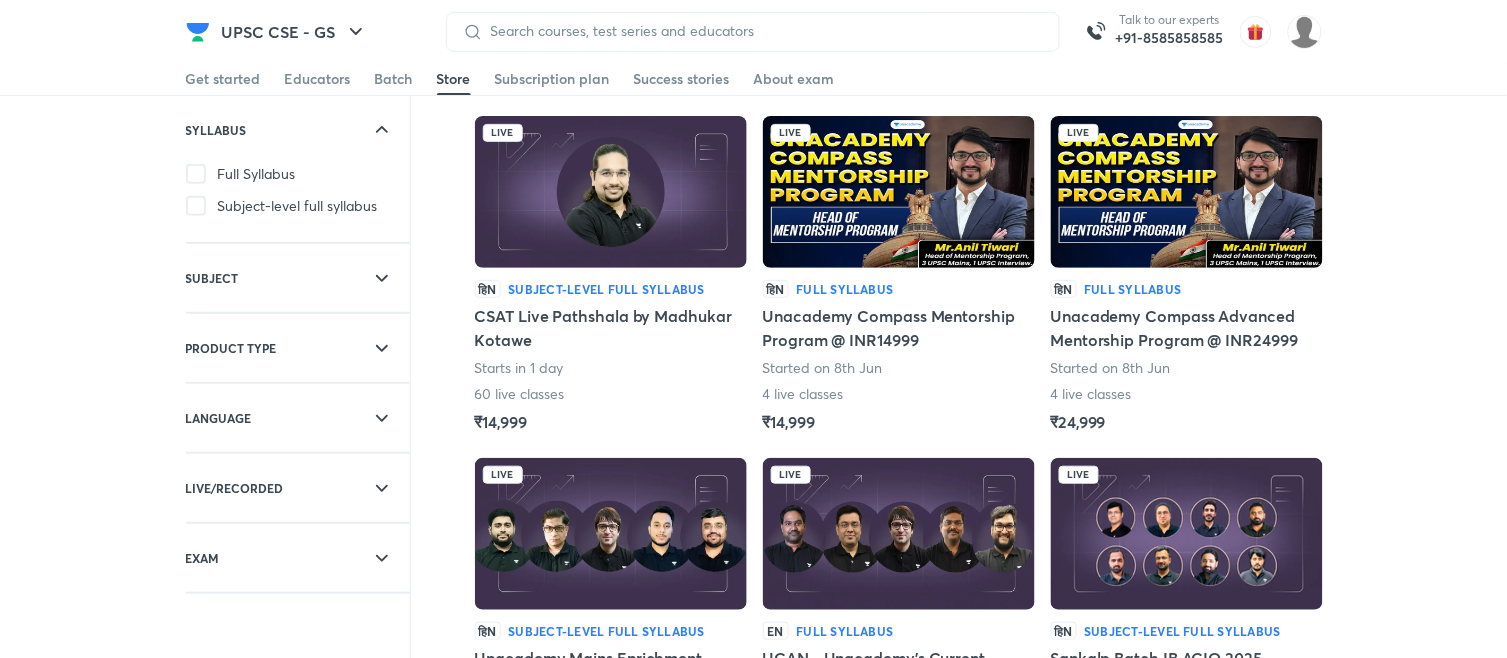 click on "Filters SYLLABUS Full Syllabus Subject-level full syllabus SUBJECT Select all Answer Writing Courses Art & Culture CSAT - Paper II Current Affairs Disaster Management Environment & Ecology Essay Writing Ethics, Integrity & Aptitude Geography History Indian Economy Indian Society Interview Preparation NCERT Summary Newspapers Polity, Governance & IR Practice & Strategy Science & Technology Security Issues UPSC CSE Batches PRODUCT TYPE Batches Test series Notes combo LANGUAGE English Hindi Hinglish LIVE/RECORDED Live Recorded EXAM UPSC CSE(Mains) 2025 UPSC CSE(Mains) 2026 UPSC CSE(Prelims) 2025 UPSC CSE(Prelims) 2026 Sort by: Relevance Syllabus Subject Product type Language Live/Recorded Exam Sort by: Relevance Live हिN Subject-level full syllabus CSAT Live Pathshala by Madhukar Kotawe Starts in 1 day 60 live classes
₹14,999 Live हिN Full Syllabus Unacademy Compass Mentorship Program @ INR14999 Started on 8th Jun 4 live classes
₹14,999 Live हिN Full Syllabus ₹24,999 Live" at bounding box center [753, 803] 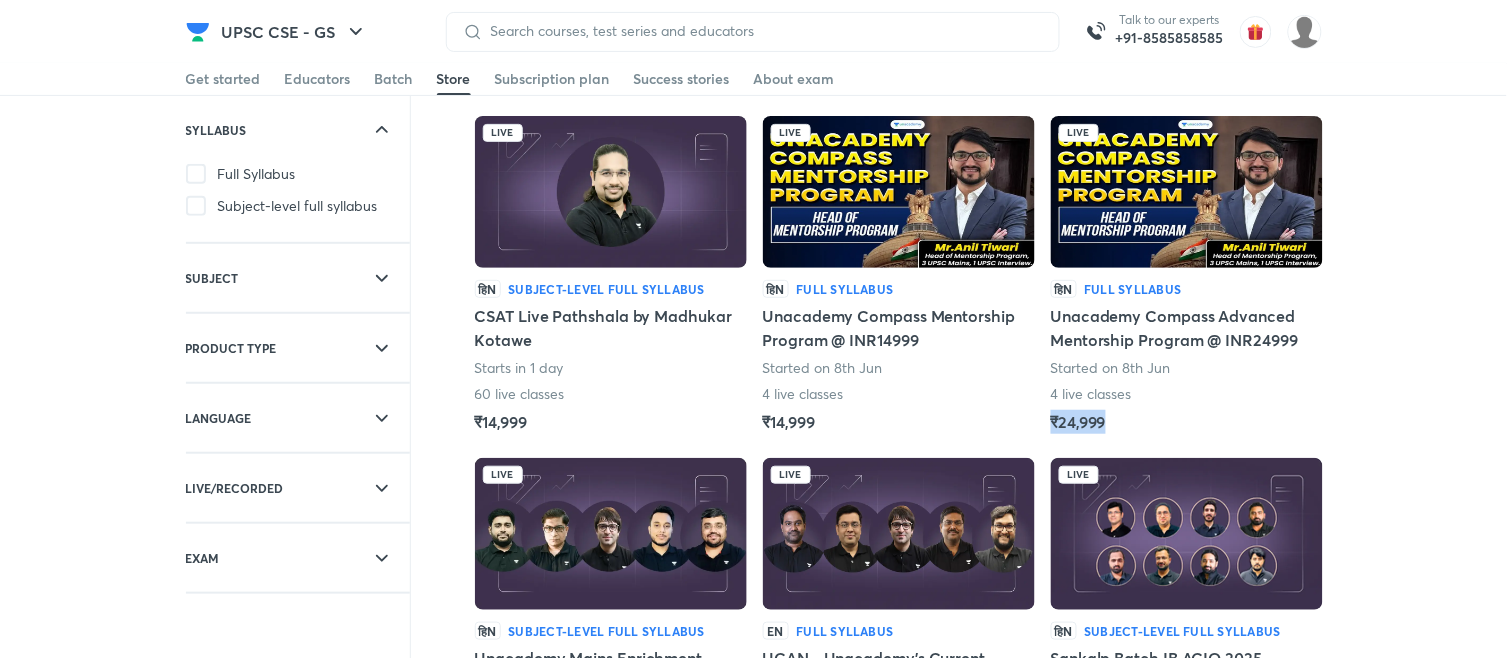drag, startPoint x: 1052, startPoint y: 430, endPoint x: 1122, endPoint y: 424, distance: 70.256676 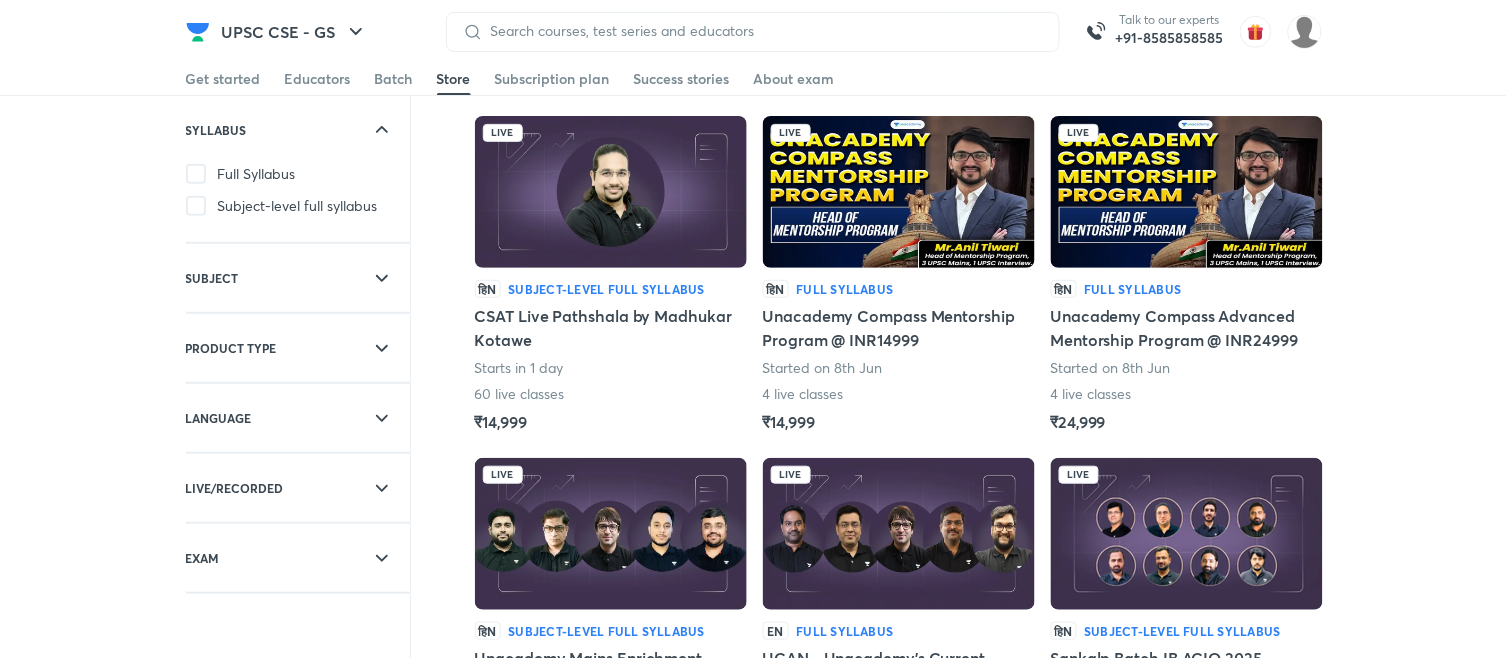 click on "Filters SYLLABUS Full Syllabus Subject-level full syllabus SUBJECT Select all Answer Writing Courses Art & Culture CSAT - Paper II Current Affairs Disaster Management Environment & Ecology Essay Writing Ethics, Integrity & Aptitude Geography History Indian Economy Indian Society Interview Preparation NCERT Summary Newspapers Polity, Governance & IR Practice & Strategy Science & Technology Security Issues UPSC CSE Batches PRODUCT TYPE Batches Test series Notes combo LANGUAGE English Hindi Hinglish LIVE/RECORDED Live Recorded EXAM UPSC CSE(Mains) 2025 UPSC CSE(Mains) 2026 UPSC CSE(Prelims) 2025 UPSC CSE(Prelims) 2026 Sort by: Relevance Syllabus Subject Product type Language Live/Recorded Exam Sort by: Relevance Live हिN Subject-level full syllabus CSAT Live Pathshala by Madhukar Kotawe Starts in 1 day 60 live classes
₹14,999 Live हिN Full Syllabus Unacademy Compass Mentorship Program @ INR14999 Started on 8th Jun 4 live classes
₹14,999 Live हिN Full Syllabus ₹24,999 Live" at bounding box center (753, 803) 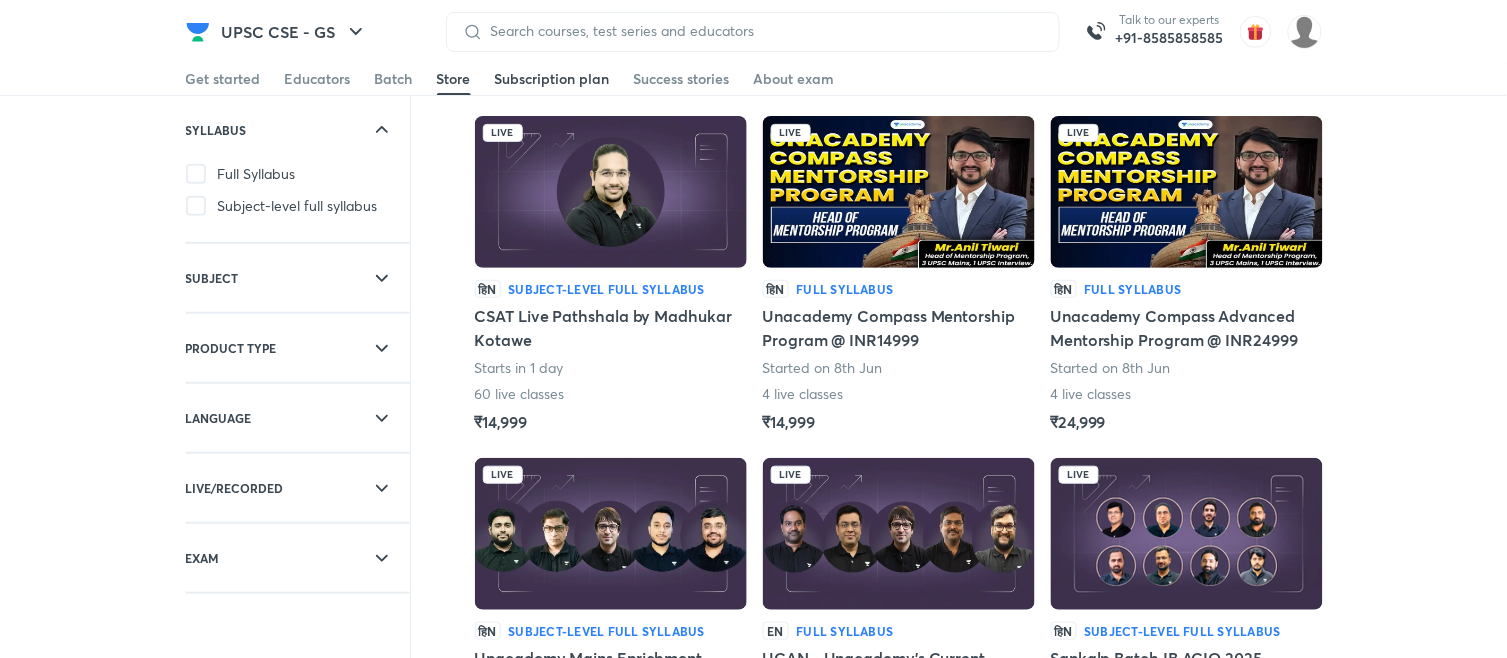 click on "Subscription plan" at bounding box center [552, 79] 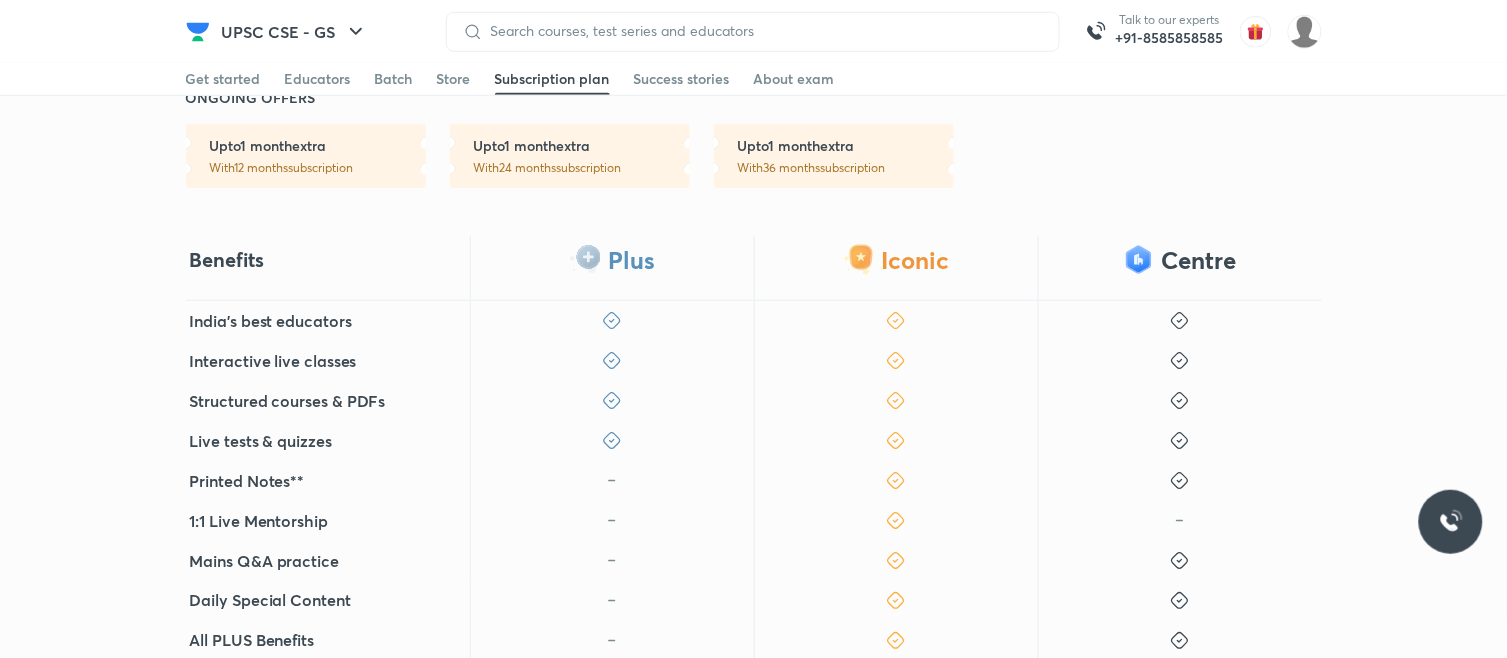scroll, scrollTop: 444, scrollLeft: 0, axis: vertical 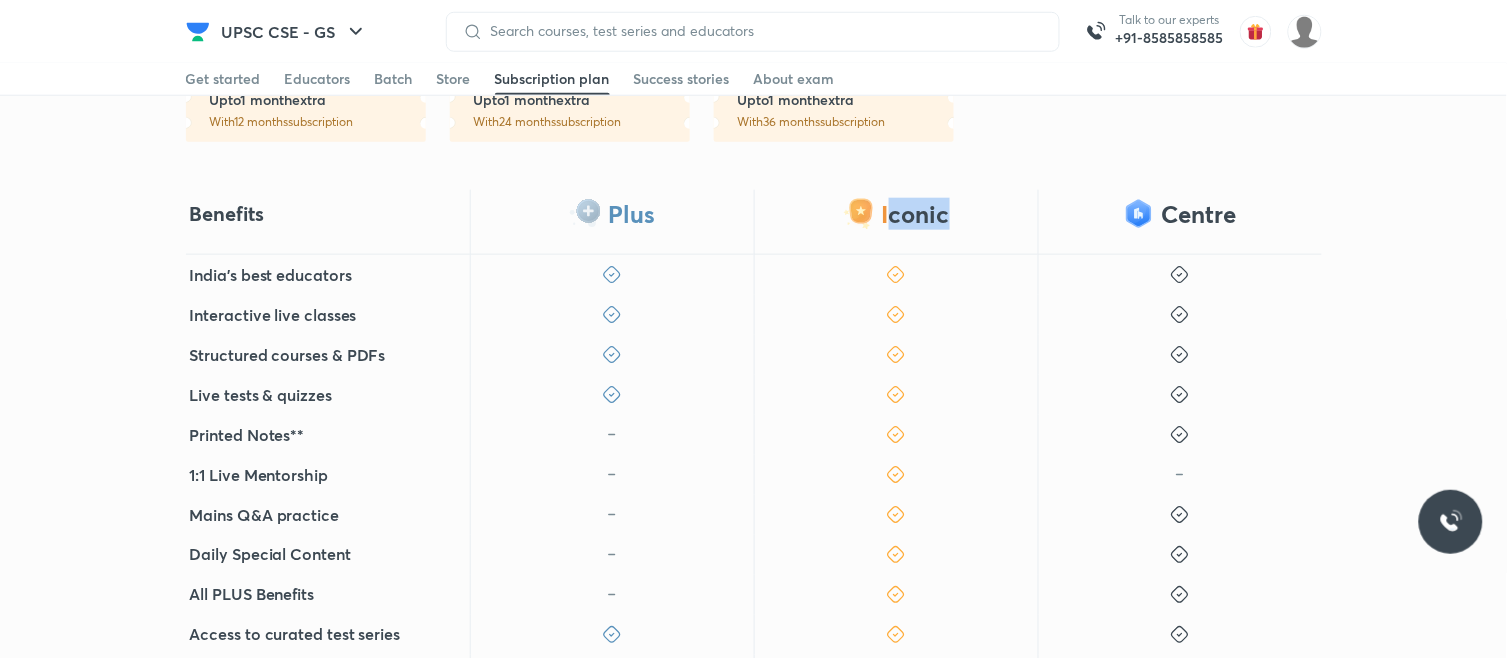 drag, startPoint x: 886, startPoint y: 213, endPoint x: 995, endPoint y: 218, distance: 109.11462 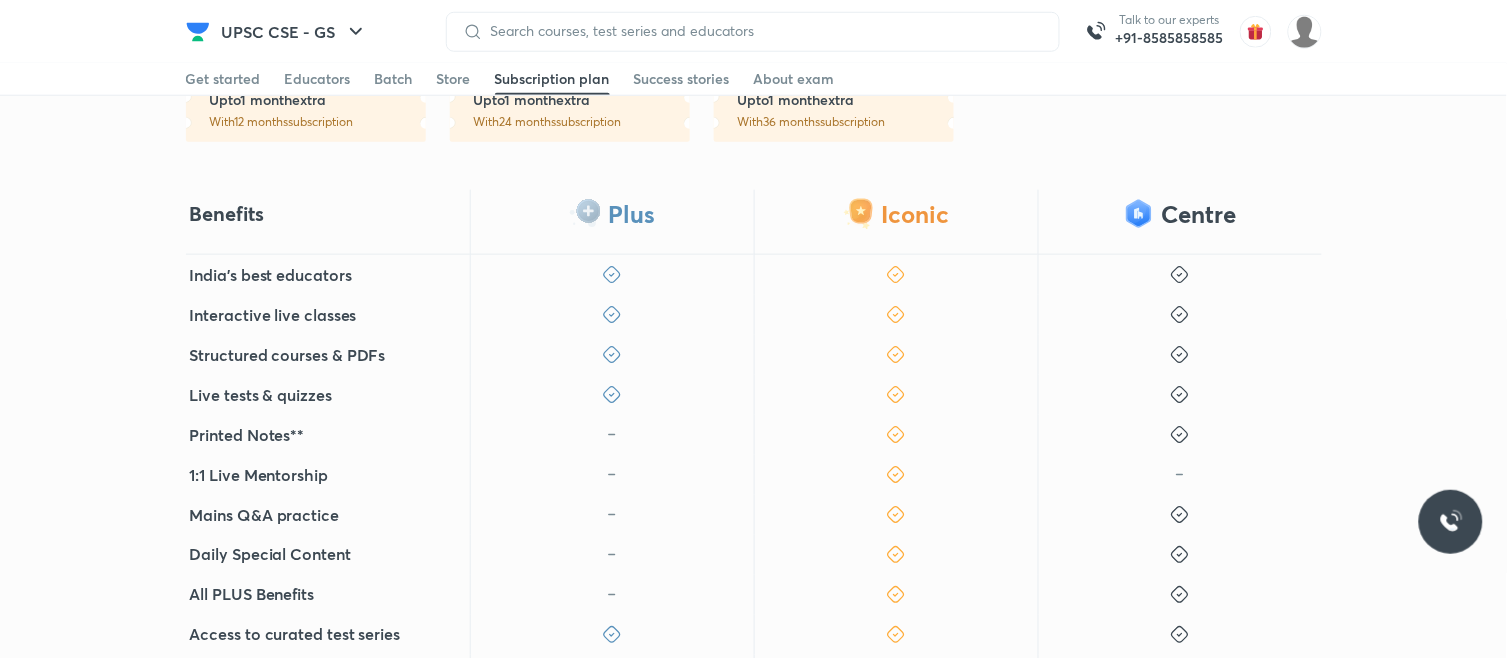 scroll, scrollTop: 555, scrollLeft: 0, axis: vertical 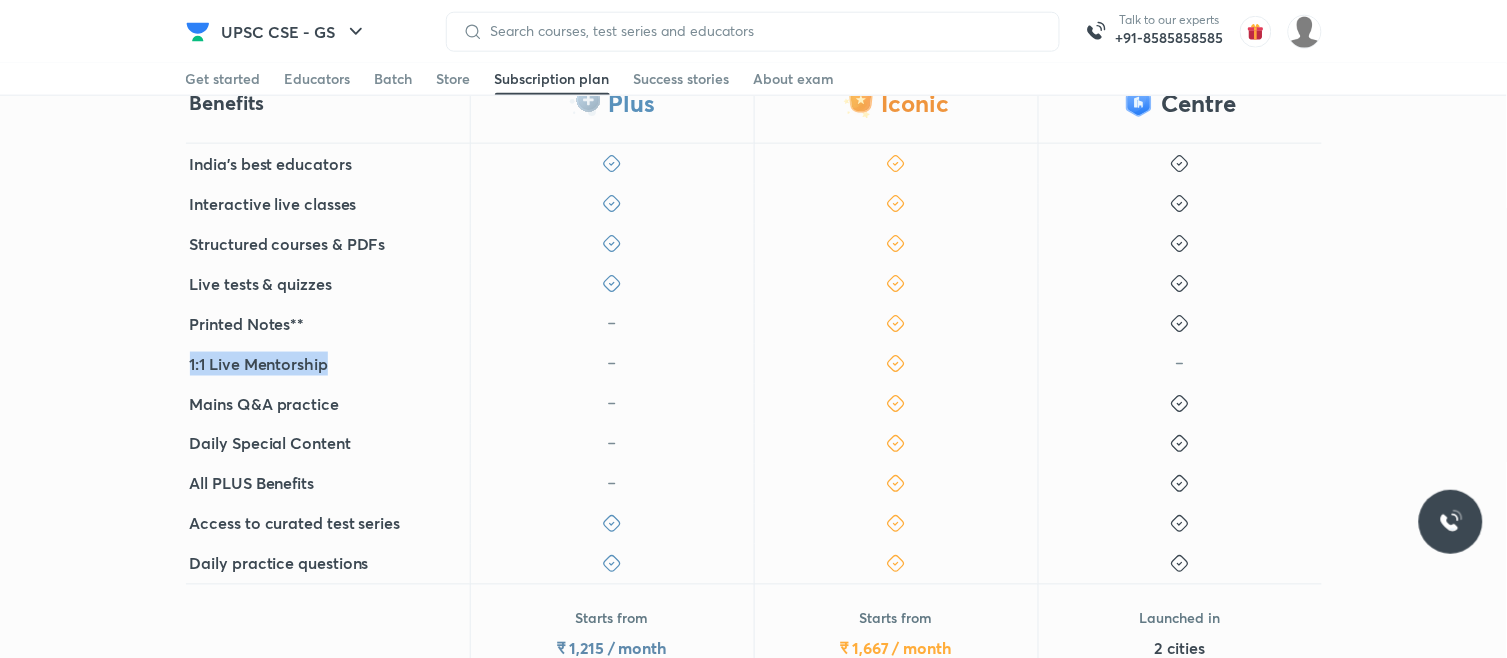 drag, startPoint x: 188, startPoint y: 361, endPoint x: 351, endPoint y: 362, distance: 163.00307 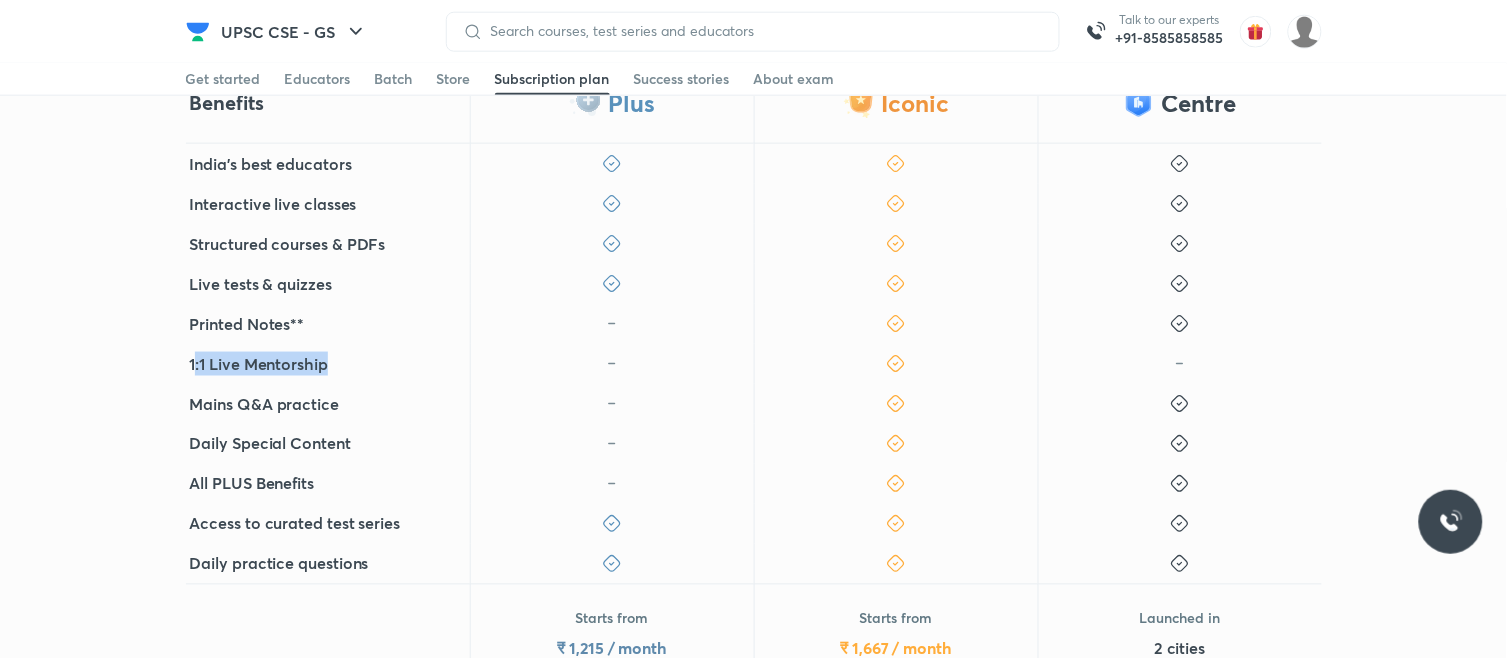 drag, startPoint x: 194, startPoint y: 363, endPoint x: 334, endPoint y: 354, distance: 140.28899 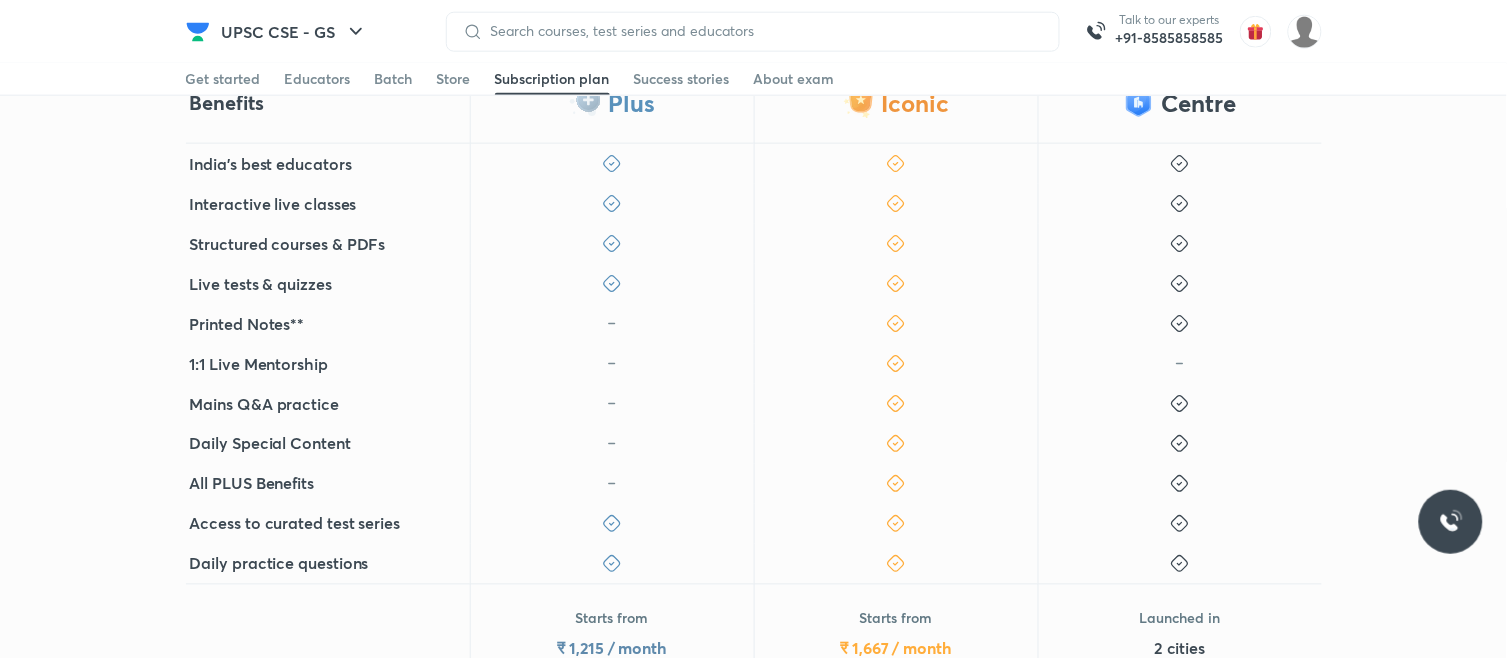 click on "Mains Q&A practice" at bounding box center (265, 404) 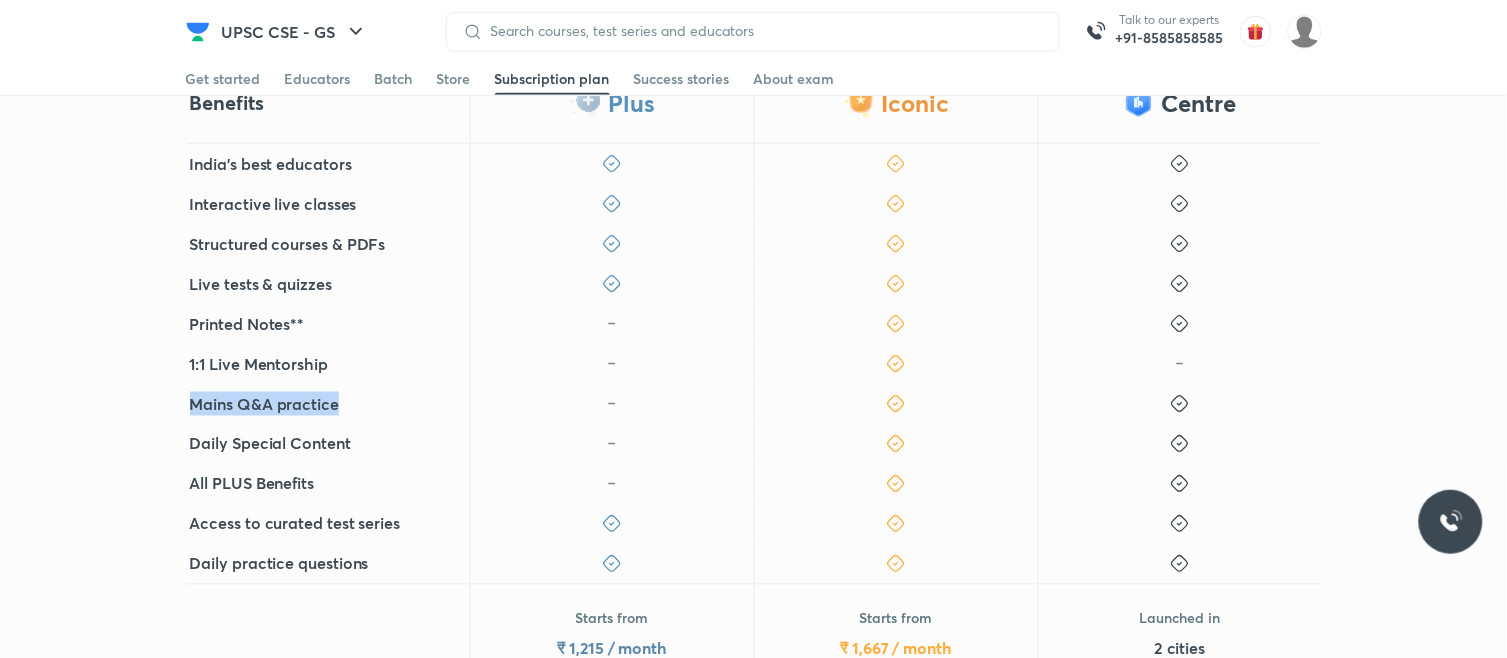 drag, startPoint x: 186, startPoint y: 404, endPoint x: 351, endPoint y: 400, distance: 165.04848 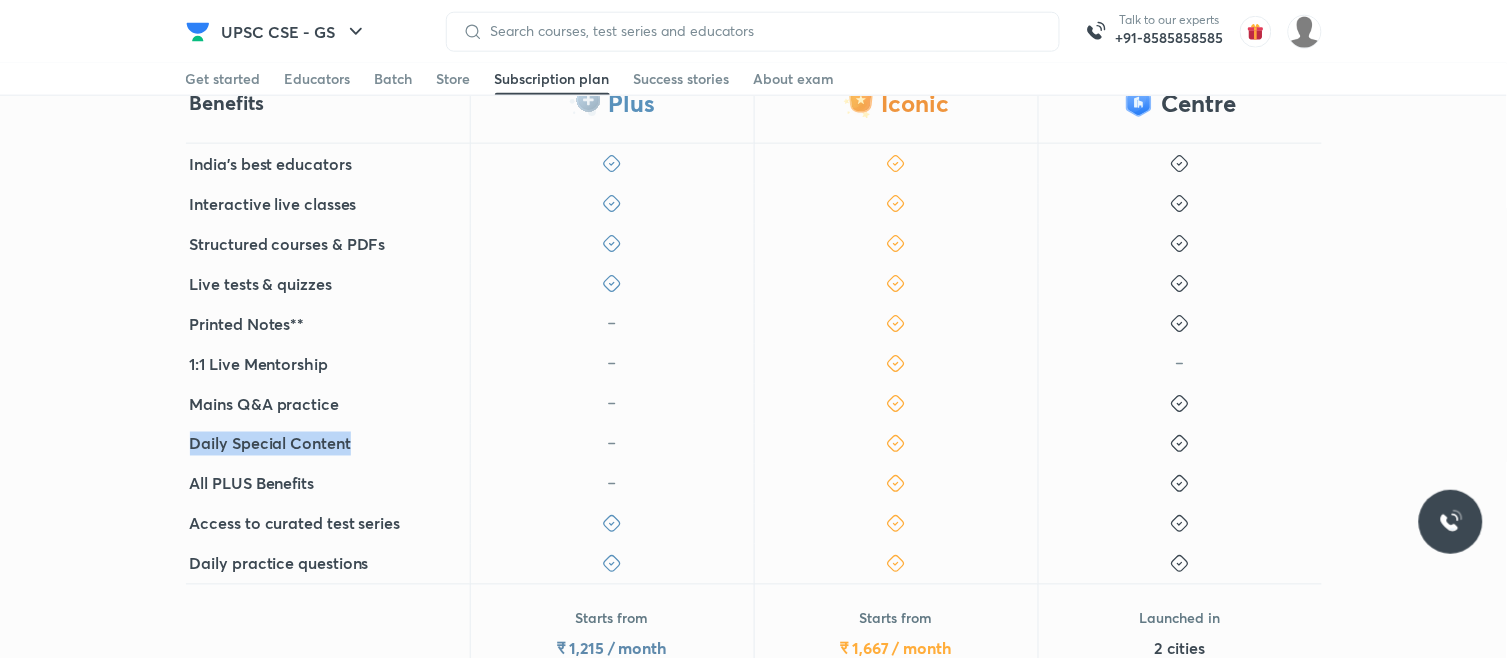 drag, startPoint x: 190, startPoint y: 447, endPoint x: 366, endPoint y: 437, distance: 176.28386 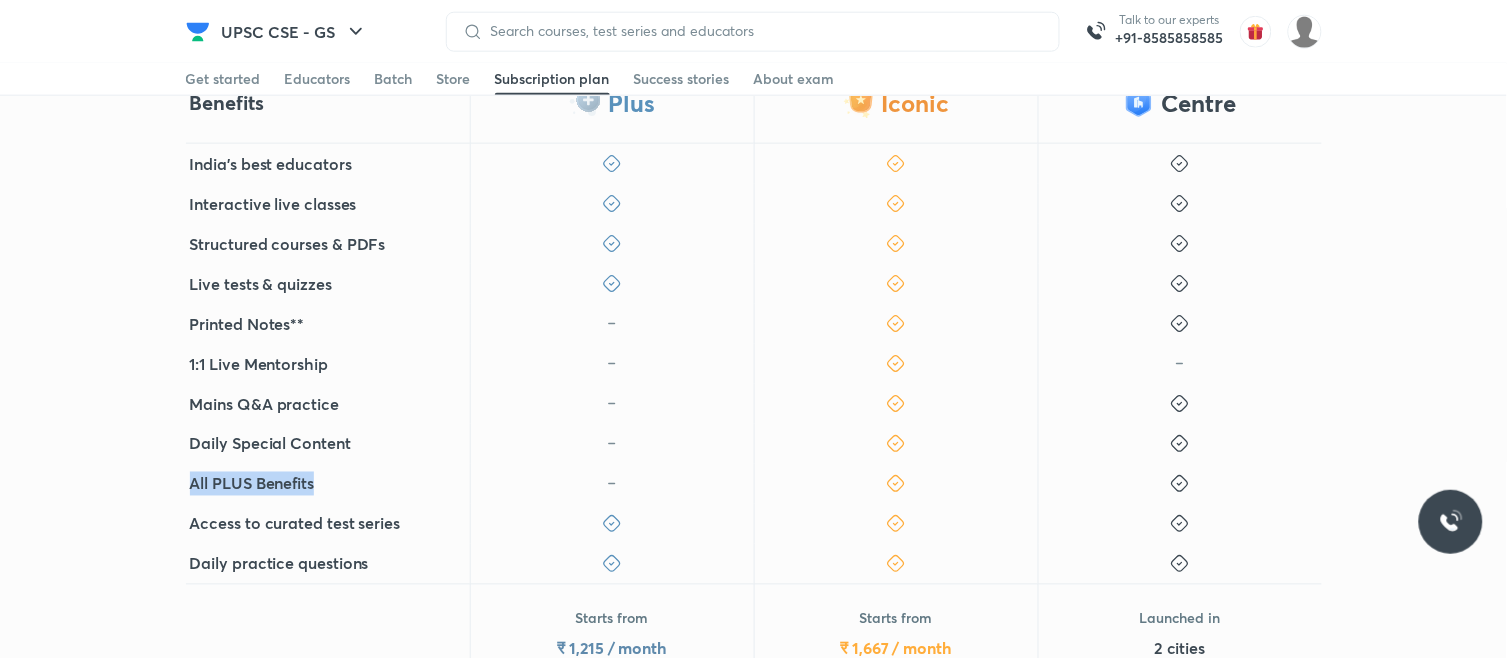 drag, startPoint x: 192, startPoint y: 481, endPoint x: 321, endPoint y: 481, distance: 129 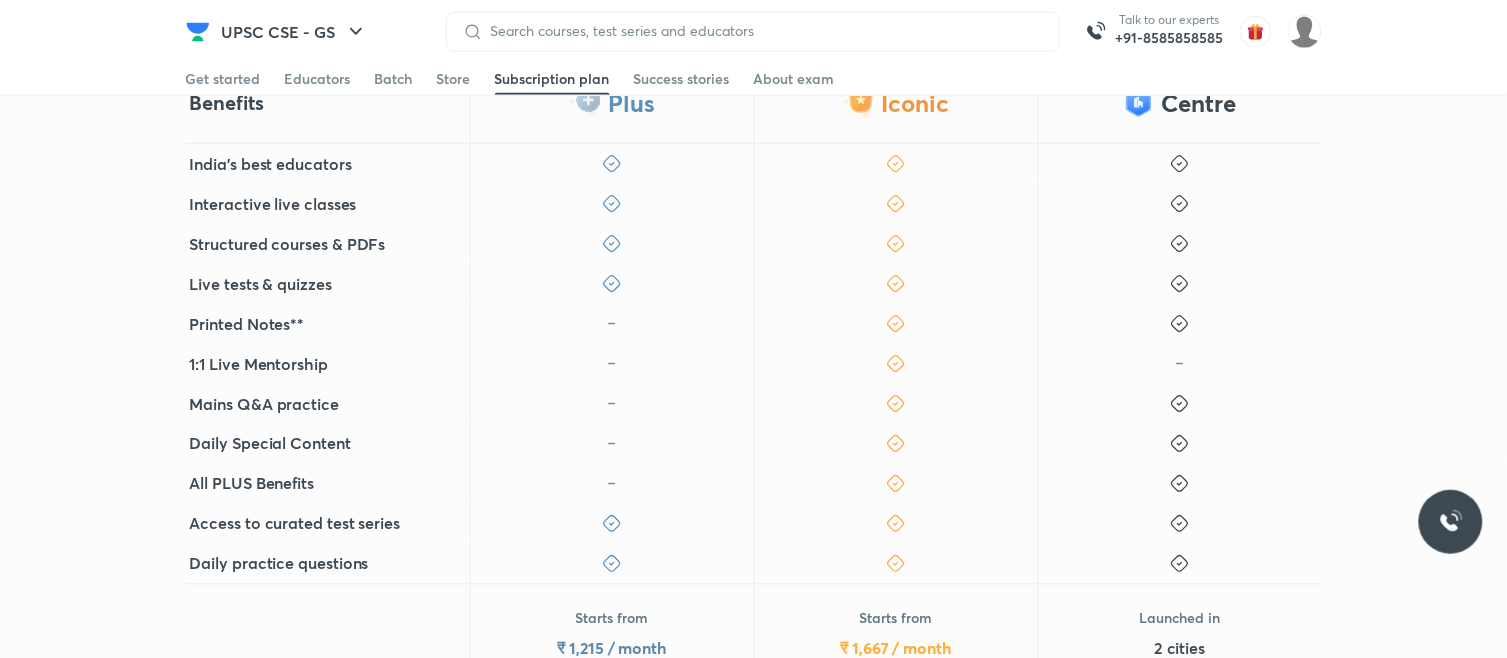 drag, startPoint x: 587, startPoint y: 151, endPoint x: 607, endPoint y: 168, distance: 26.24881 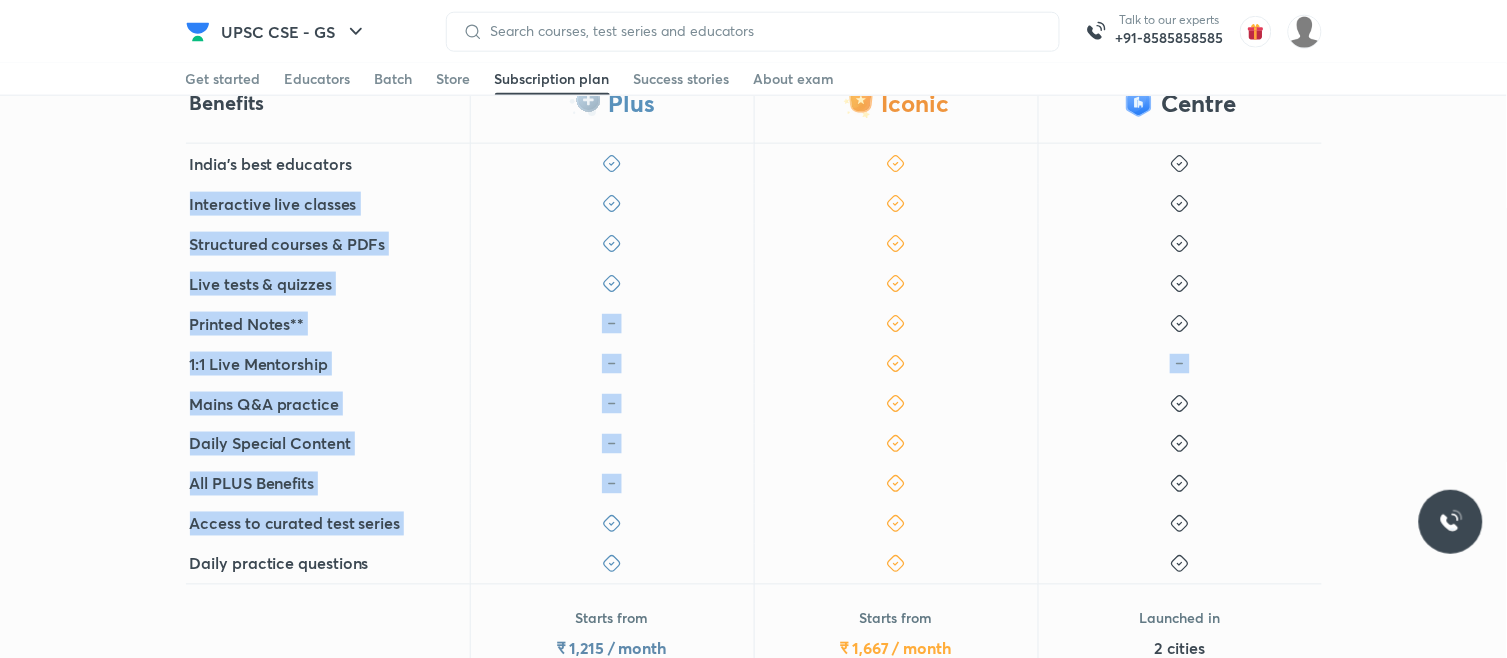 drag, startPoint x: 894, startPoint y: 151, endPoint x: 916, endPoint y: 536, distance: 385.62805 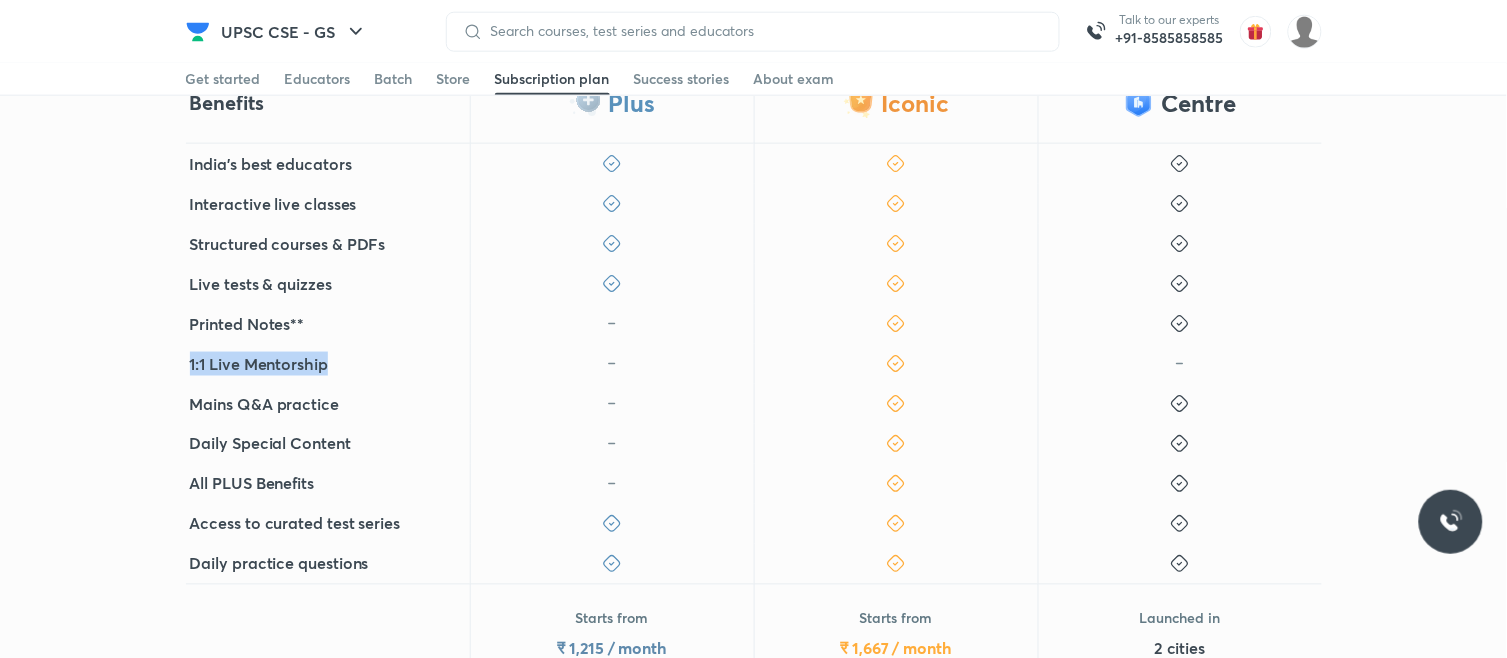 drag, startPoint x: 187, startPoint y: 364, endPoint x: 352, endPoint y: 358, distance: 165.10905 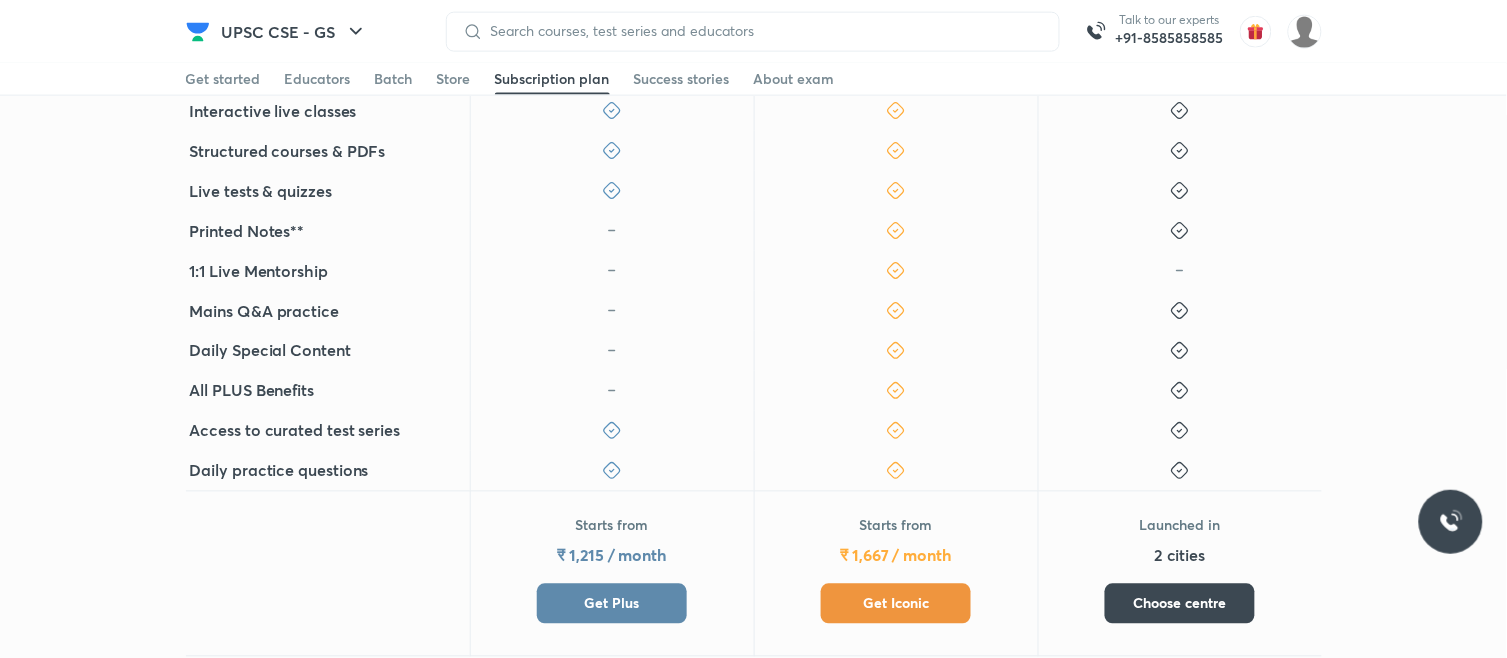 scroll, scrollTop: 666, scrollLeft: 0, axis: vertical 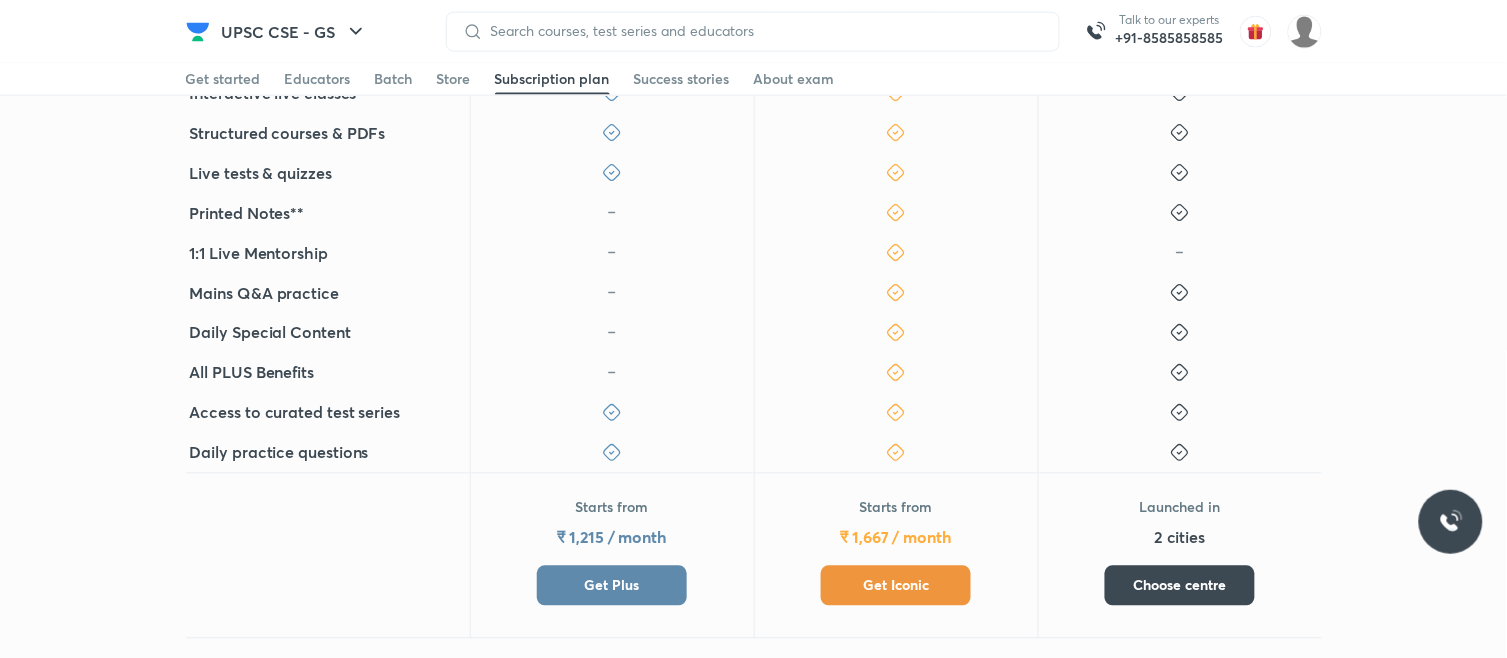 click on "Get Iconic" at bounding box center (896, 586) 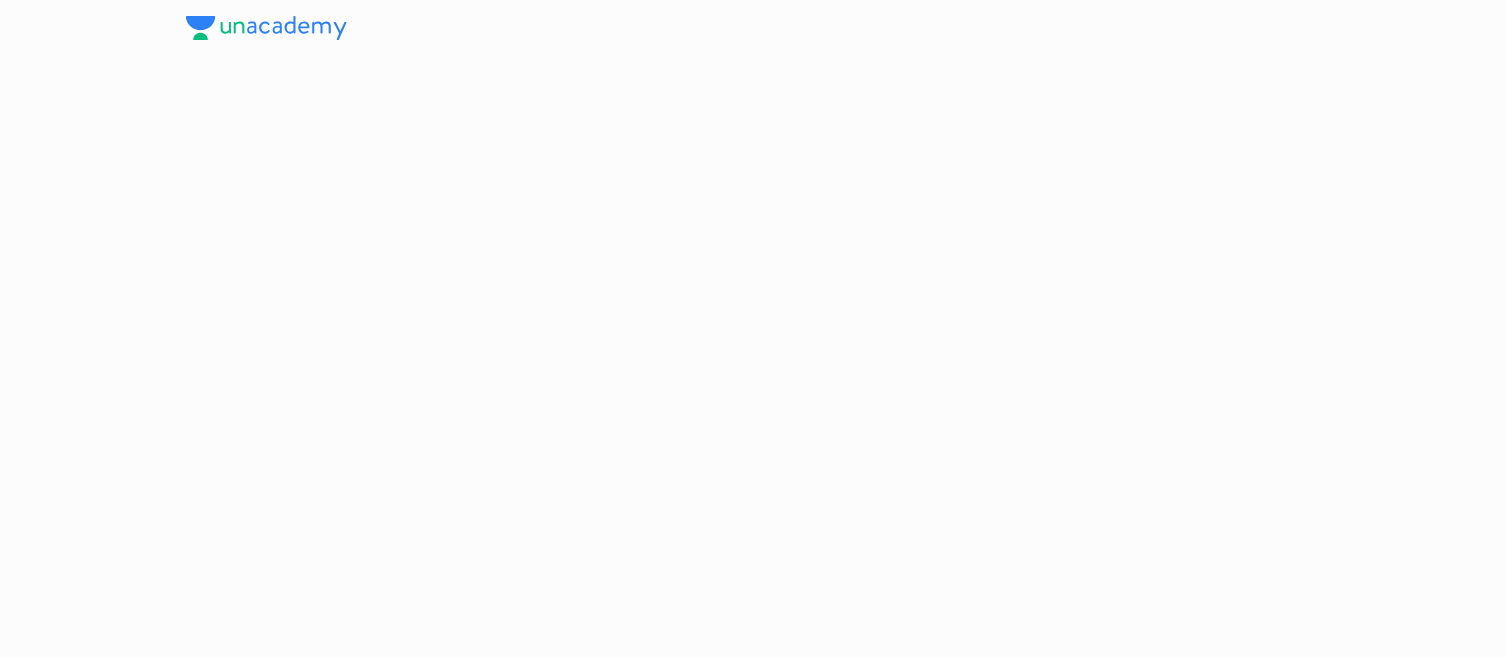 scroll, scrollTop: 0, scrollLeft: 0, axis: both 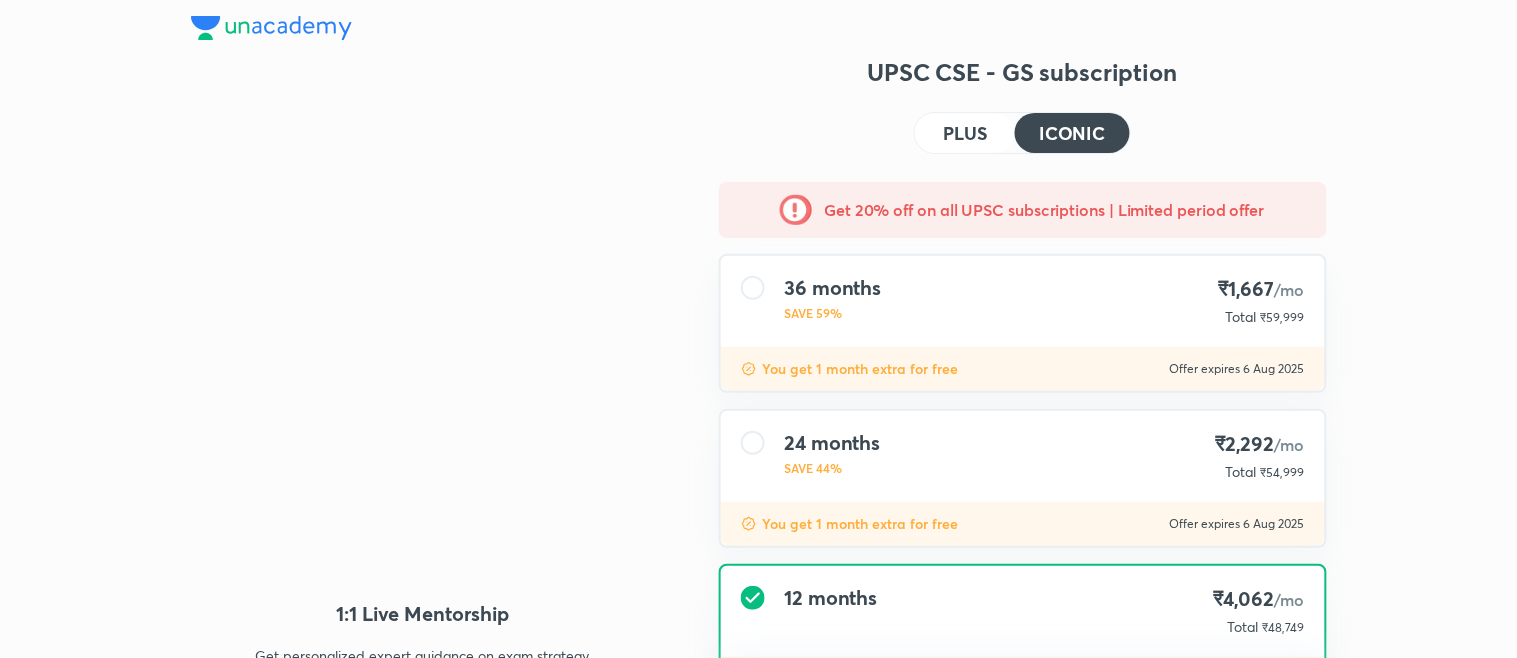 type on "NIKIST" 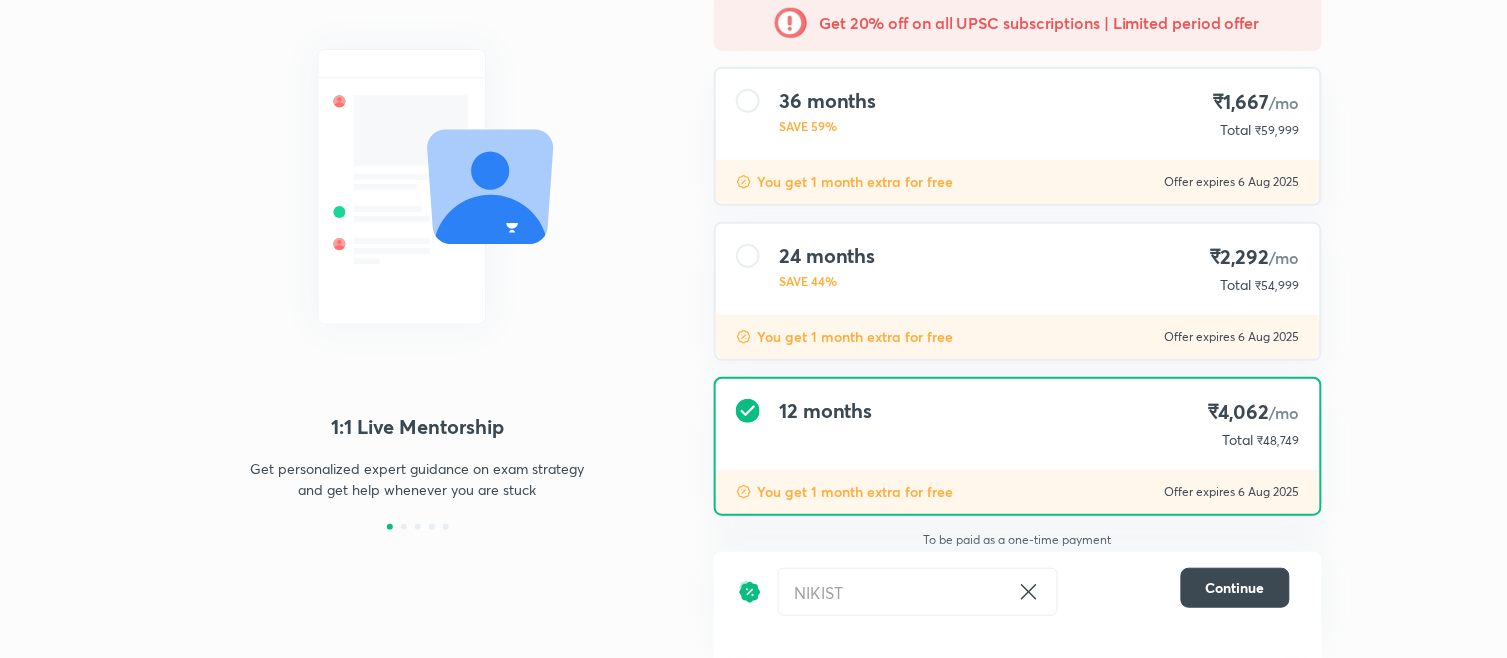 scroll, scrollTop: 184, scrollLeft: 0, axis: vertical 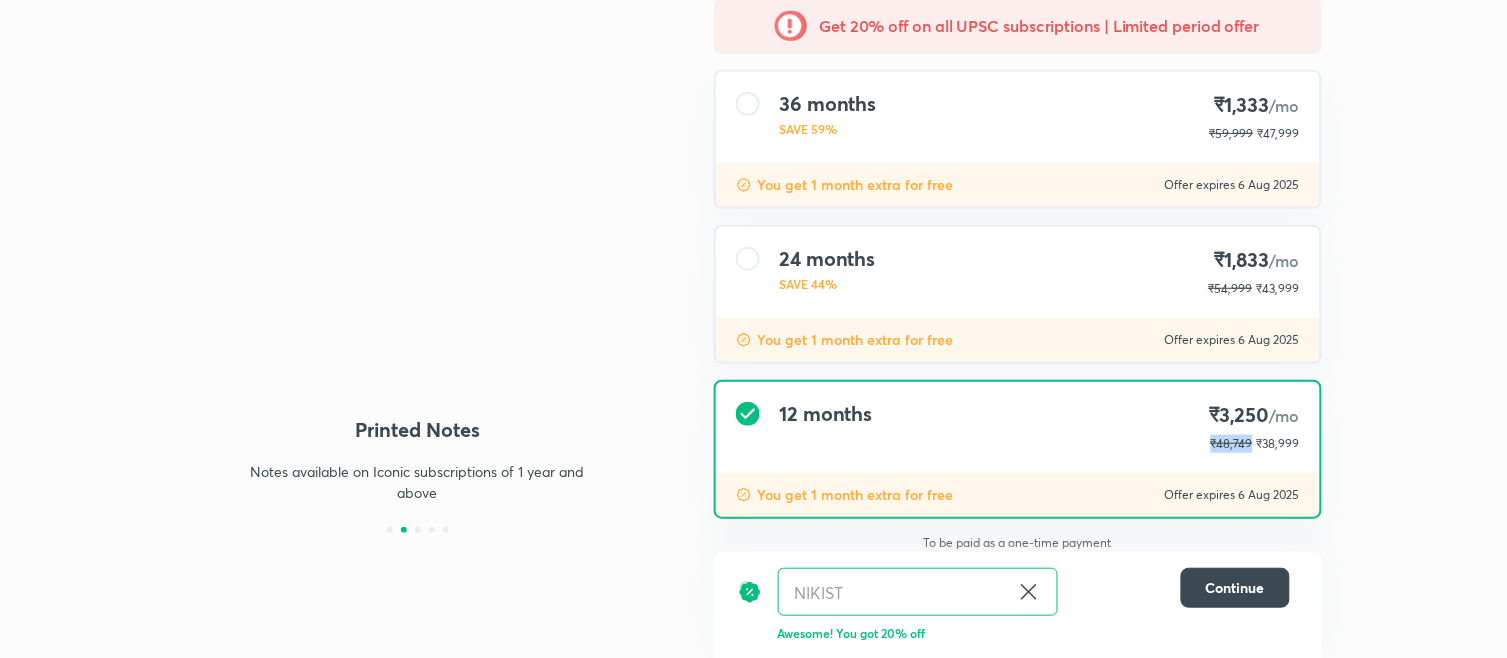 drag, startPoint x: 1211, startPoint y: 434, endPoint x: 1257, endPoint y: 435, distance: 46.010868 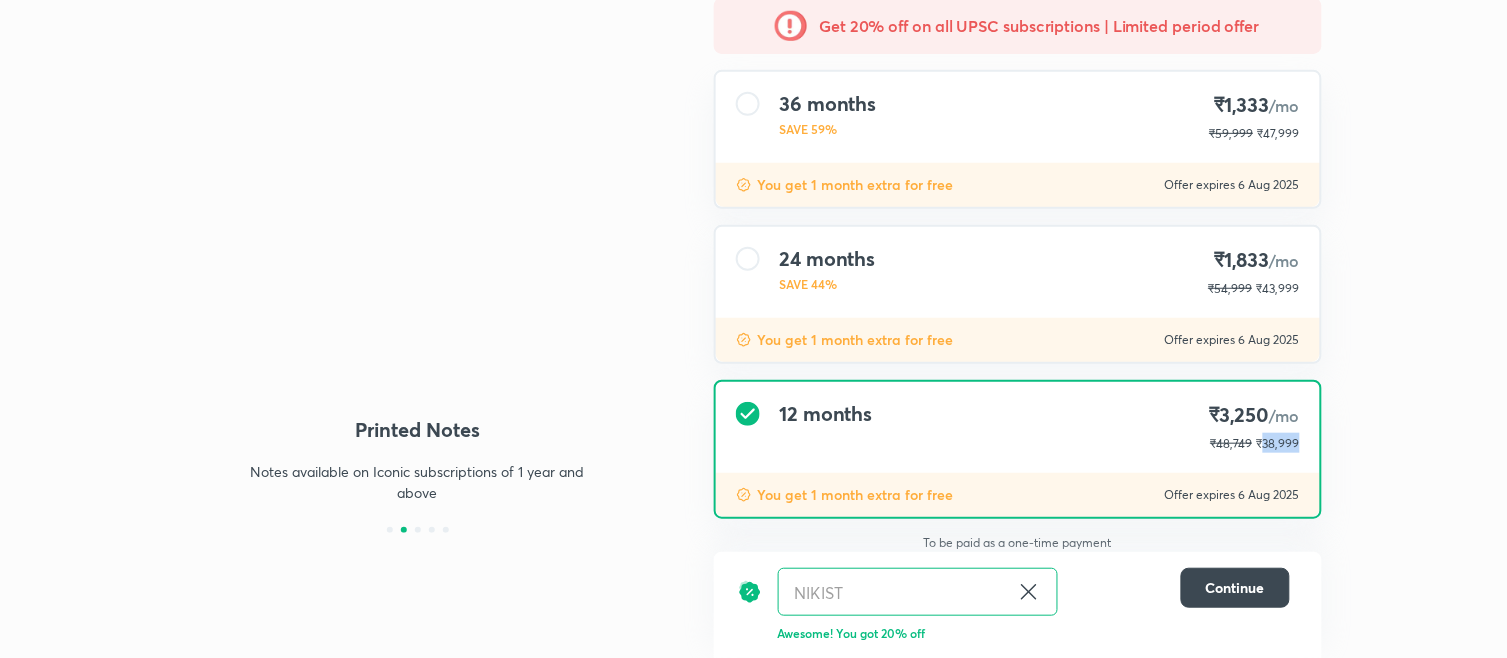 drag, startPoint x: 1265, startPoint y: 436, endPoint x: 1310, endPoint y: 431, distance: 45.276924 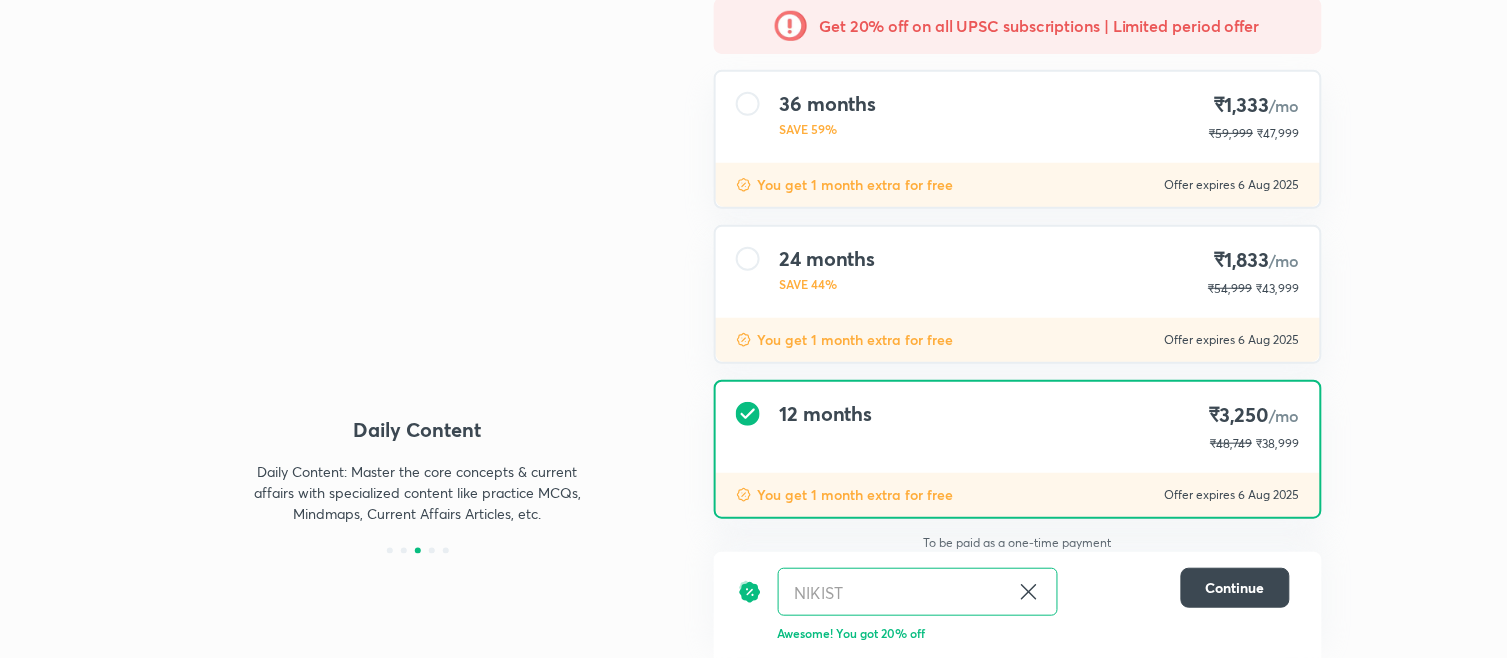 click on "1:1 Live Mentorship Get personalized expert guidance on exam strategy and get help whenever you are stuck
Printed Notes Notes available on Iconic subscriptions of 1 year and above Daily Content Daily Content: Master the core concepts & current affairs with specialized content like practice MCQs, Mindmaps, Current Affairs Articles, etc. Mains Q&A Practice Strengthen your mains answer writing through regular practice with evaluation and personalized feedback All Benefits of Plus Live classes from top educators, mock tests & quizzes, structured batch courses in line with exam syllabus UPSC CSE - GS subscription PLUS ICONIC Get 20% off on all UPSC subscriptions | Limited period offer 36 months SAVE 59% ₹1,333  /mo ₹59,999 ₹47,999 You get 1 month extra for free Offer expires 6 Aug 2025 24 months SAVE 44% ₹1,833  /mo ₹54,999 ₹43,999 You get 1 month extra for free Offer expires 6 Aug 2025 12 months ₹3,250  /mo ₹48,749 ₹38,999 You get 1 month extra for free Offer expires 6 Aug 2025 NIKIST ​" at bounding box center (753, 241) 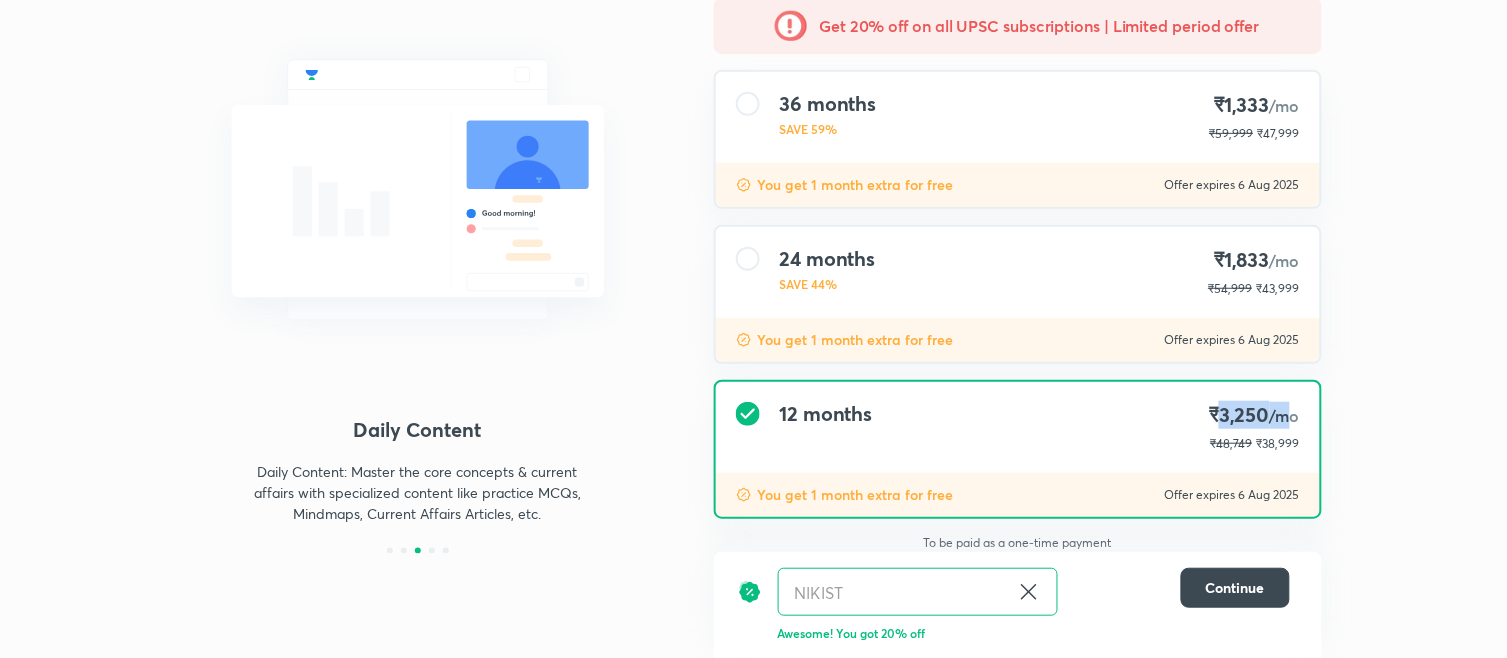 drag, startPoint x: 1216, startPoint y: 410, endPoint x: 1276, endPoint y: 408, distance: 60.033325 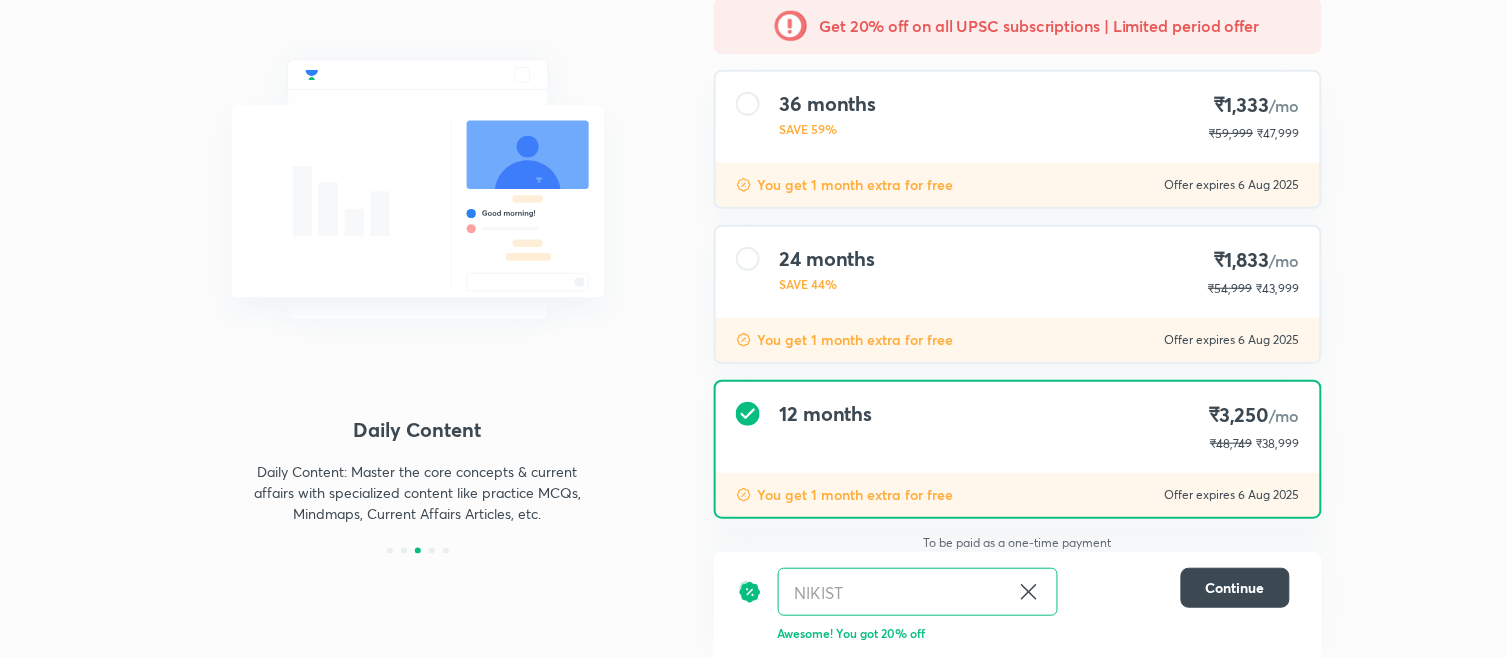 click on "1:1 Live Mentorship Get personalized expert guidance on exam strategy and get help whenever you are stuck
Printed Notes Notes available on Iconic subscriptions of 1 year and above Daily Content Daily Content: Master the core concepts & current affairs with specialized content like practice MCQs, Mindmaps, Current Affairs Articles, etc. Mains Q&A Practice Strengthen your mains answer writing through regular practice with evaluation and personalized feedback All Benefits of Plus Live classes from top educators, mock tests & quizzes, structured batch courses in line with exam syllabus UPSC CSE - GS subscription PLUS ICONIC Get 20% off on all UPSC subscriptions | Limited period offer 36 months SAVE 59% ₹1,333  /mo ₹59,999 ₹47,999 You get 1 month extra for free Offer expires 6 Aug 2025 24 months SAVE 44% ₹1,833  /mo ₹54,999 ₹43,999 You get 1 month extra for free Offer expires 6 Aug 2025 12 months ₹3,250  /mo ₹48,749 ₹38,999 You get 1 month extra for free Offer expires 6 Aug 2025 NIKIST ​" at bounding box center (753, 241) 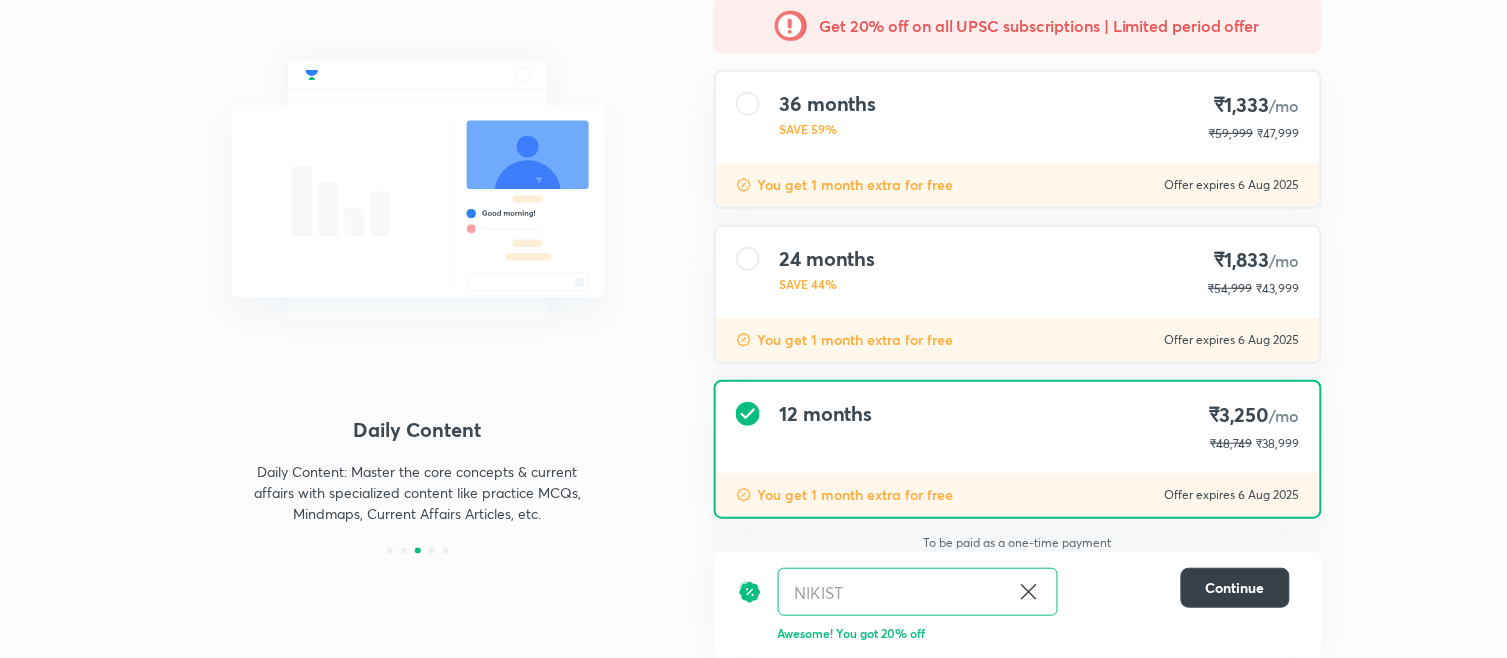 click on "Continue" at bounding box center (1235, 588) 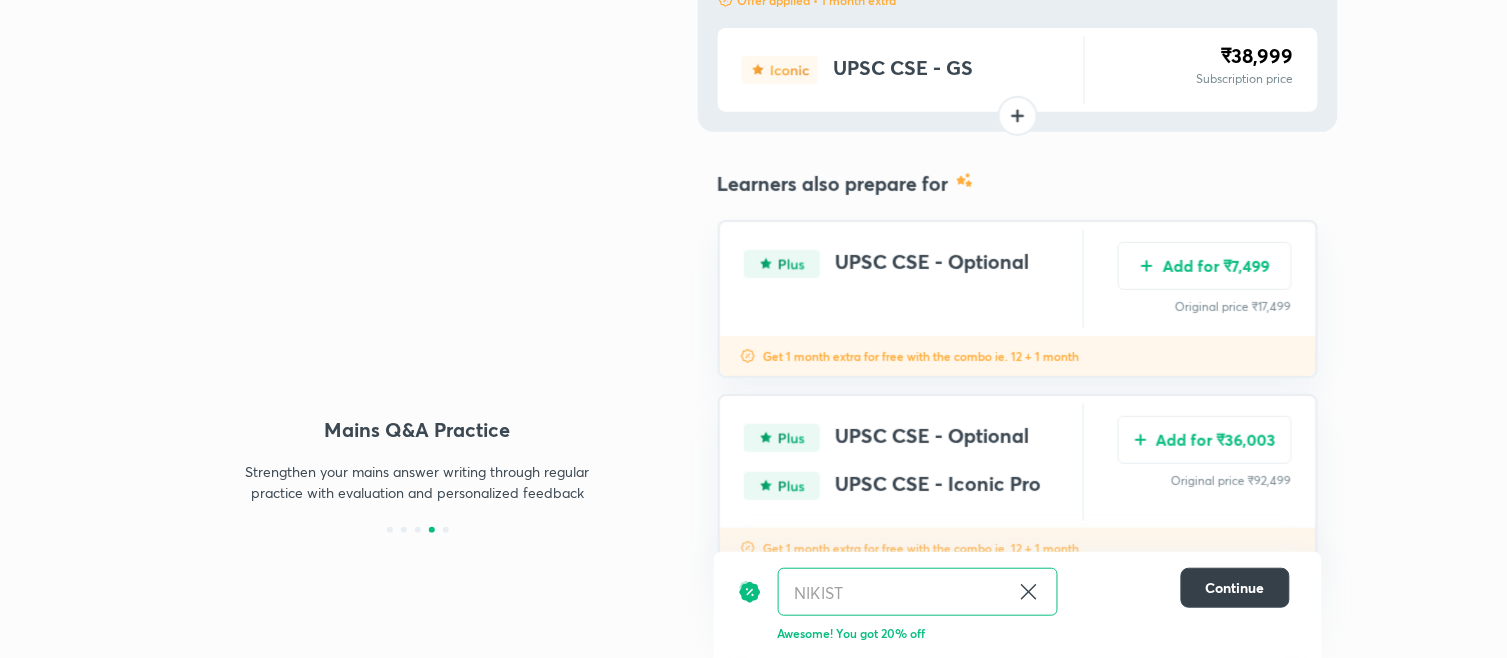 scroll, scrollTop: 163, scrollLeft: 0, axis: vertical 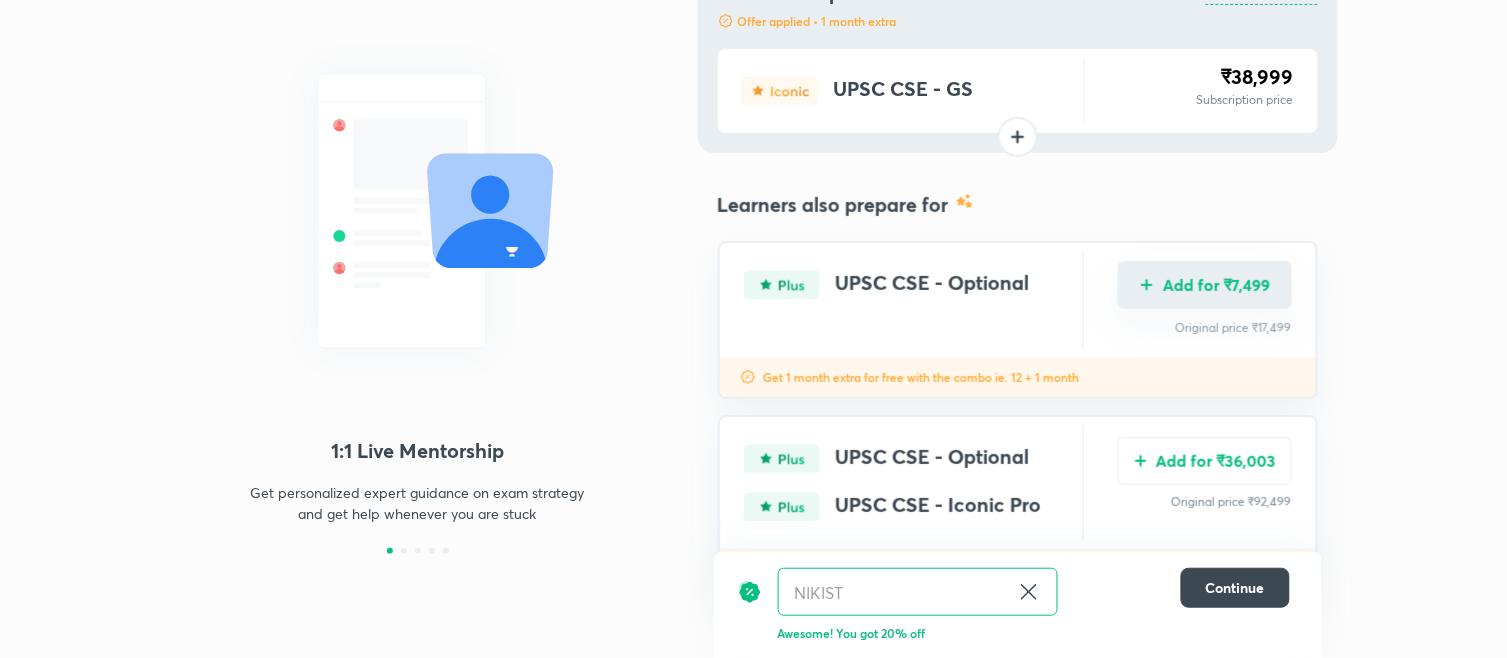 click on "Add for ₹7,499" at bounding box center (1205, 285) 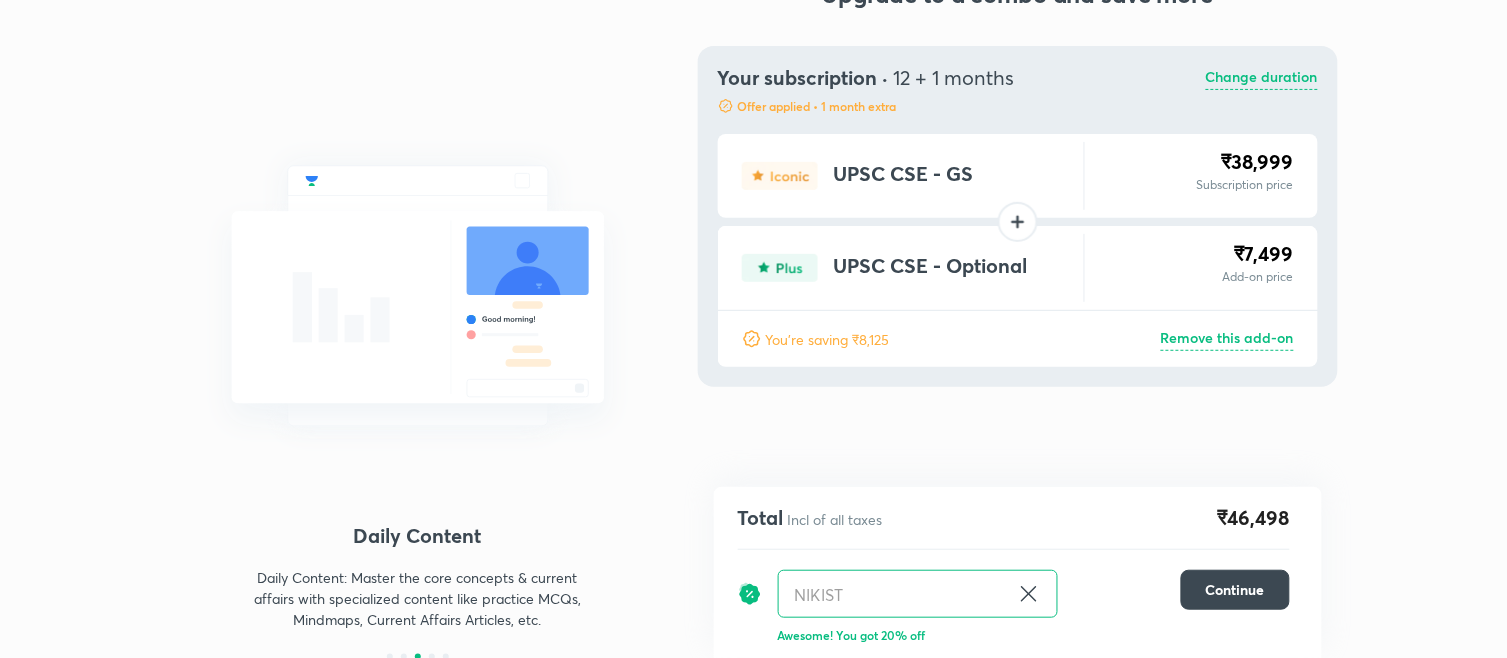 scroll, scrollTop: 57, scrollLeft: 0, axis: vertical 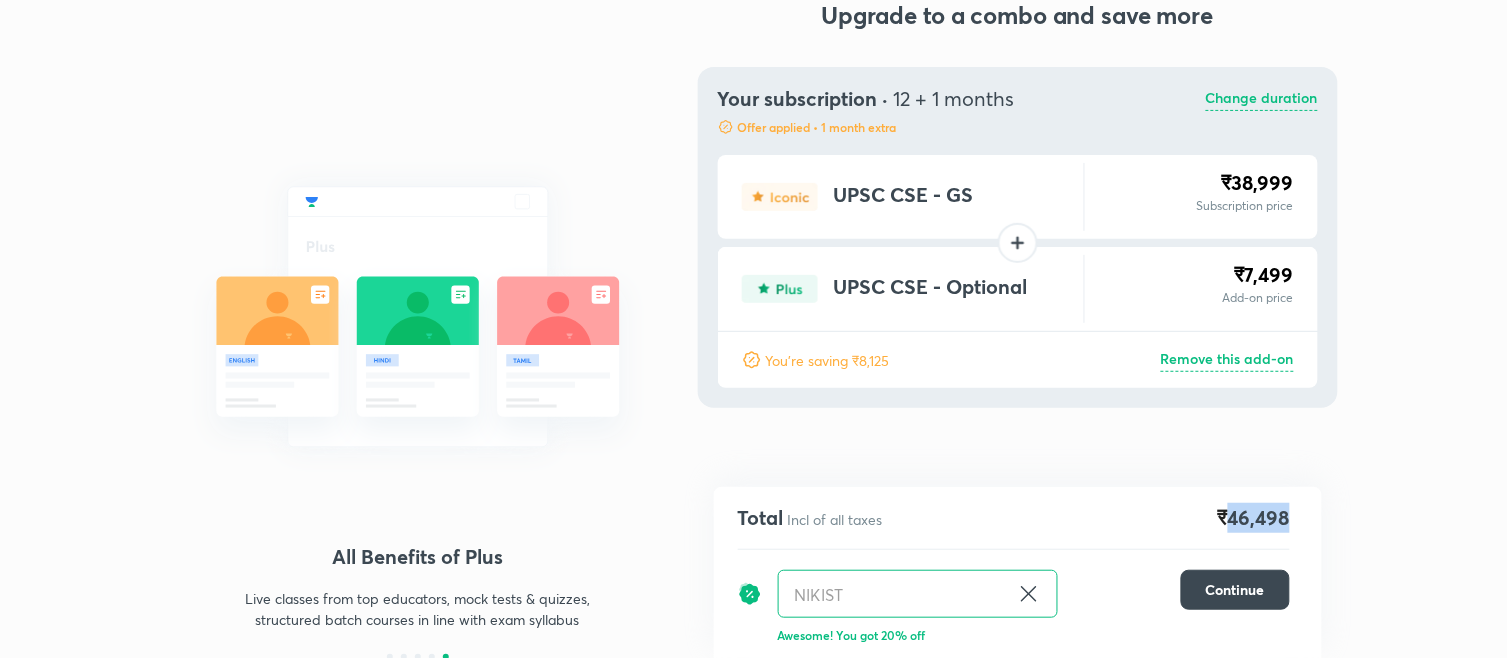 drag, startPoint x: 1230, startPoint y: 525, endPoint x: 1312, endPoint y: 521, distance: 82.0975 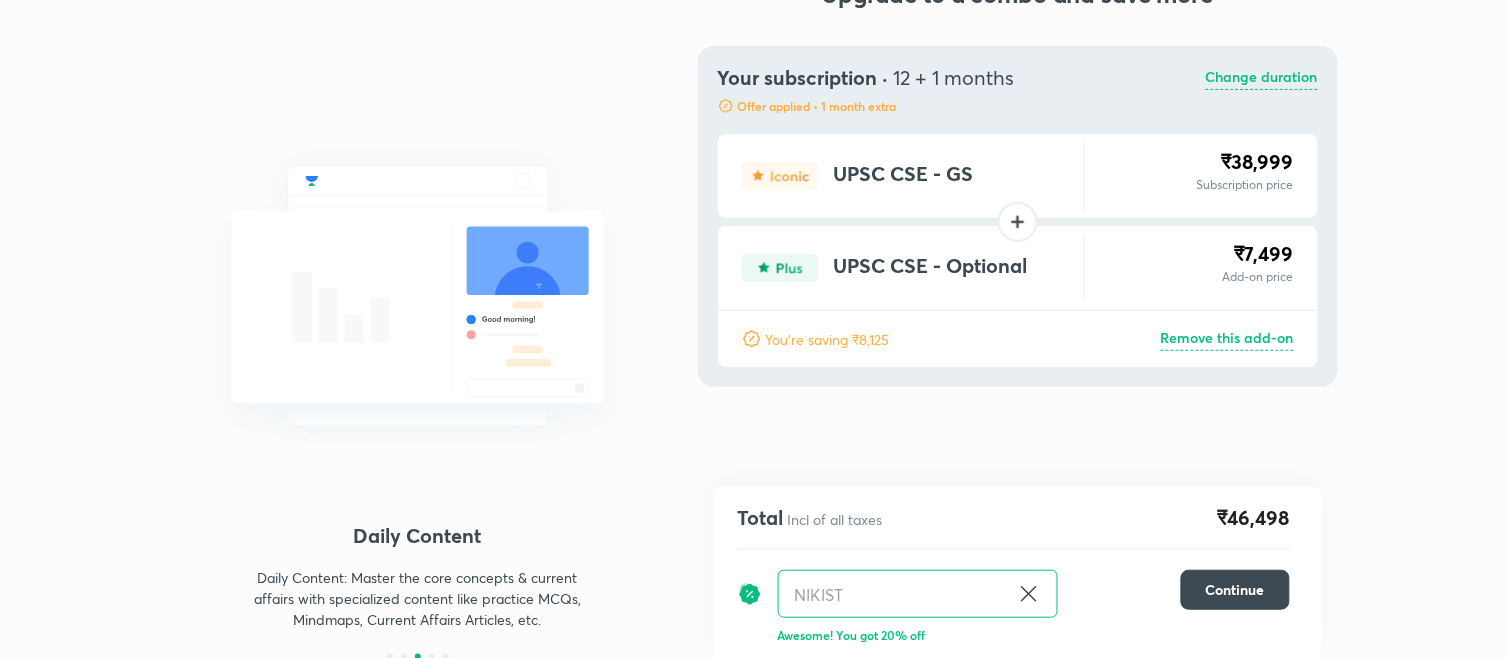 scroll, scrollTop: 57, scrollLeft: 0, axis: vertical 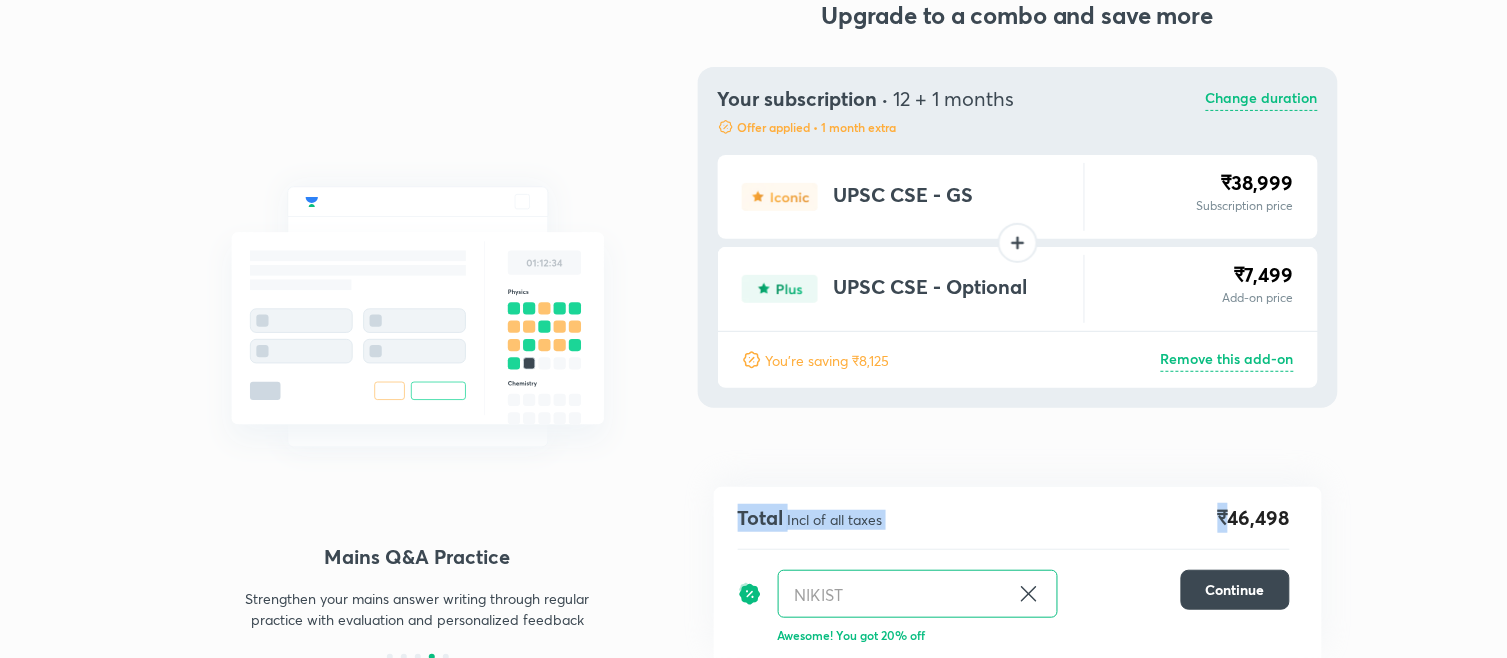 drag, startPoint x: 1227, startPoint y: 522, endPoint x: 1330, endPoint y: 524, distance: 103.01942 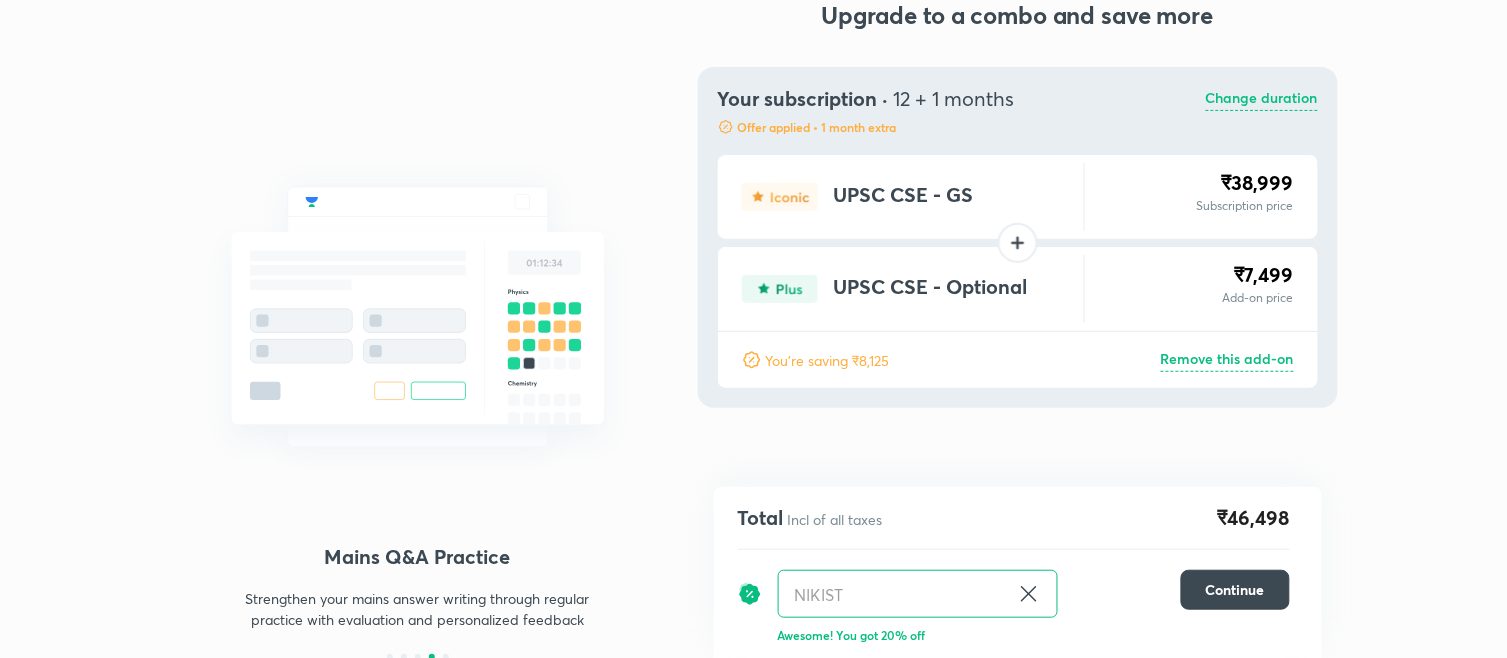 click on "Total Incl of all taxes ₹46,498 NIKIST ​ Continue Awesome! You got 20% off" at bounding box center (1018, 572) 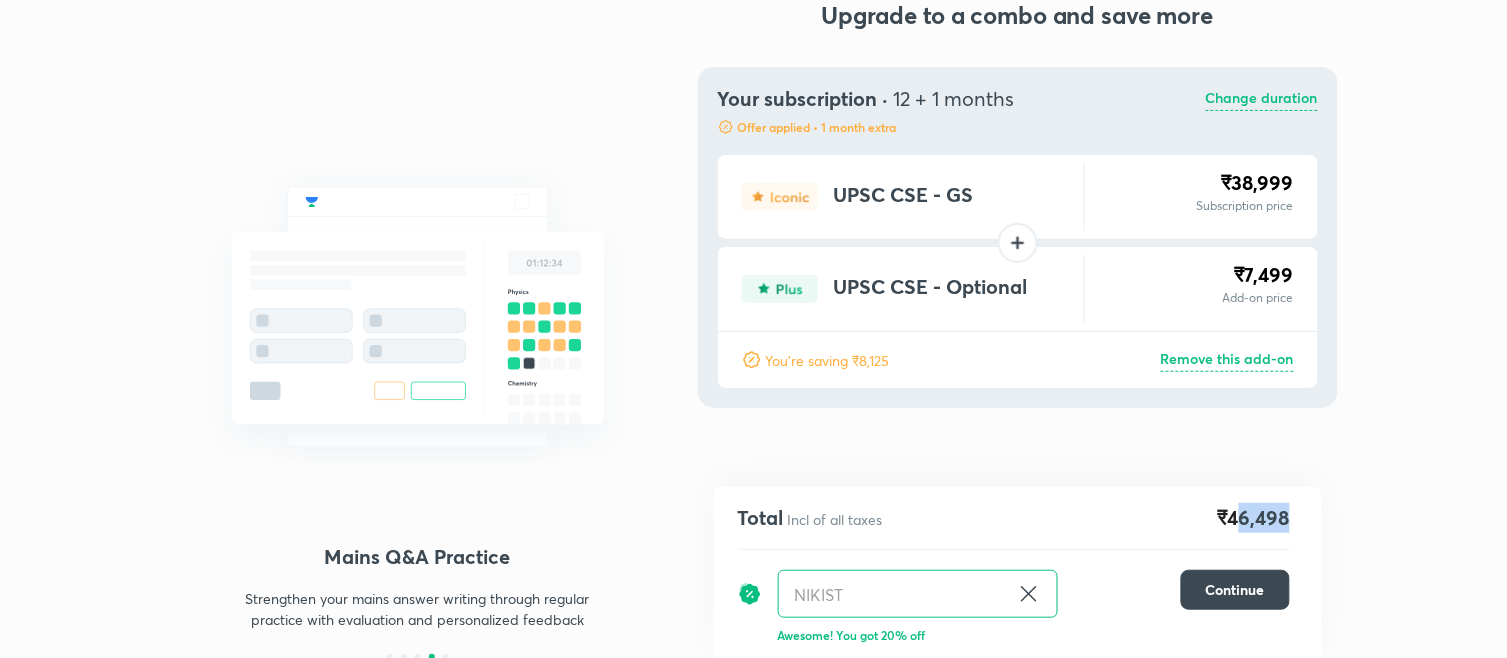 drag, startPoint x: 1234, startPoint y: 524, endPoint x: 1313, endPoint y: 517, distance: 79.30952 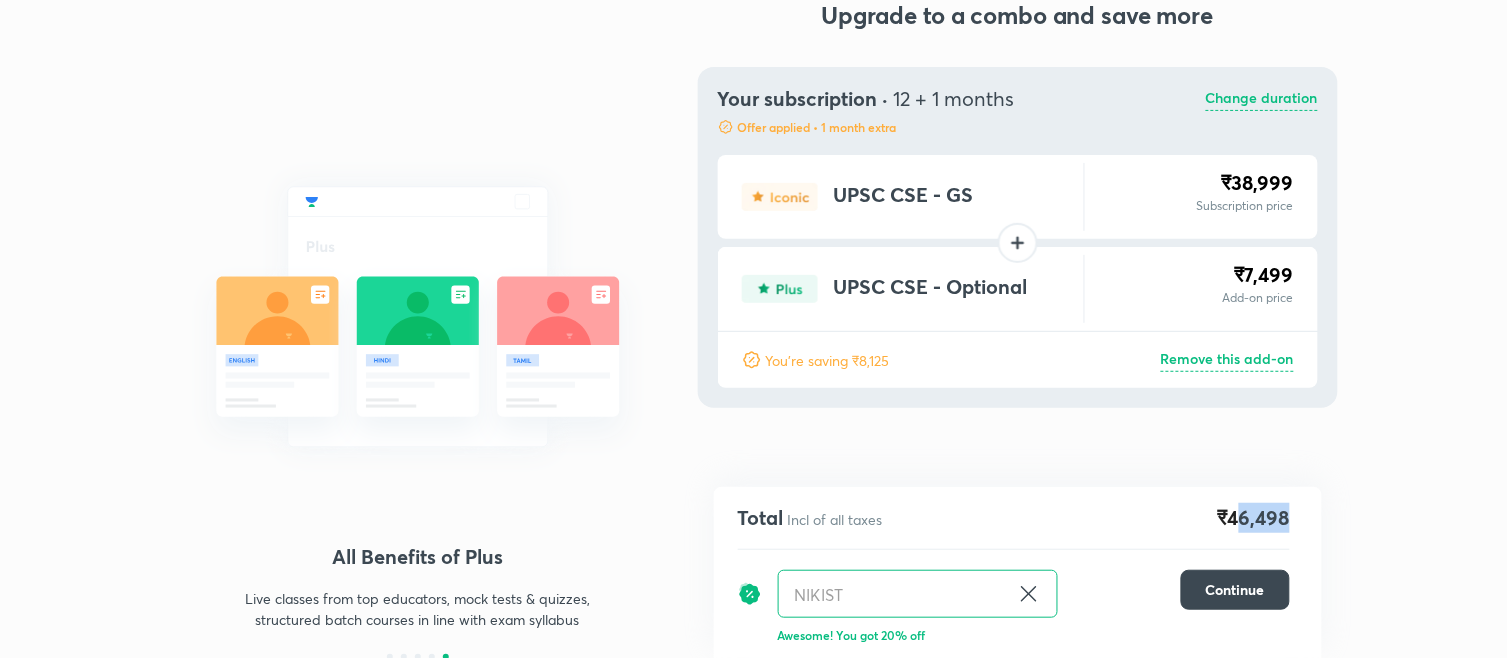 click on "Total Incl of all taxes ₹46,498 NIKIST ​ Continue Awesome! You got 20% off" at bounding box center [1018, 572] 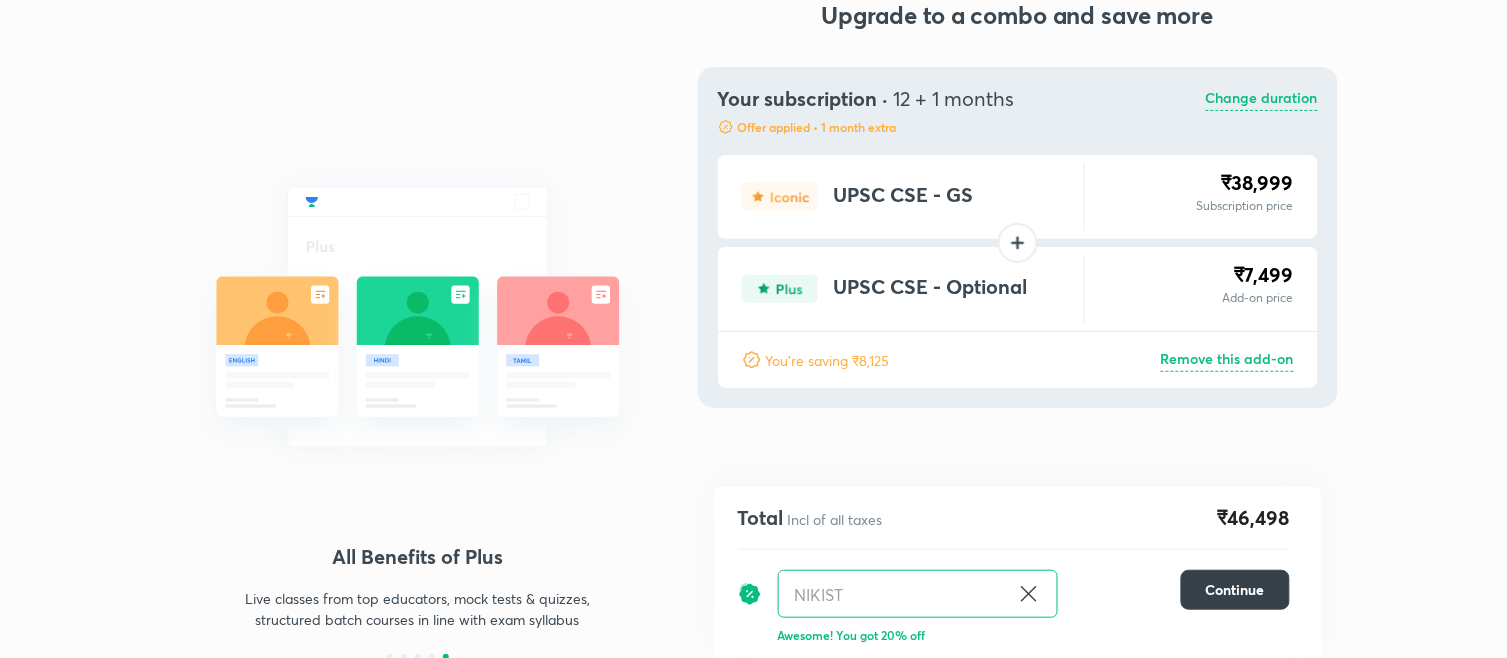 click on "Continue" at bounding box center [1235, 590] 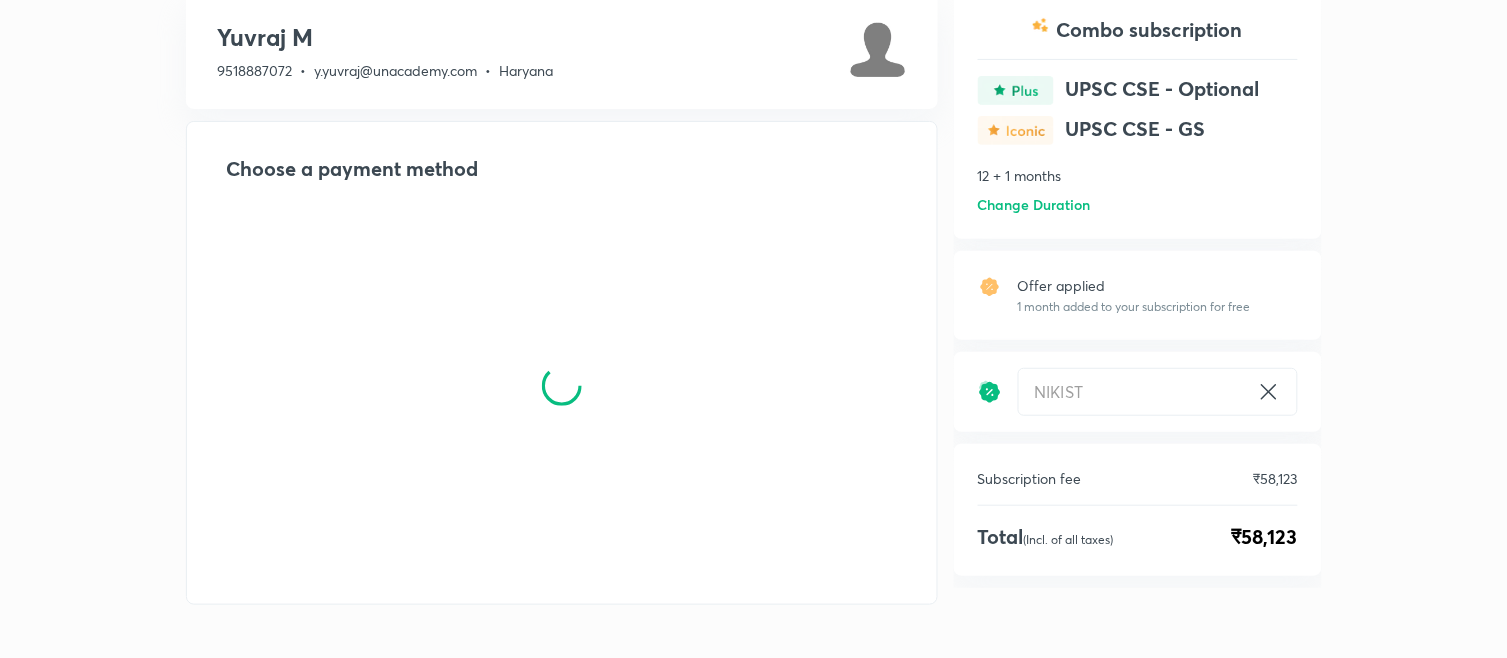 scroll, scrollTop: 188, scrollLeft: 0, axis: vertical 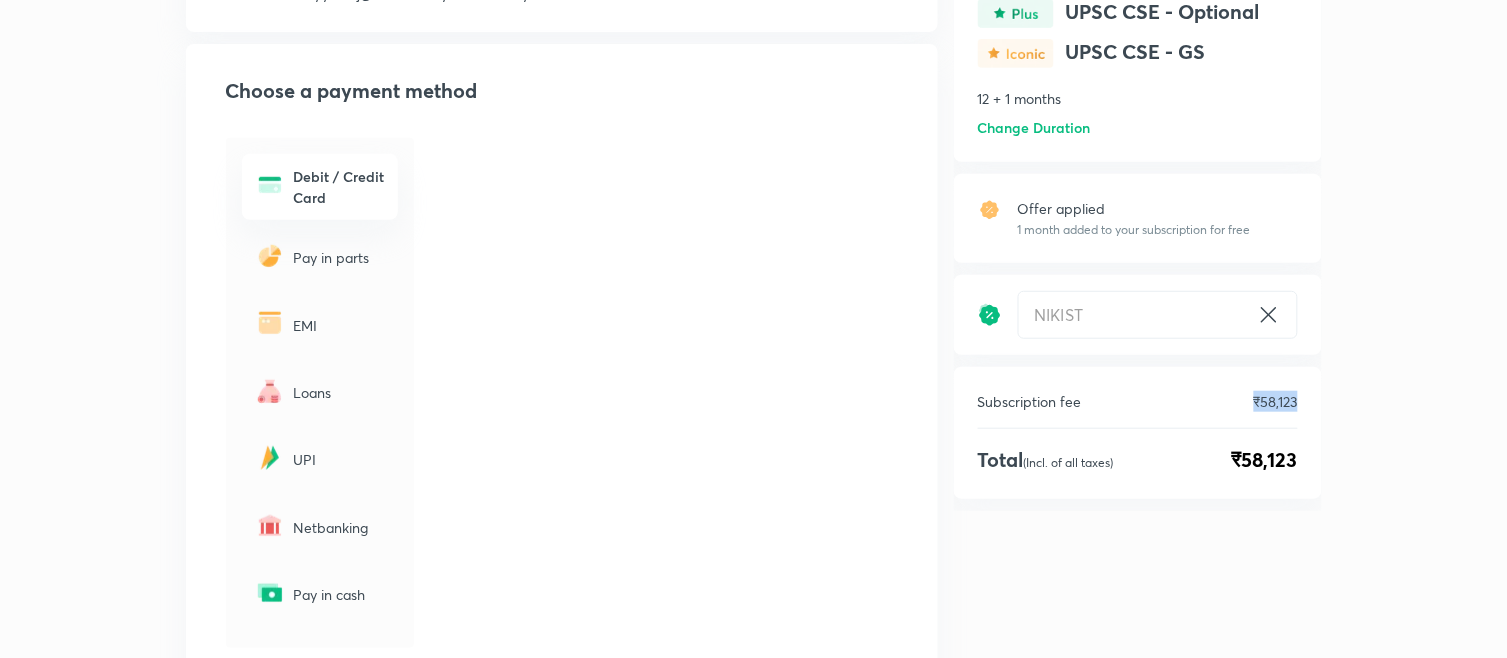 drag, startPoint x: 1255, startPoint y: 404, endPoint x: 1335, endPoint y: 390, distance: 81.21576 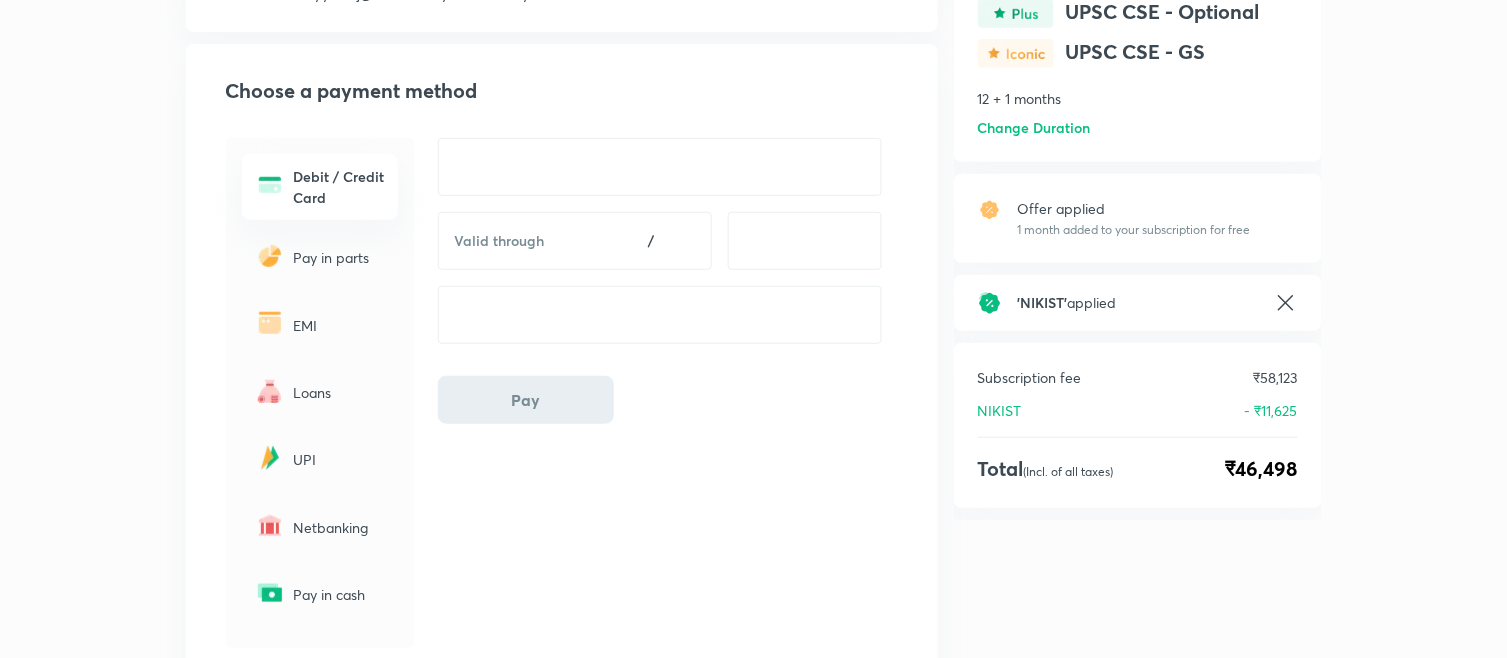 click on "Pay" at bounding box center (660, 392) 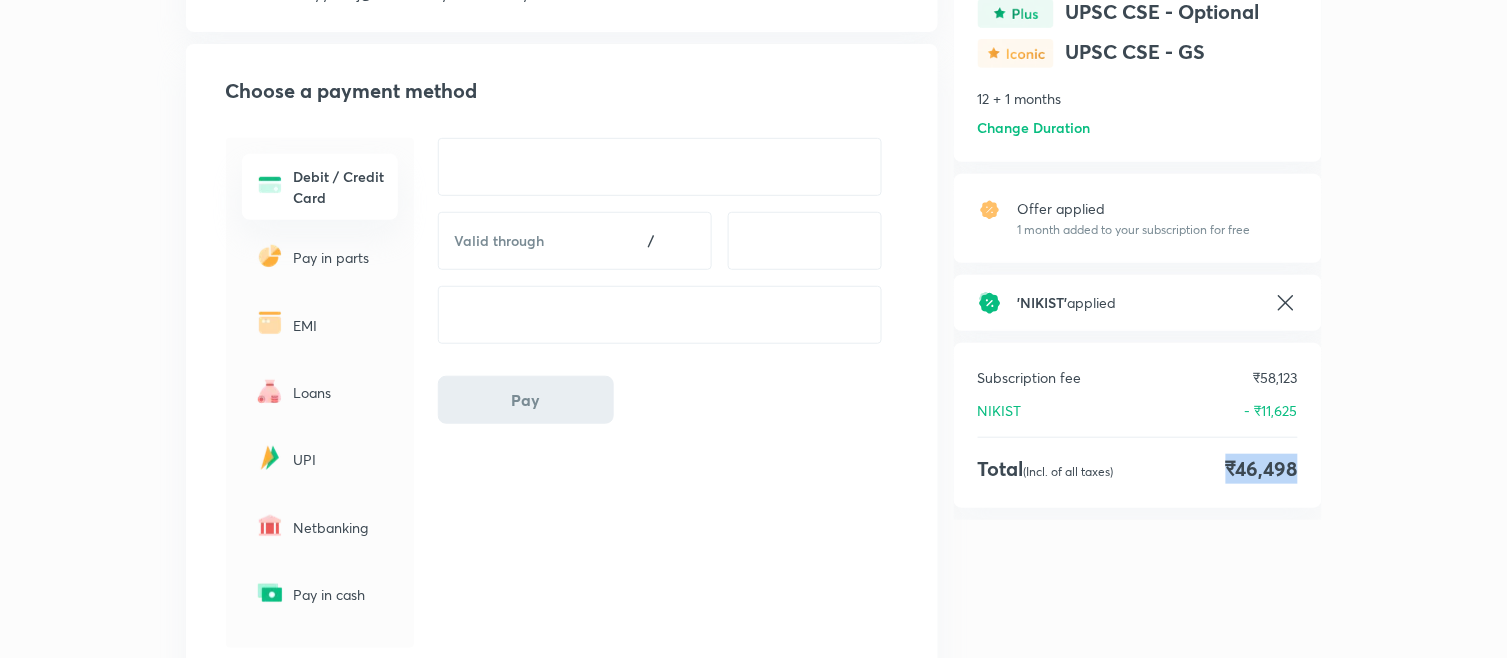 drag, startPoint x: 1216, startPoint y: 451, endPoint x: 1326, endPoint y: 460, distance: 110.36757 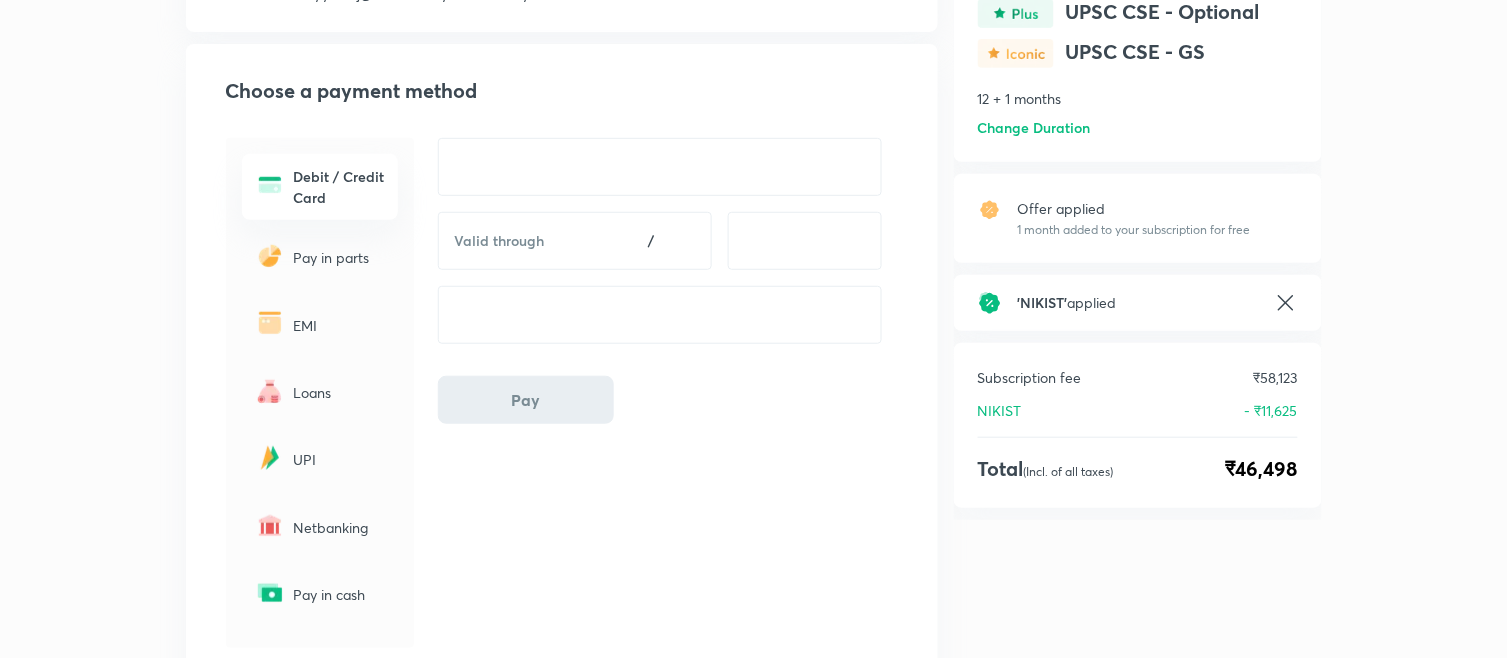 click on "Valid through / Pay" at bounding box center (660, 393) 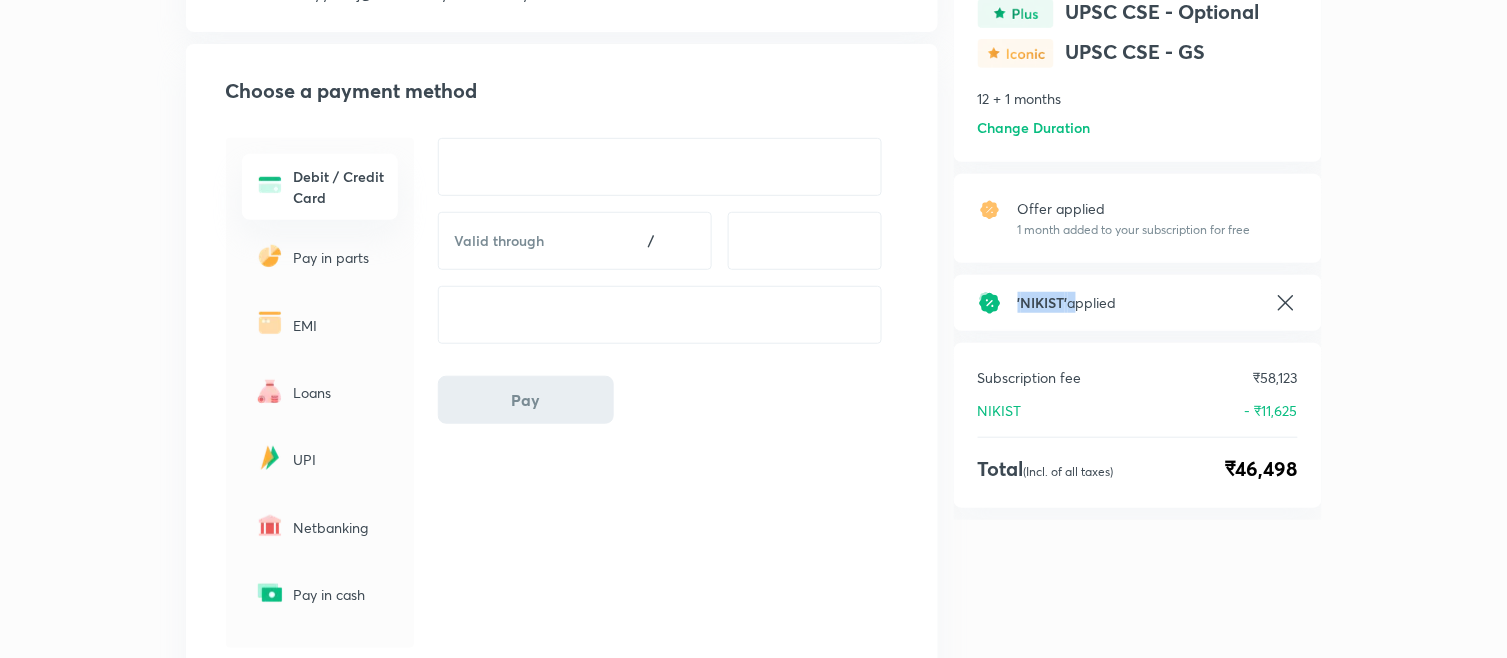 click on "' NIKIST '  applied" at bounding box center (1138, 303) 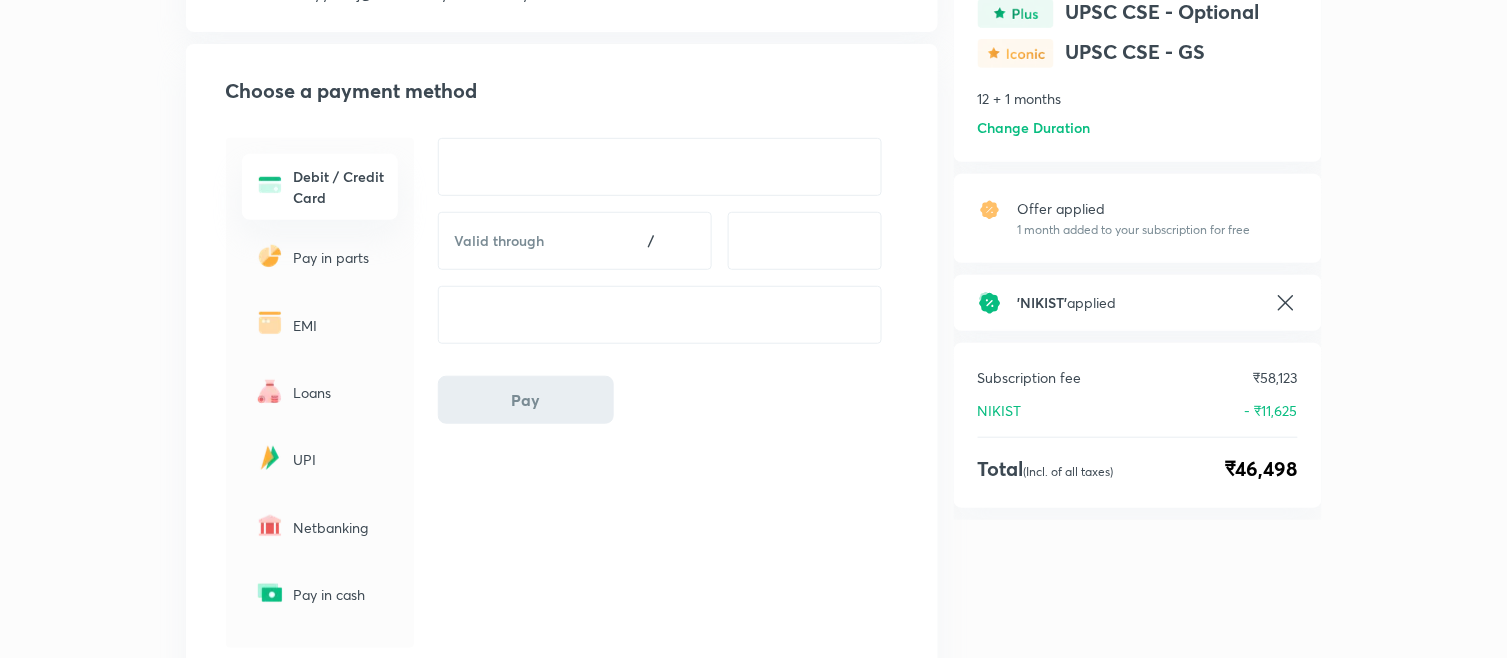 click on "UPI" at bounding box center (320, 459) 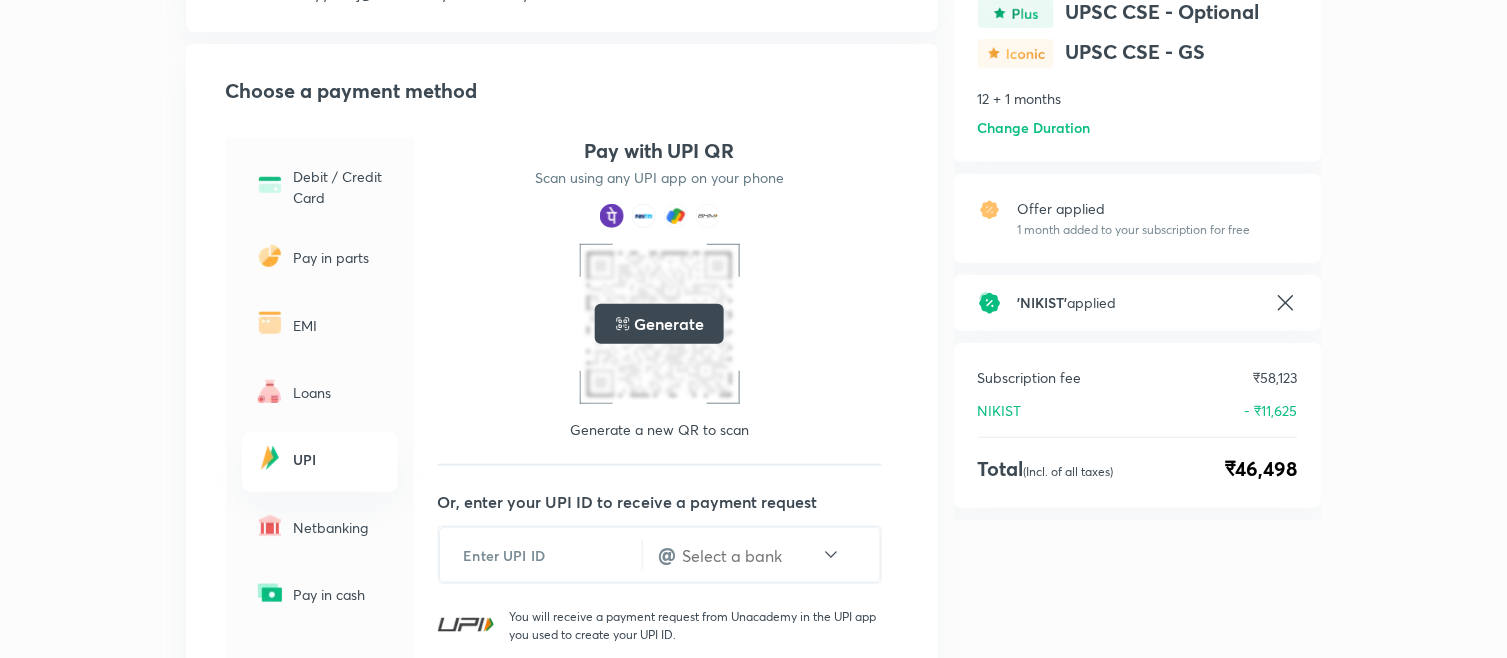 click on "Netbanking" at bounding box center (340, 527) 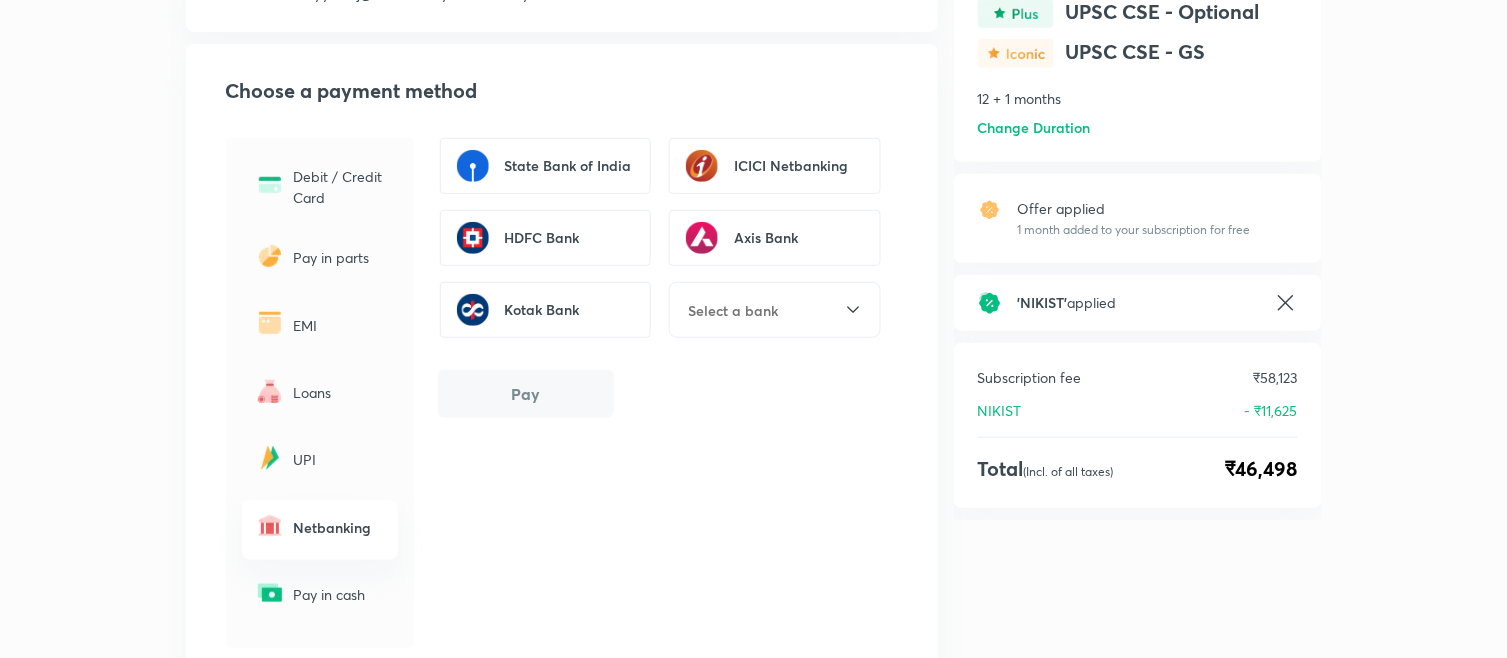 click on "Debit / Credit Card" at bounding box center (340, 187) 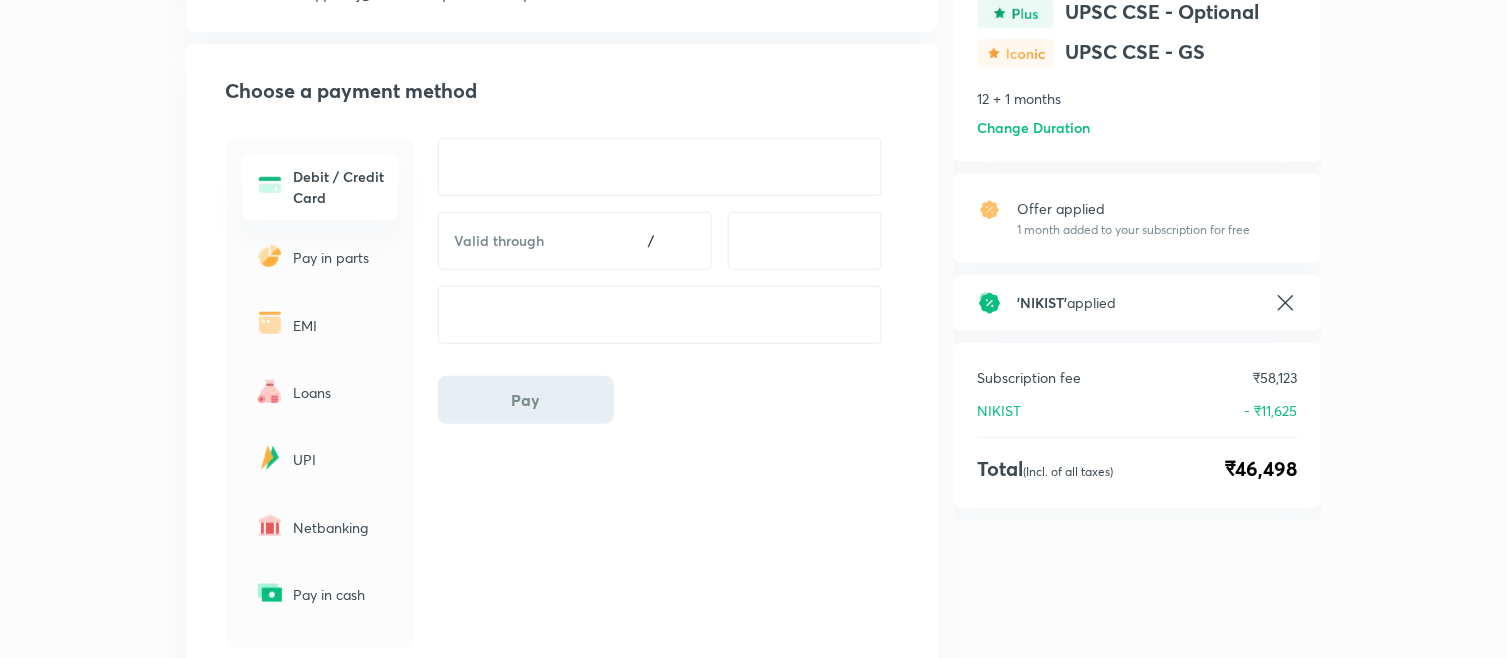 click on "Choose a payment method Debit / Credit Card Pay in parts EMI Loans UPI Netbanking Pay in cash Valid through / Pay" at bounding box center [562, 362] 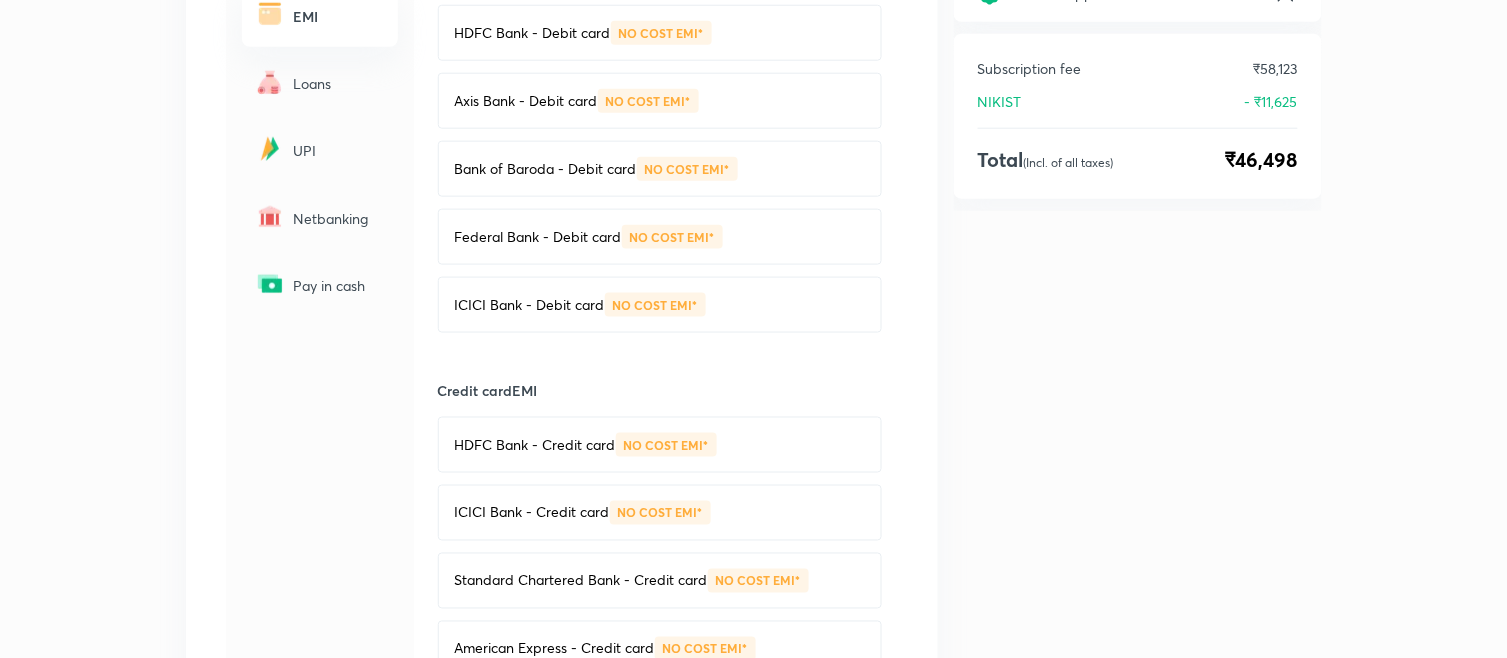 scroll, scrollTop: 633, scrollLeft: 0, axis: vertical 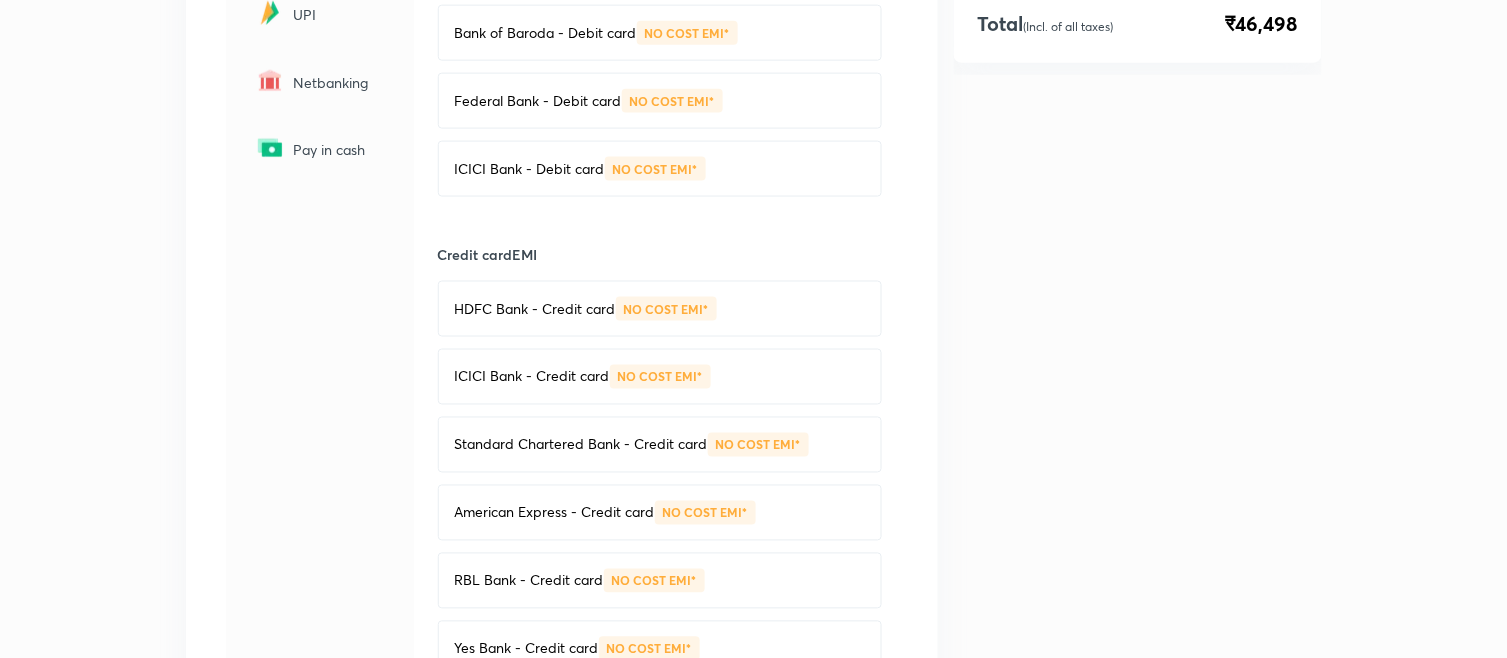 click on "NO COST EMI*" at bounding box center [666, 309] 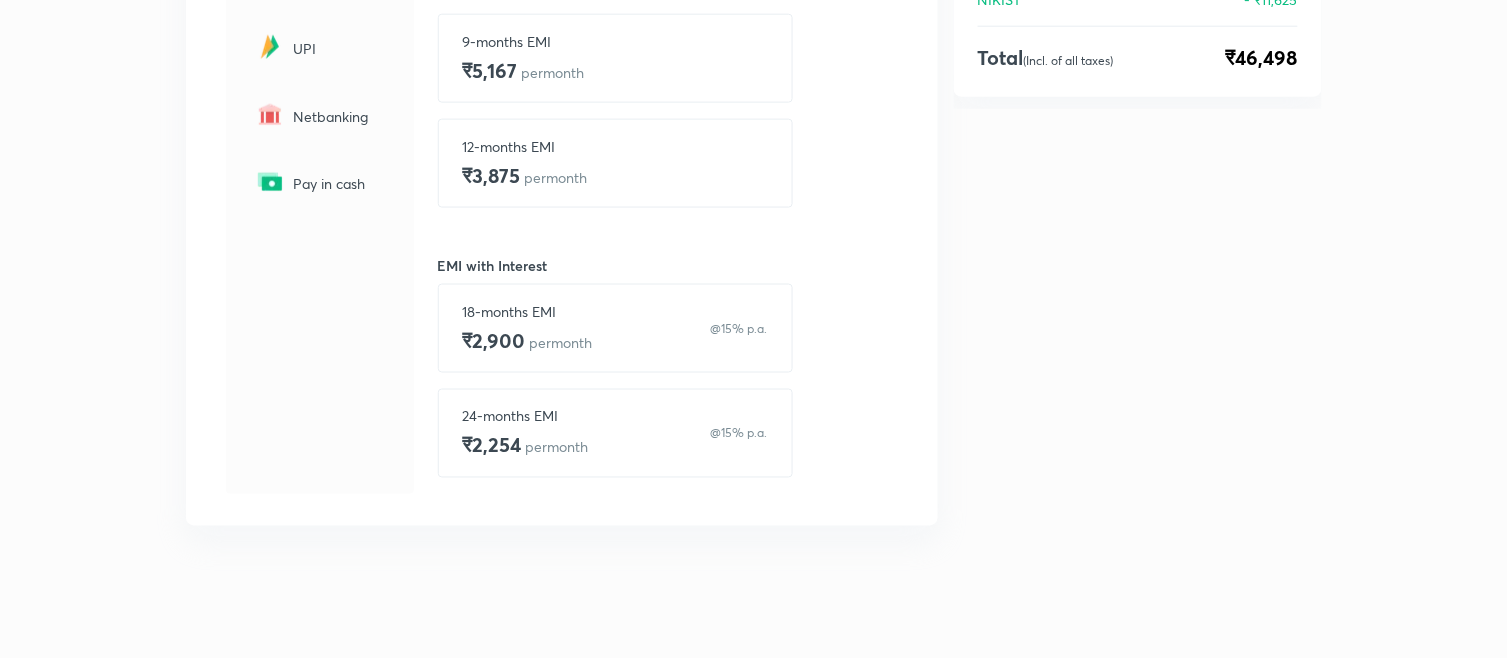 click on "₹3,875 per  month" at bounding box center [525, 176] 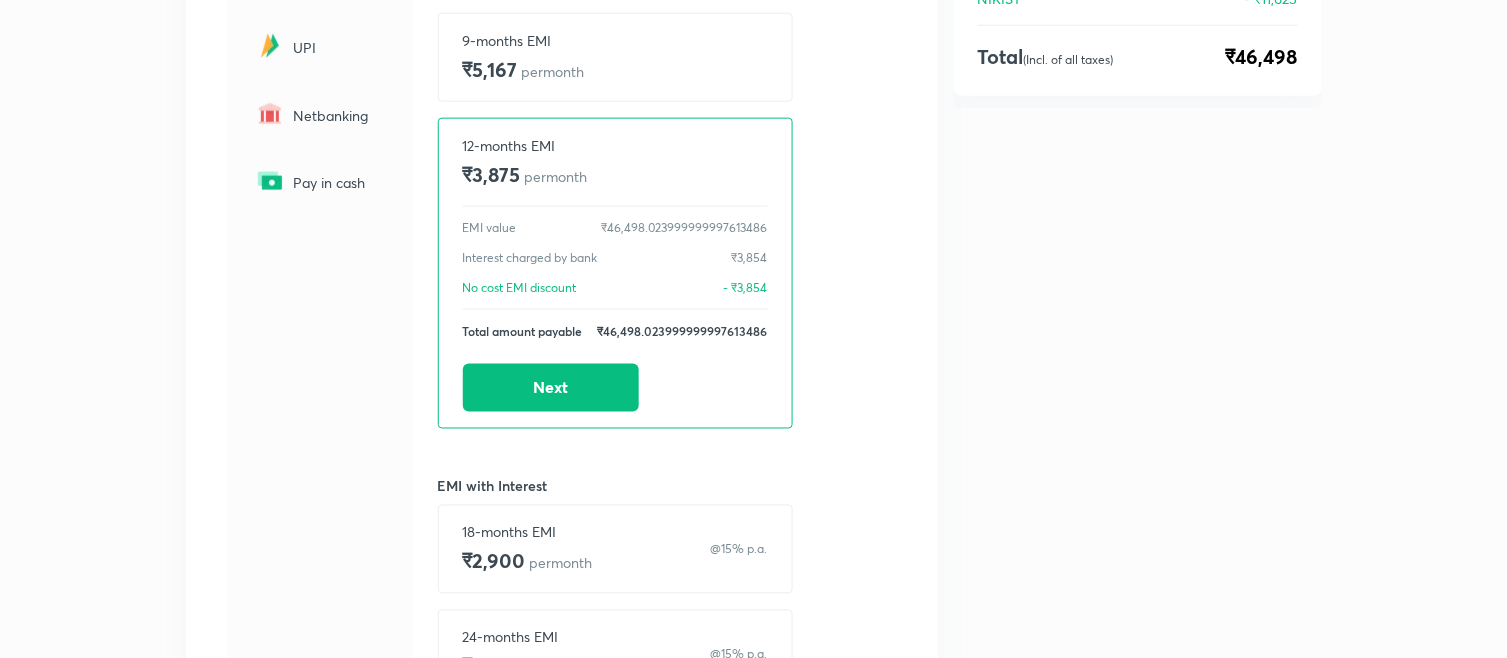 scroll, scrollTop: 633, scrollLeft: 0, axis: vertical 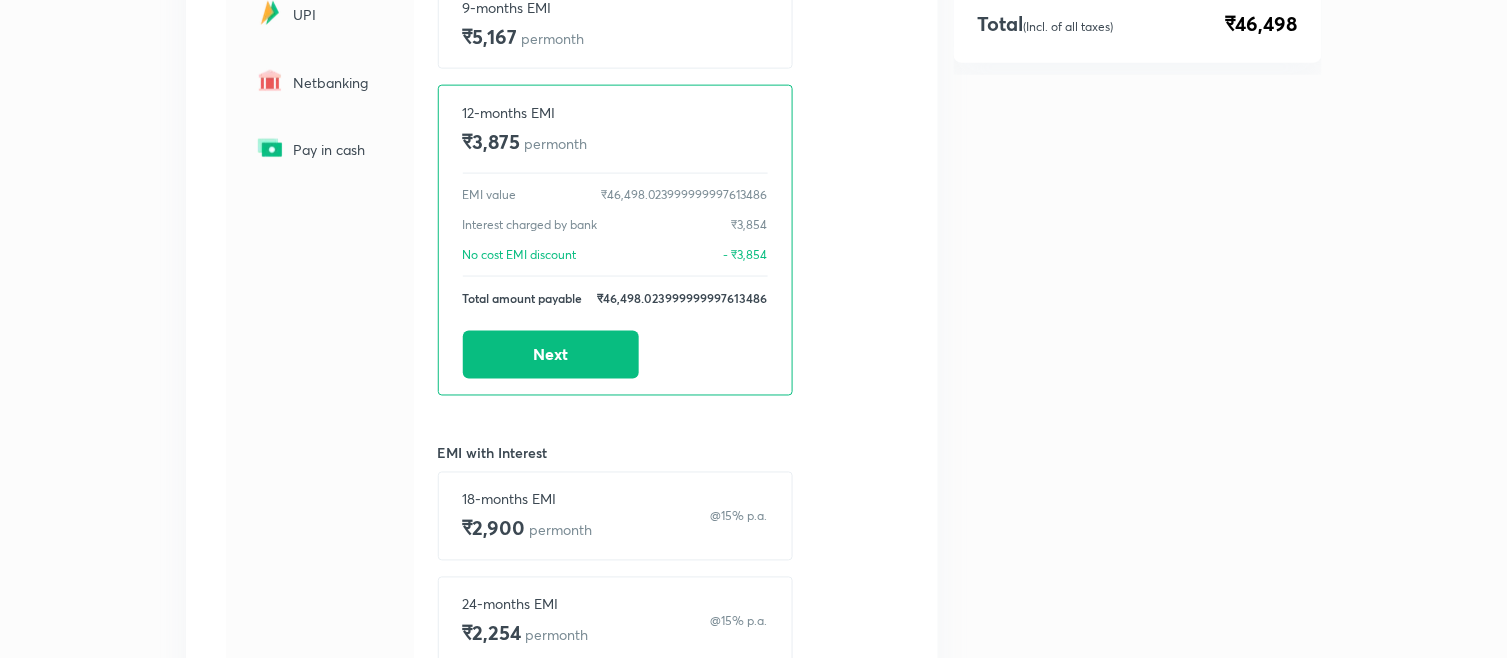drag, startPoint x: 462, startPoint y: 140, endPoint x: 550, endPoint y: 148, distance: 88.362885 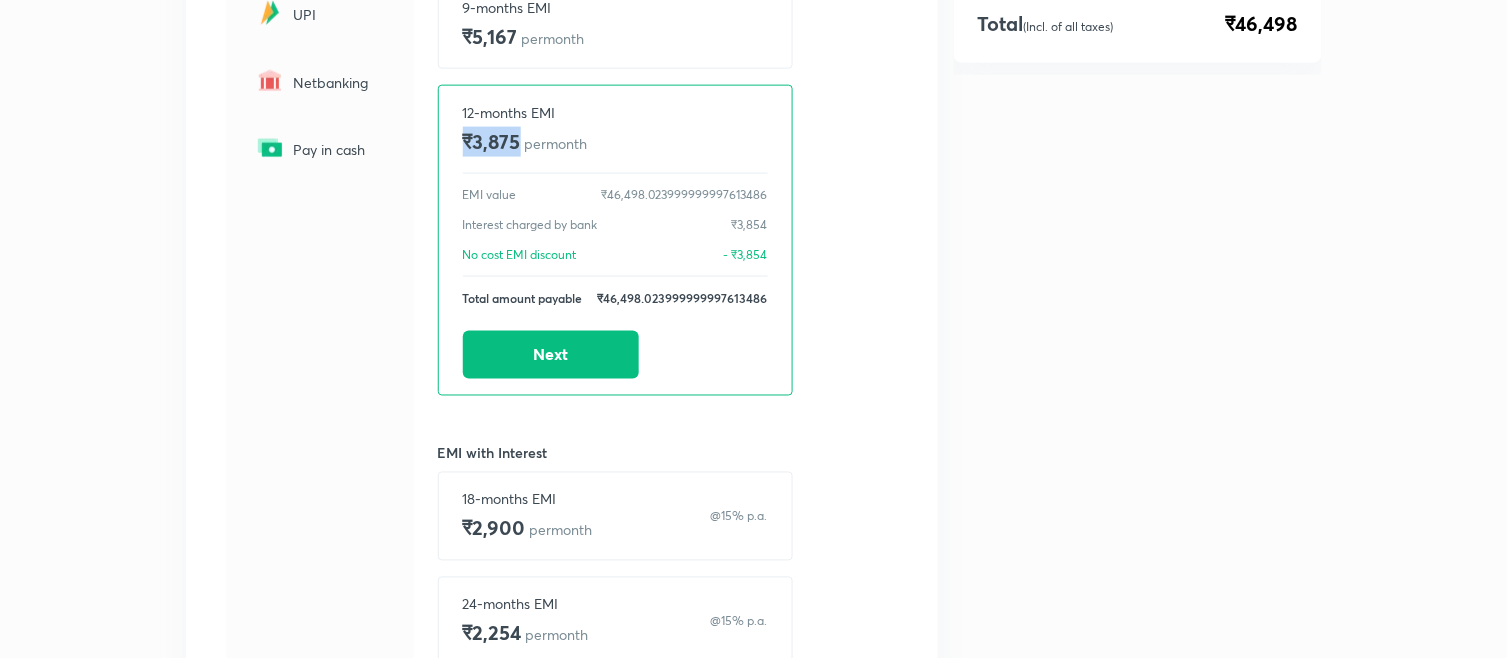 drag, startPoint x: 466, startPoint y: 146, endPoint x: 522, endPoint y: 138, distance: 56.568542 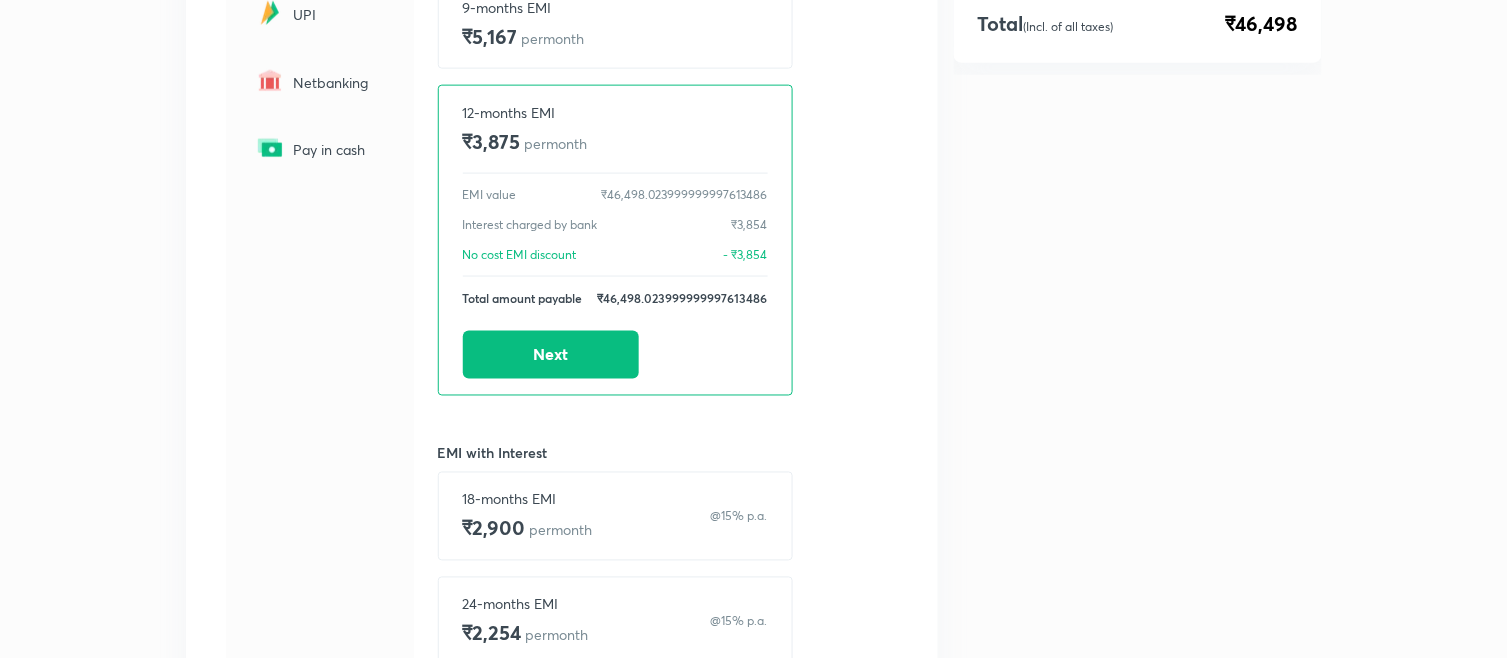 click on "Choose a payment method Debit / Credit Card Pay in parts EMI Loans UPI Netbanking Pay in cash HDFC Bank Credit card No Cost EMI 3-months EMI ₹15,500 per  month 6-months EMI ₹7,750 per  month 9-months EMI ₹5,167 per  month 12-months EMI ₹3,875 per  month EMI value ₹46,498.023999999997613486 Interest charged by bank ₹3,854 No cost EMI discount - ₹3,854 Total amount payable ₹46,498.023999999997613486 Next EMI with Interest 18-months EMI ₹2,900 per  month @15% p.a. 24-months EMI ₹2,254 per  month @15% p.a." at bounding box center (562, 156) 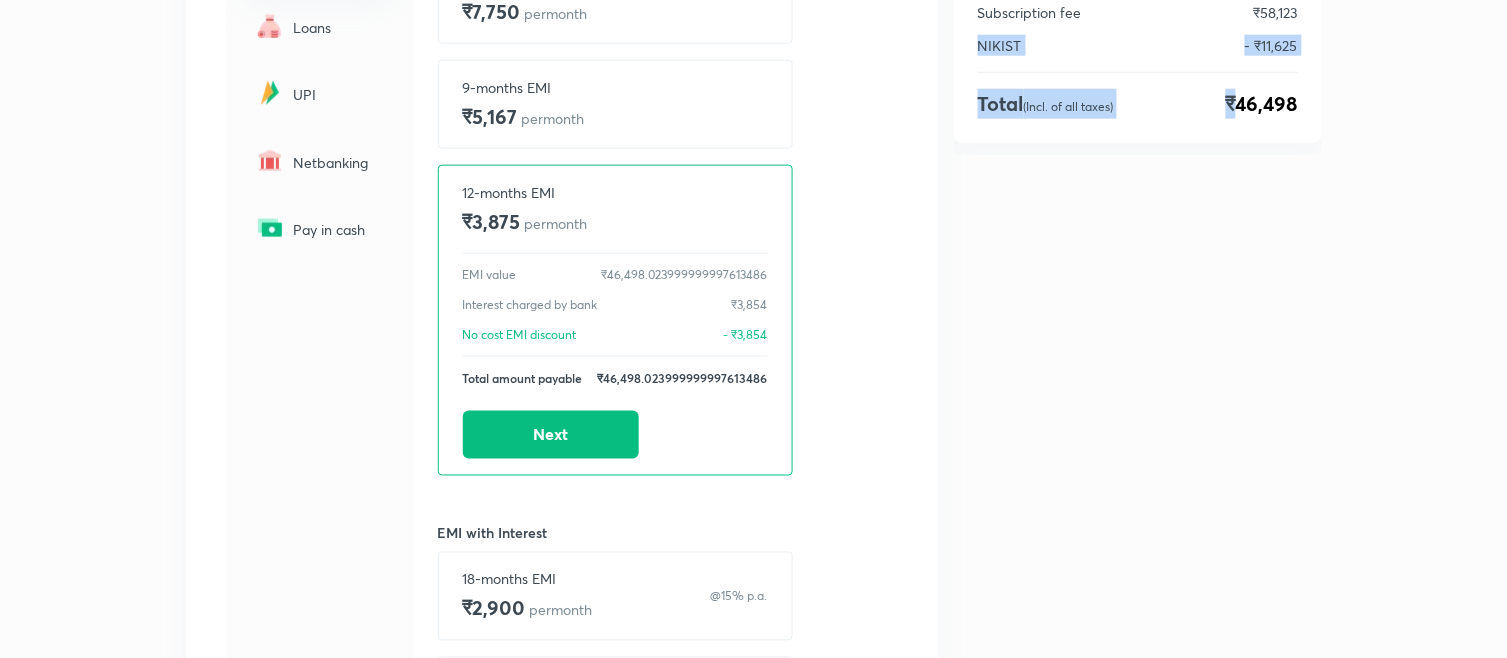 drag, startPoint x: 1231, startPoint y: 25, endPoint x: 1324, endPoint y: 13, distance: 93.770996 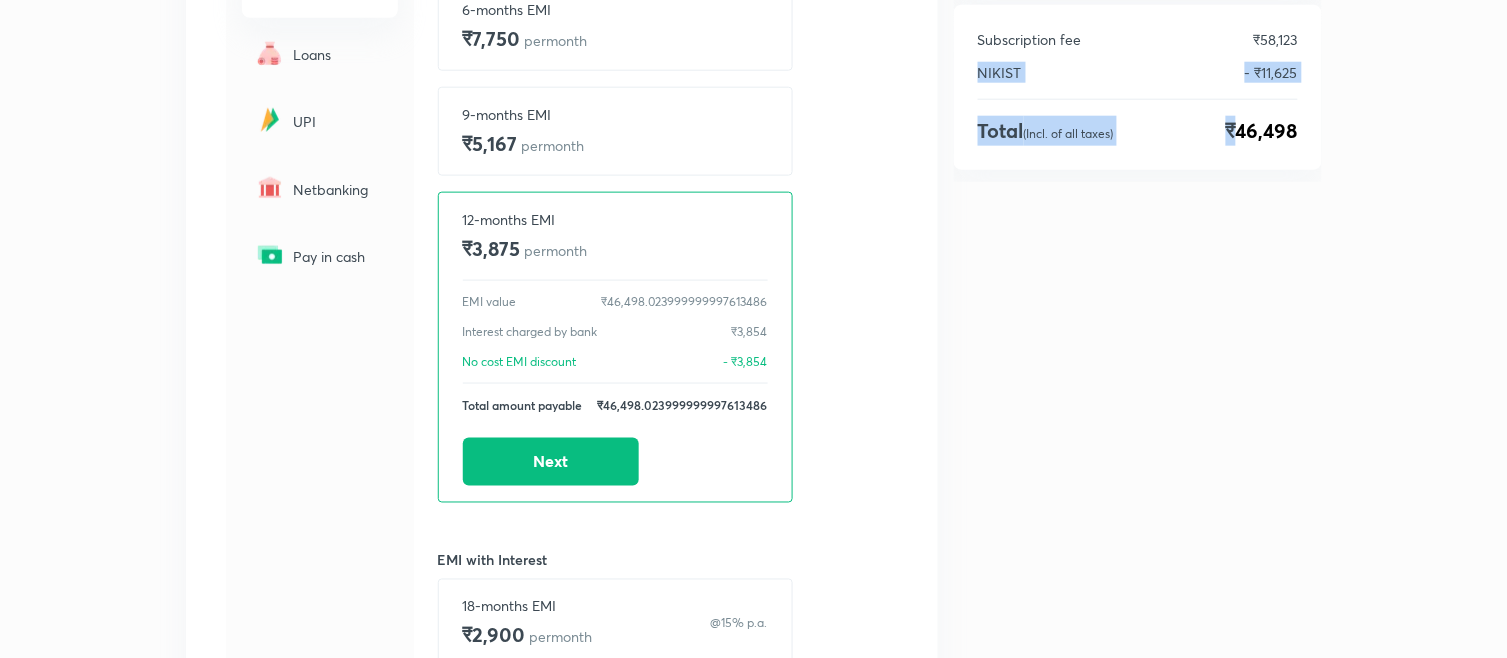 click on "Combo subscription UPSC CSE - Optional UPSC CSE - GS 12 + 1 months  Change Duration Offer applied 1 month added to your subscription for free ' NIKIST '  applied Subscription fee ₹58,123 NIKIST - ₹11,625 Total  (Incl. of all taxes) ₹46,498" at bounding box center [1138, -120] 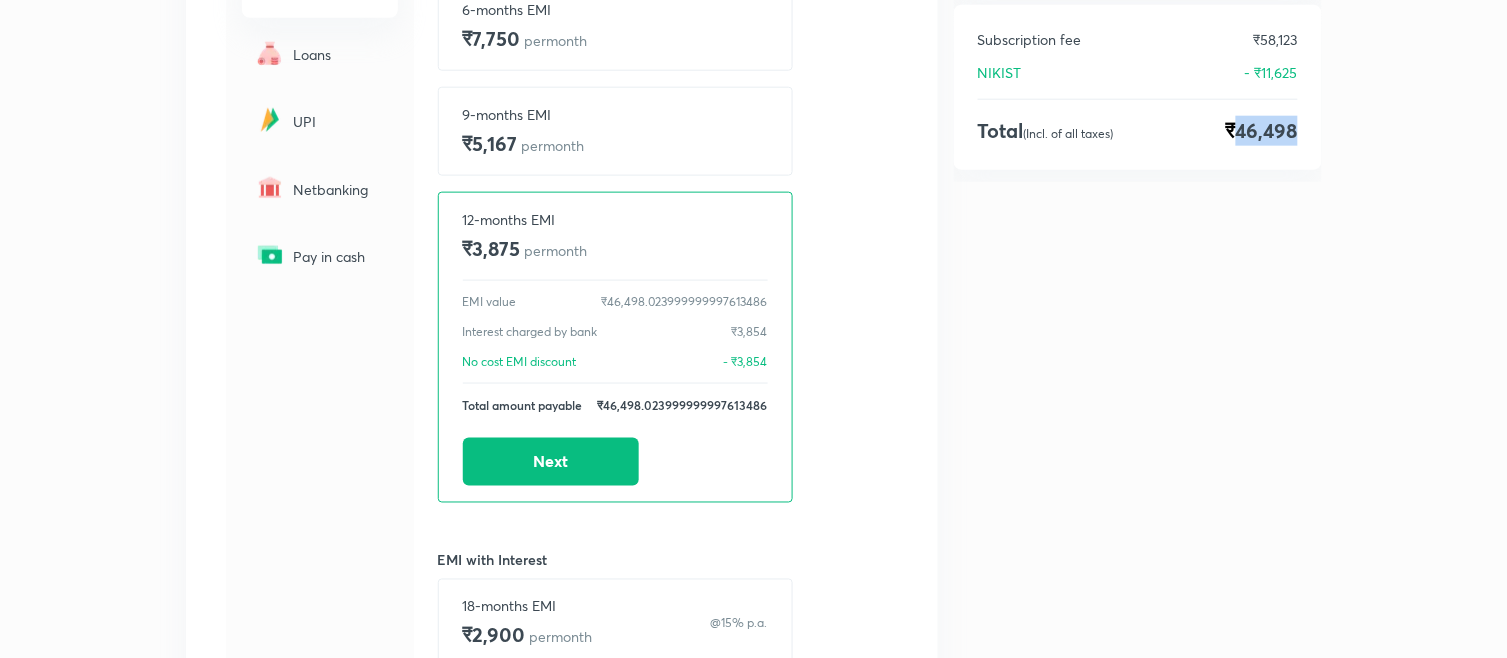 drag, startPoint x: 1238, startPoint y: 132, endPoint x: 1310, endPoint y: 124, distance: 72.443085 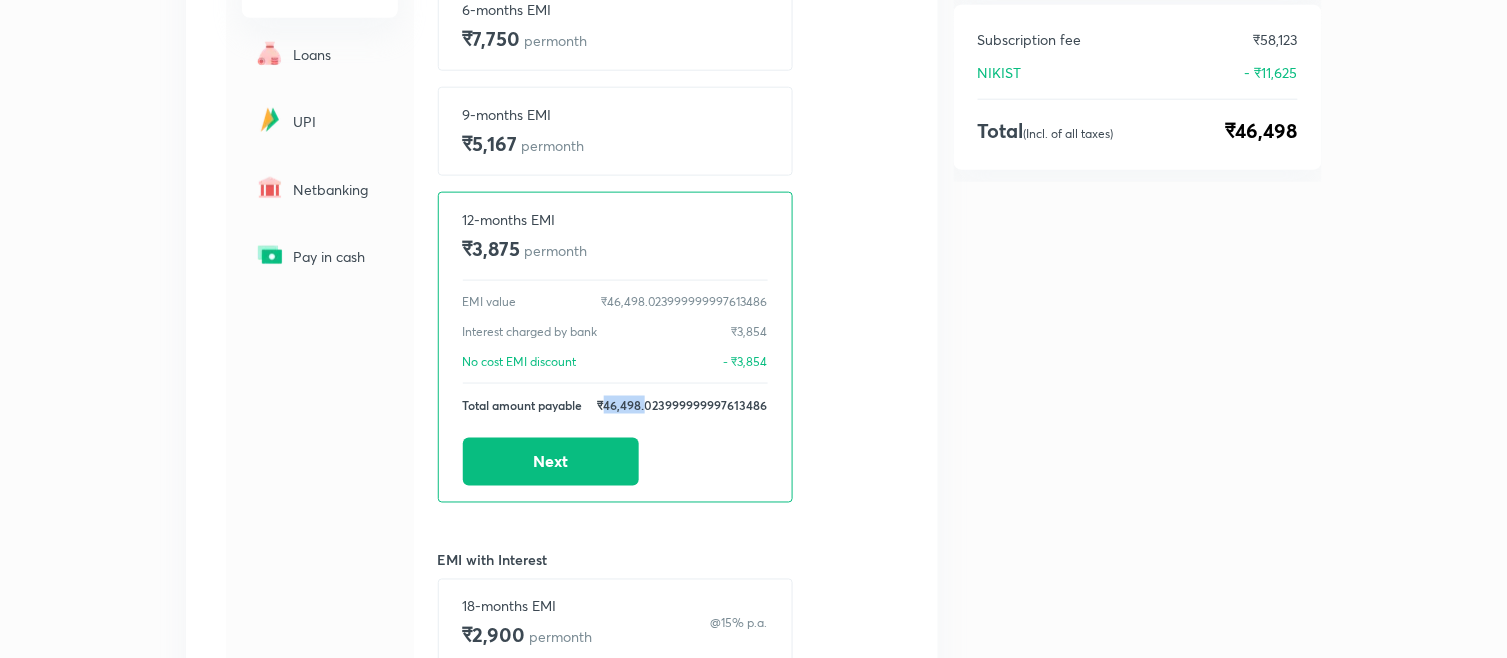 drag, startPoint x: 607, startPoint y: 406, endPoint x: 646, endPoint y: 402, distance: 39.20459 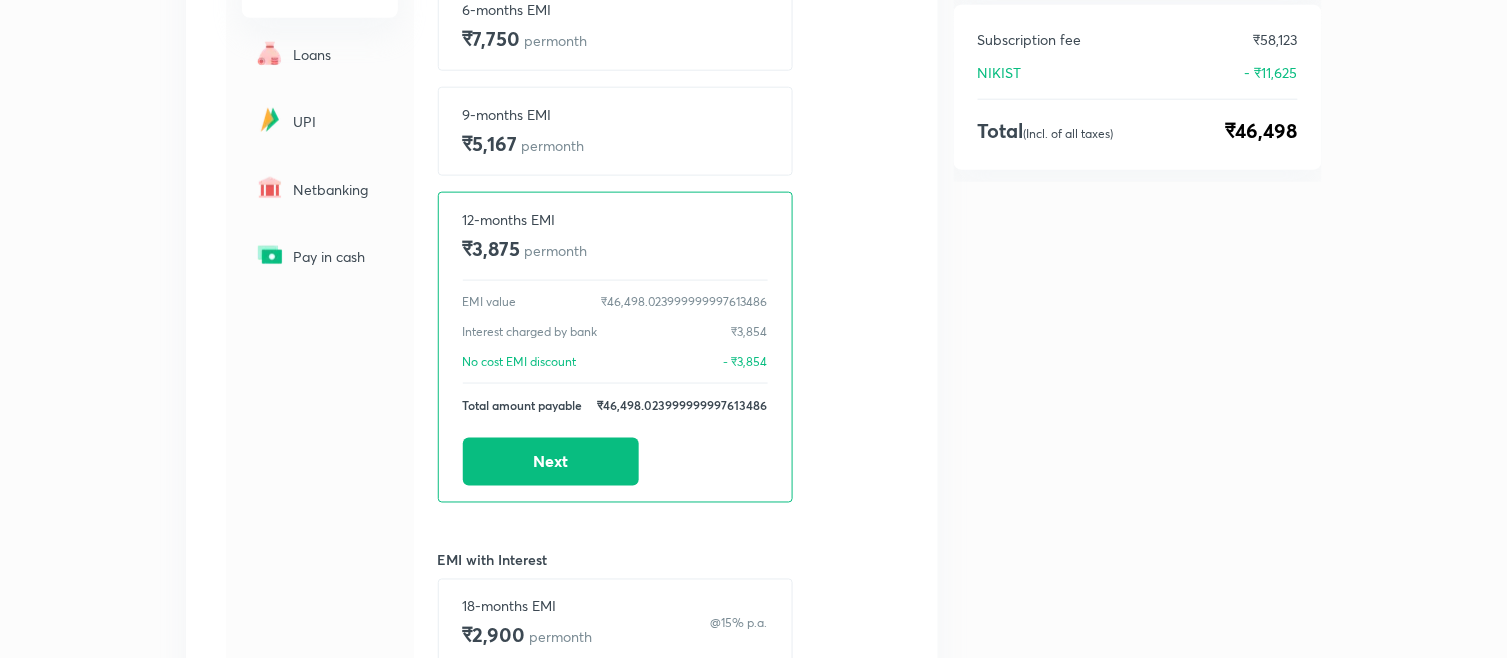 click on "Combo subscription UPSC CSE - Optional UPSC CSE - GS 12 + 1 months  Change Duration Offer applied 1 month added to your subscription for free ' NIKIST '  applied Subscription fee ₹58,123 NIKIST - ₹11,625 Total  (Incl. of all taxes) ₹46,498" at bounding box center (1138, 265) 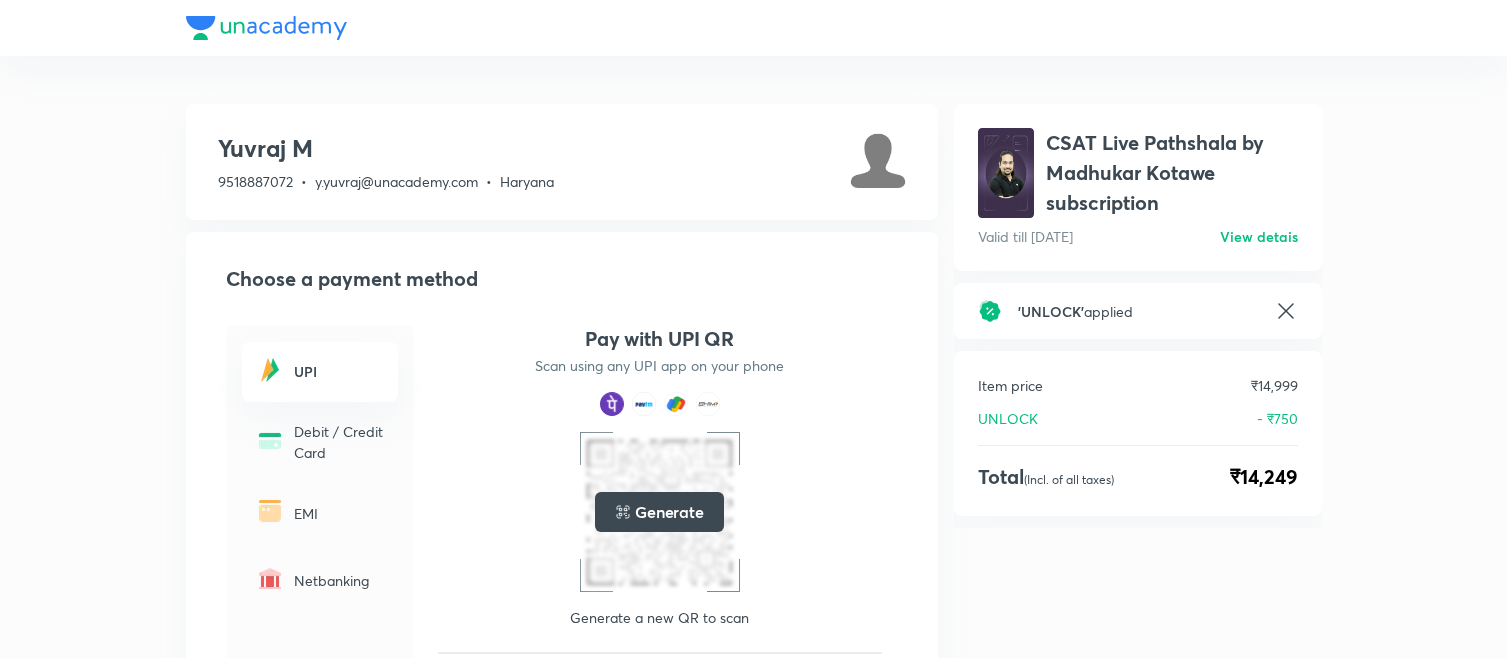 scroll, scrollTop: 0, scrollLeft: 0, axis: both 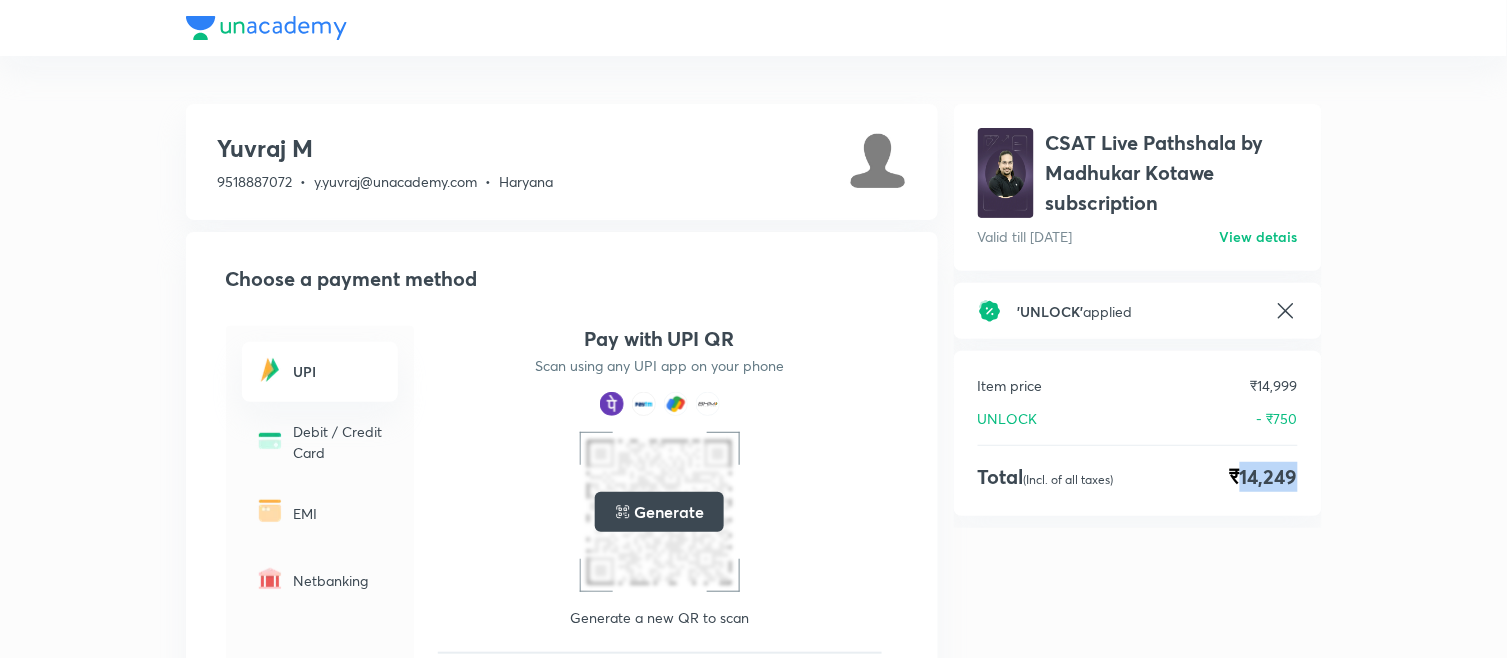drag, startPoint x: 1236, startPoint y: 474, endPoint x: 1333, endPoint y: 461, distance: 97.867256 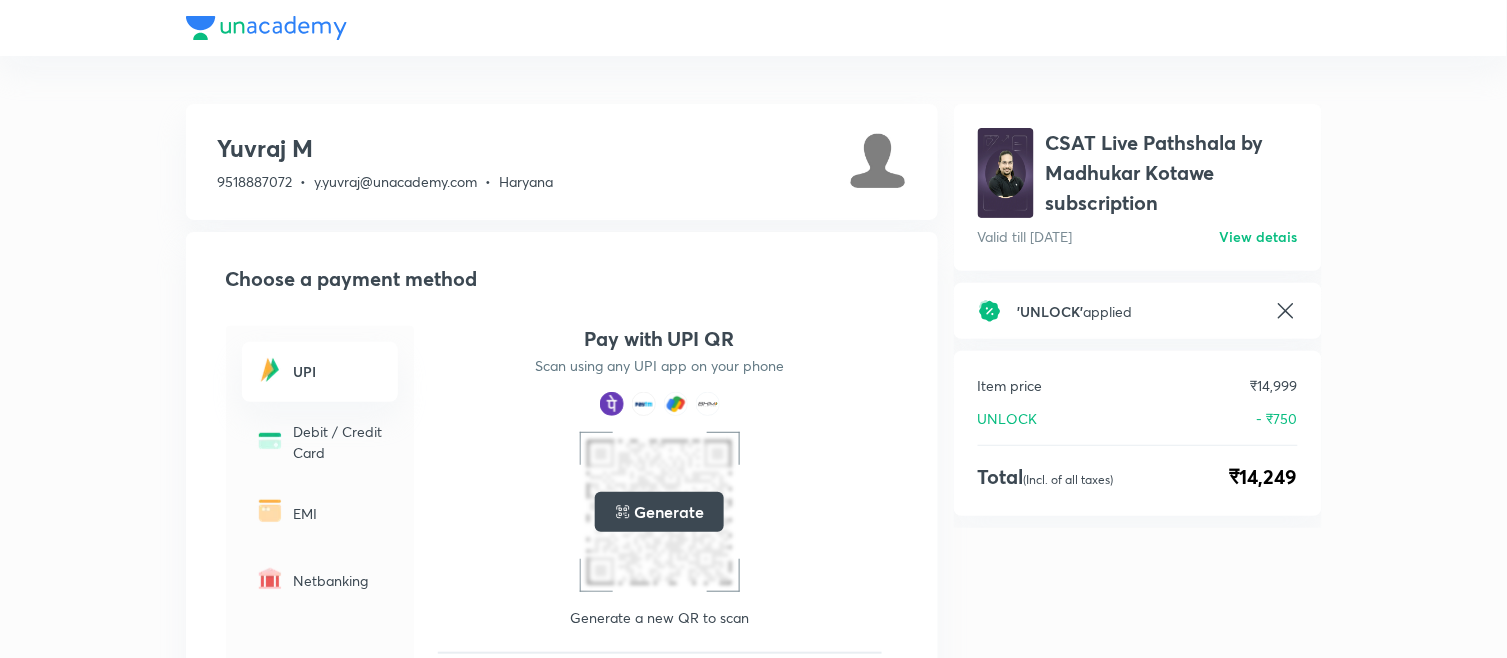 click on "Yuvraj M 9518887072  •  y.yuvraj@unacademy.com  •  Haryana Choose a payment method UPI Debit / Credit Card EMI Netbanking Pay with UPI QR Scan using any UPI app on your phone Generate Generate a new QR to scan Or, enter your UPI ID to receive a payment request @ @  ybl @  oksbi @  upi @  okicici @  okaxis @  paytm @  okhdfcbank @  abfspay @  airtel @  allbank @  apl @  aubank @  axisb @  axisbank @  axl @  barodampay @  barodapay @  centralbank @  citi @  citigold @  cnrb @  dbs @  fbl @  federal @  freecharge @  hdfcbank @  hdfcbankjd @  hsbc @  ibl @  icici @  icicipay @  idfcbank @  idfcfirstbank @  ikwik @  indus @  jio @  jkb @  kbl @  kmbl @  kotak @  mahb @  myicici @  pingpay @  pnb @  postbank @  rbl @  rmhdfcbank @  sbi @  scb @  sib @  uboi @  uco @  unionbank @  unionbankofindia @  waaxis @  wahdfcbank @  wasbi @  yesbank ​ You will receive a payment request from Unacademy in the UPI app you used to create your UPI ID. Pay CSAT Live Pathshala by Madhukar Kotawe subscription View detais ' '" at bounding box center (753, 538) 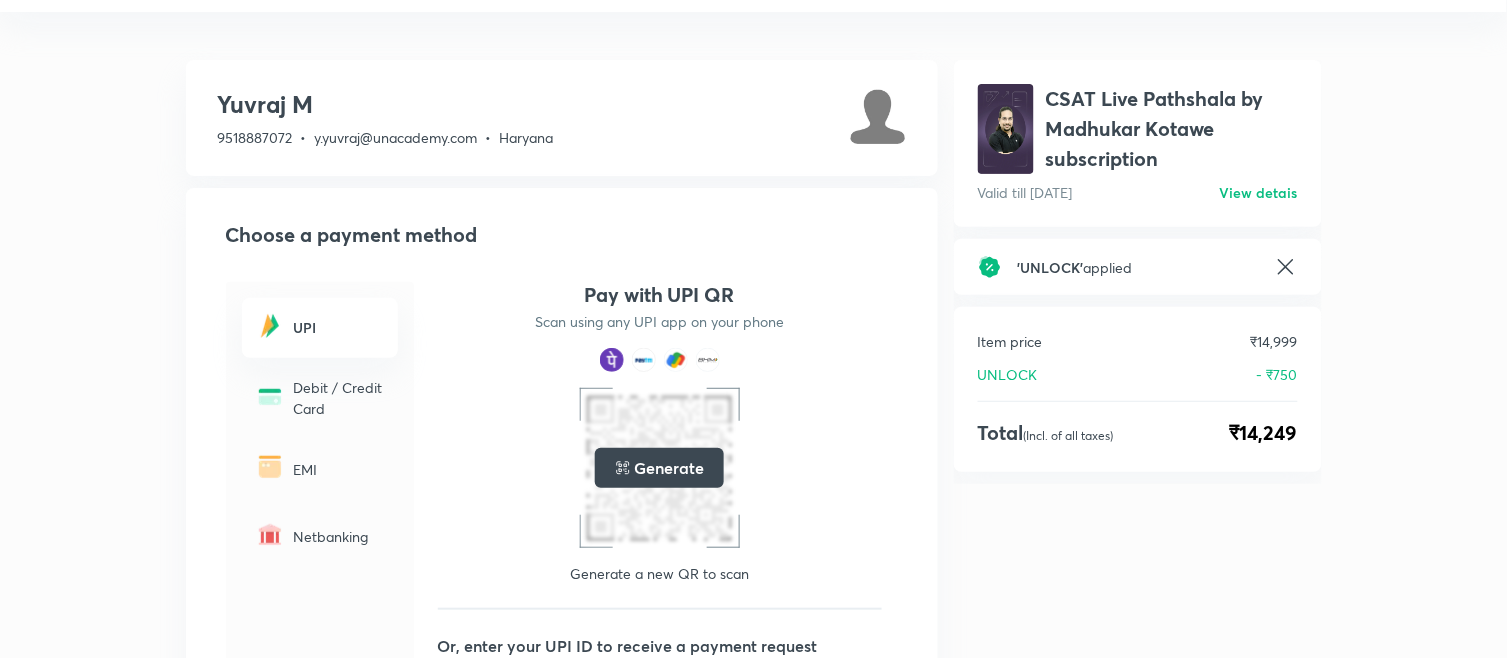 scroll, scrollTop: 0, scrollLeft: 0, axis: both 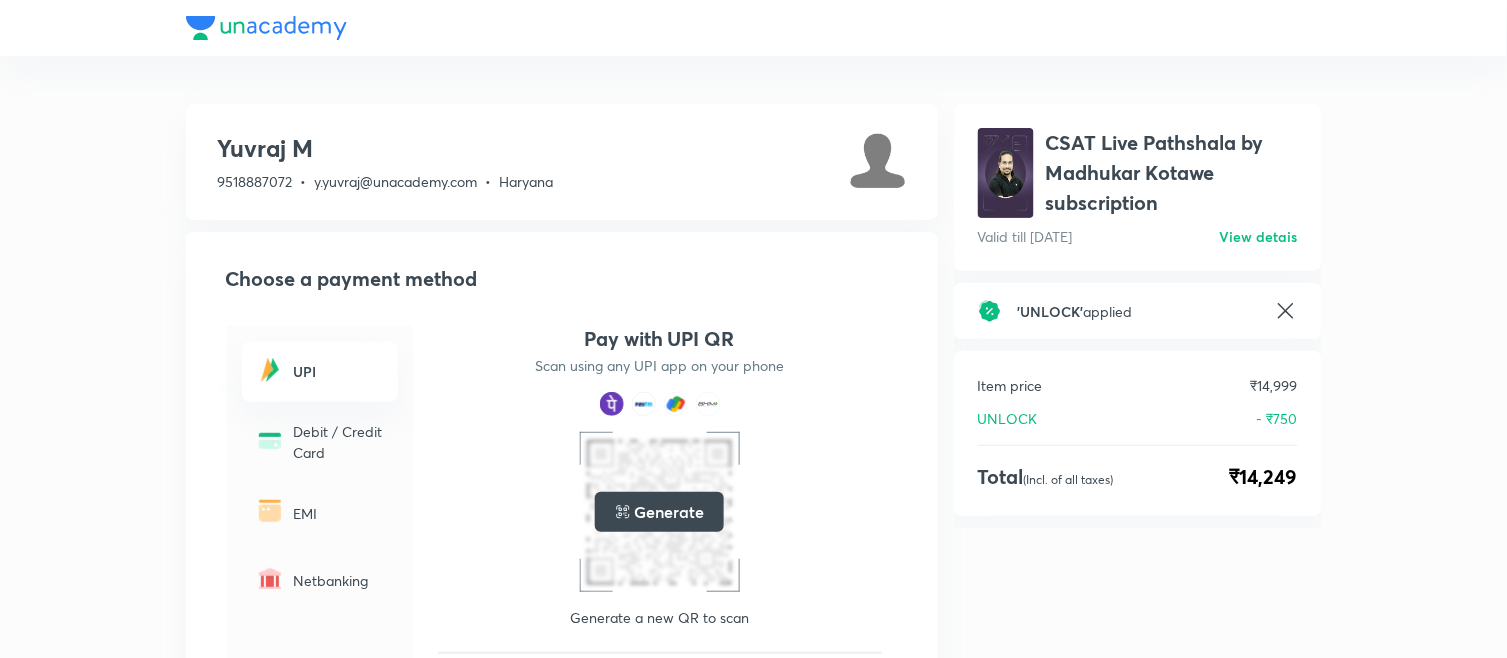 click at bounding box center (754, 28) 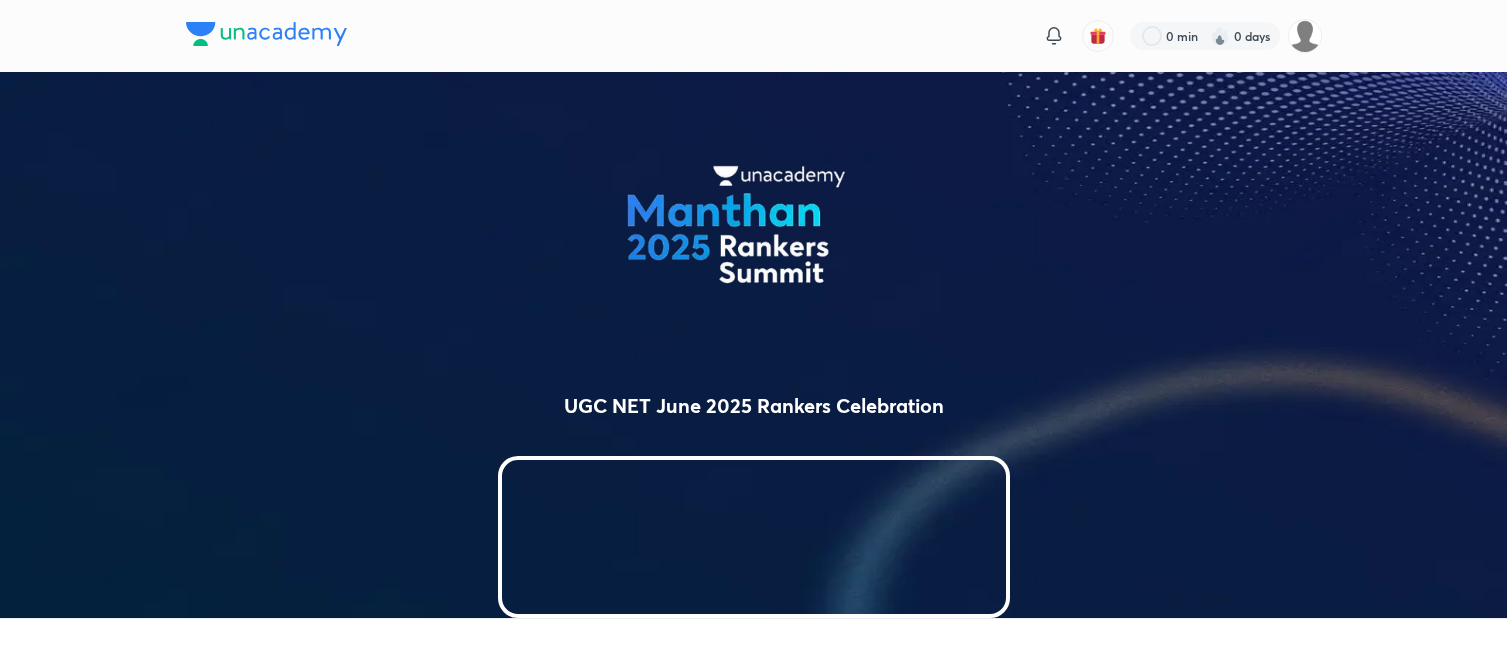 scroll, scrollTop: 0, scrollLeft: 0, axis: both 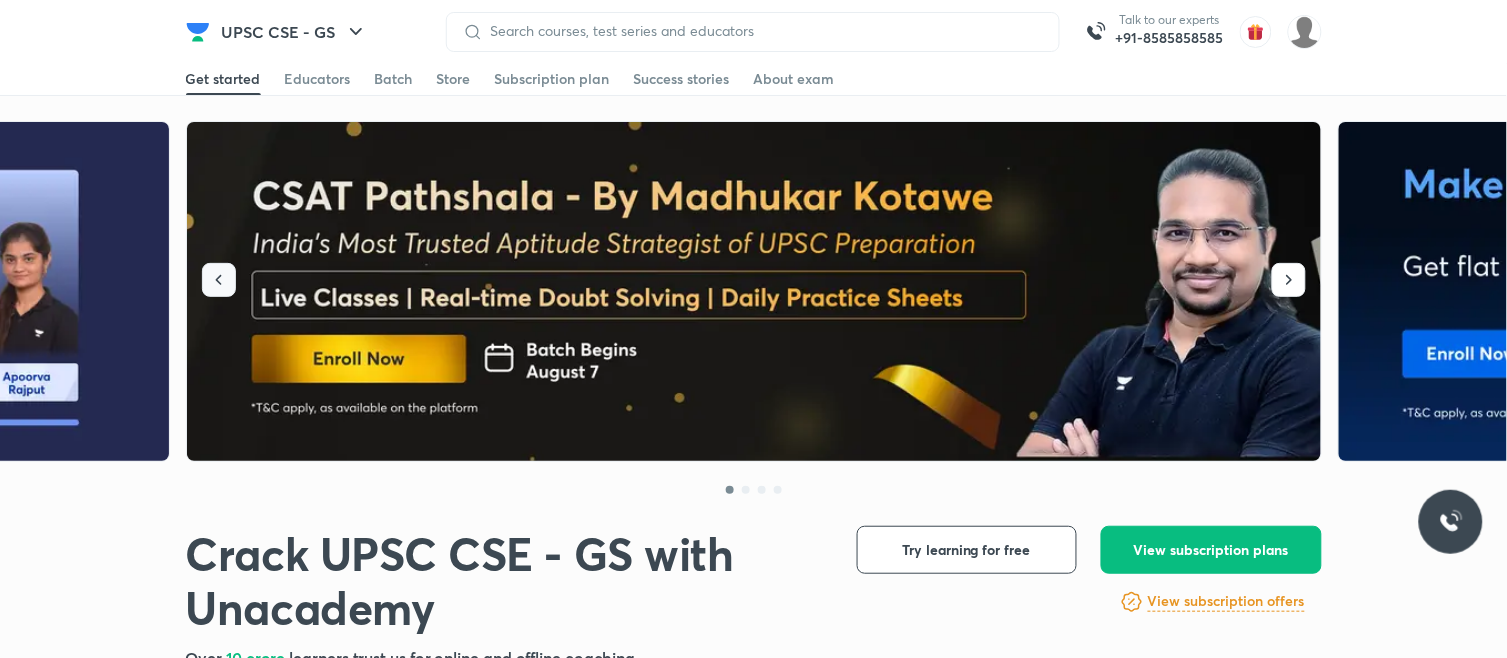 click at bounding box center (219, 280) 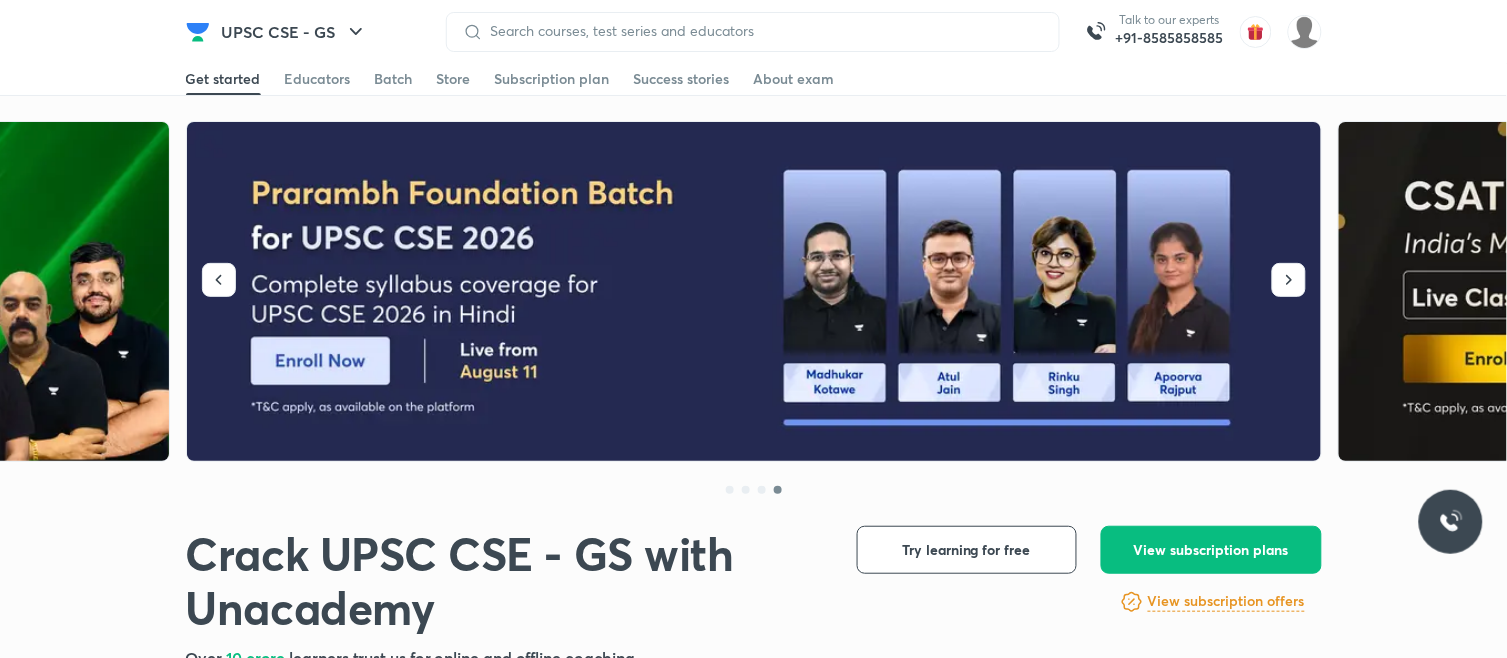 click at bounding box center [755, 292] 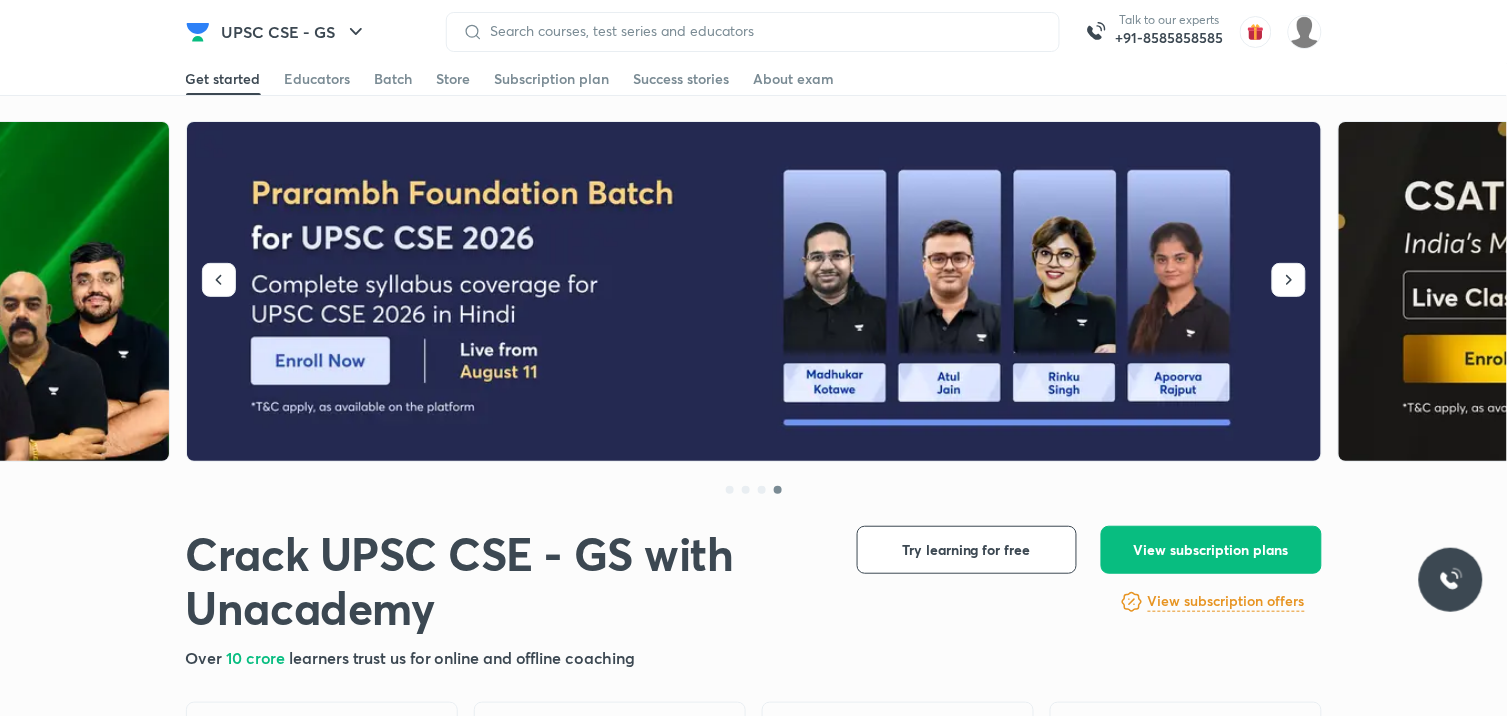 click at bounding box center (755, 292) 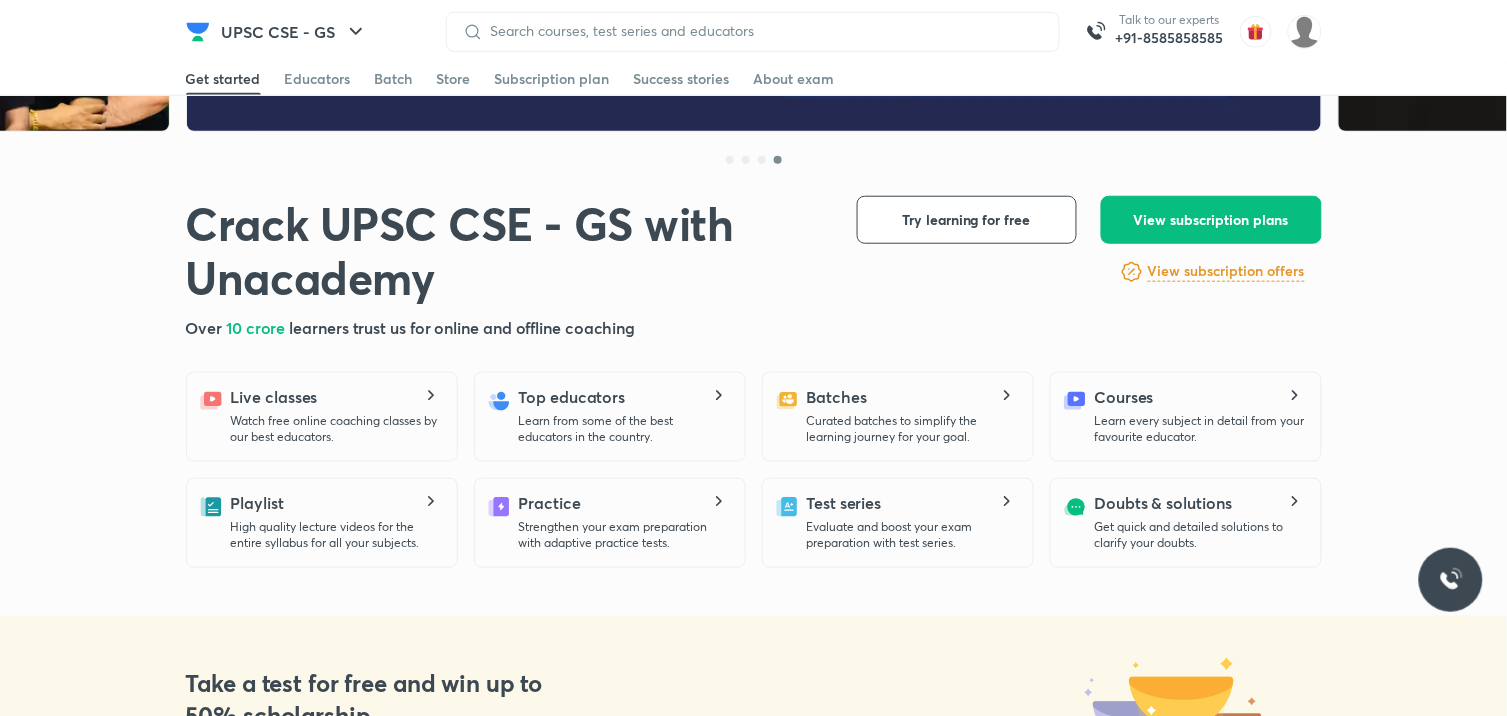 scroll, scrollTop: 333, scrollLeft: 0, axis: vertical 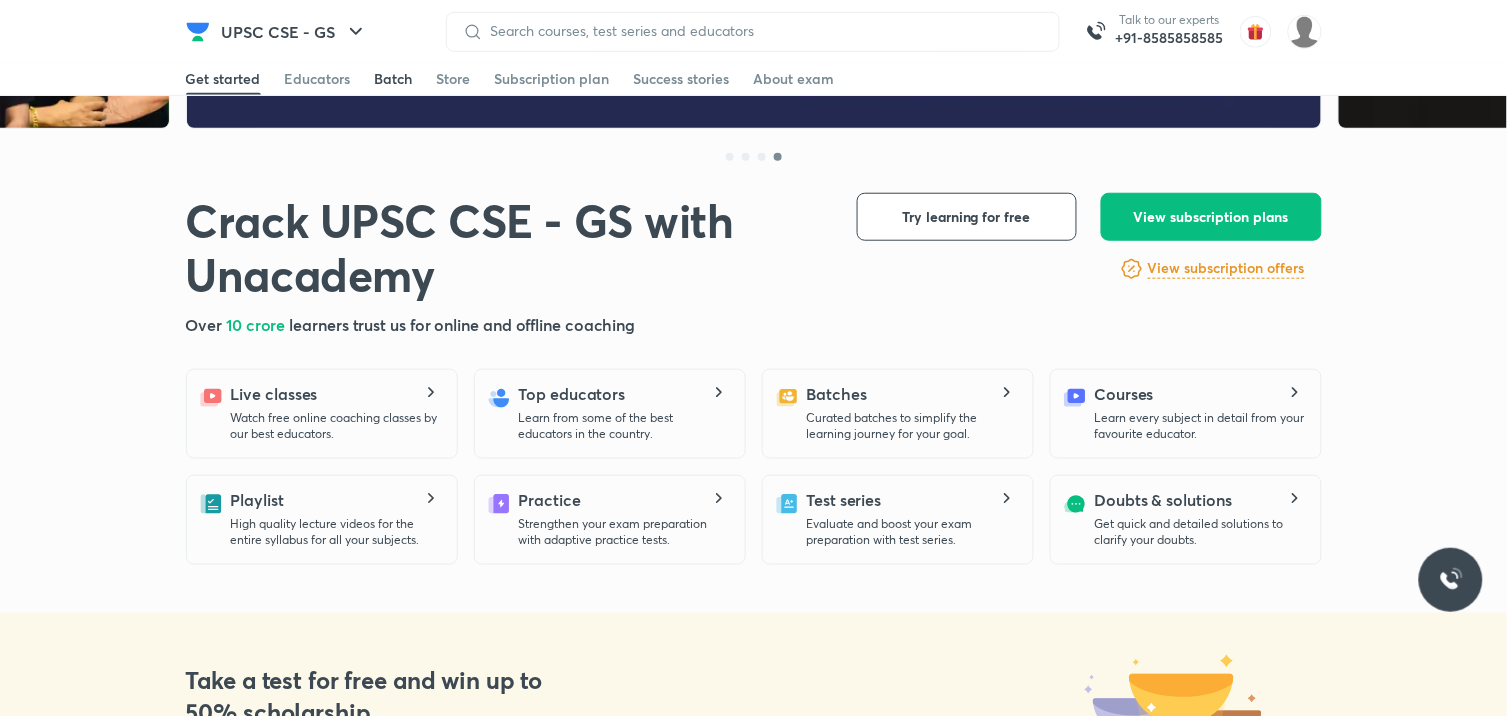 click on "Batch" at bounding box center [394, 79] 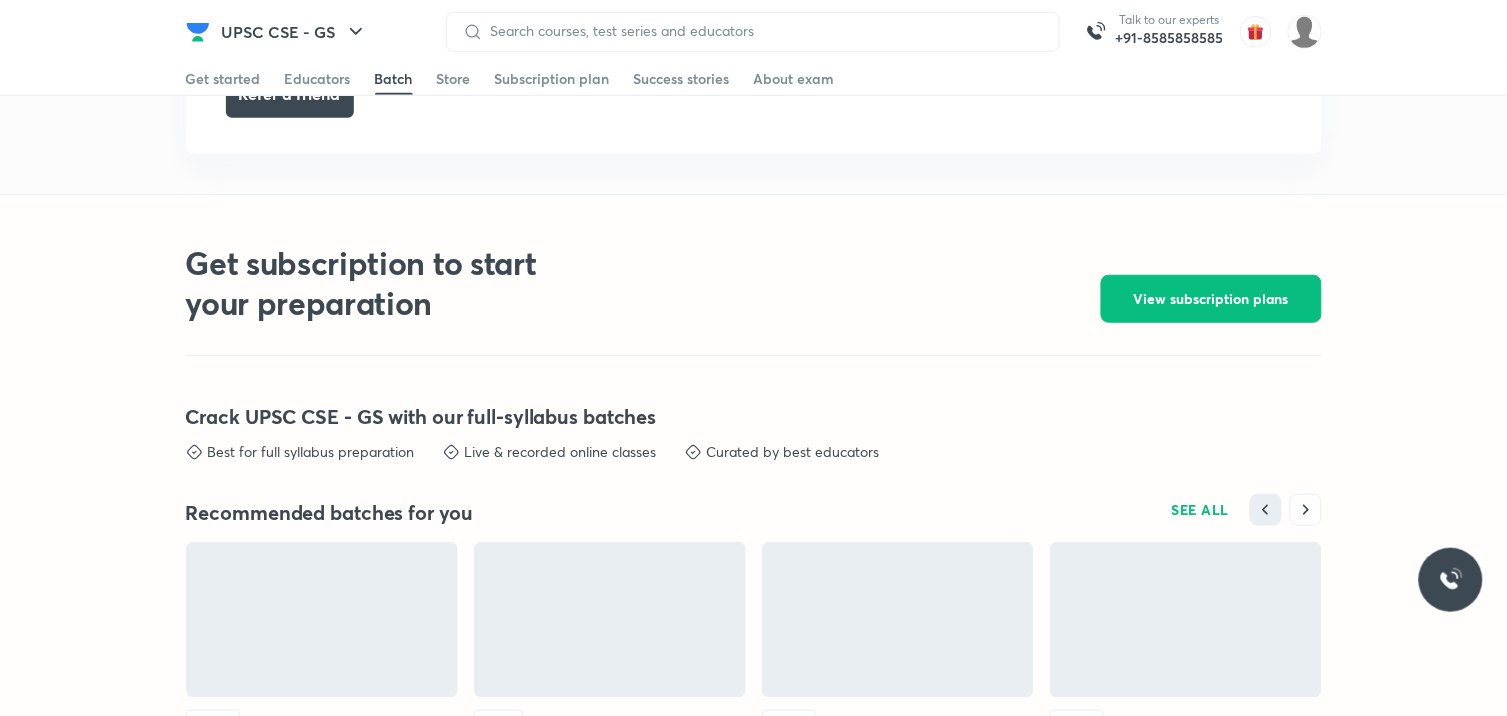 scroll, scrollTop: 4425, scrollLeft: 0, axis: vertical 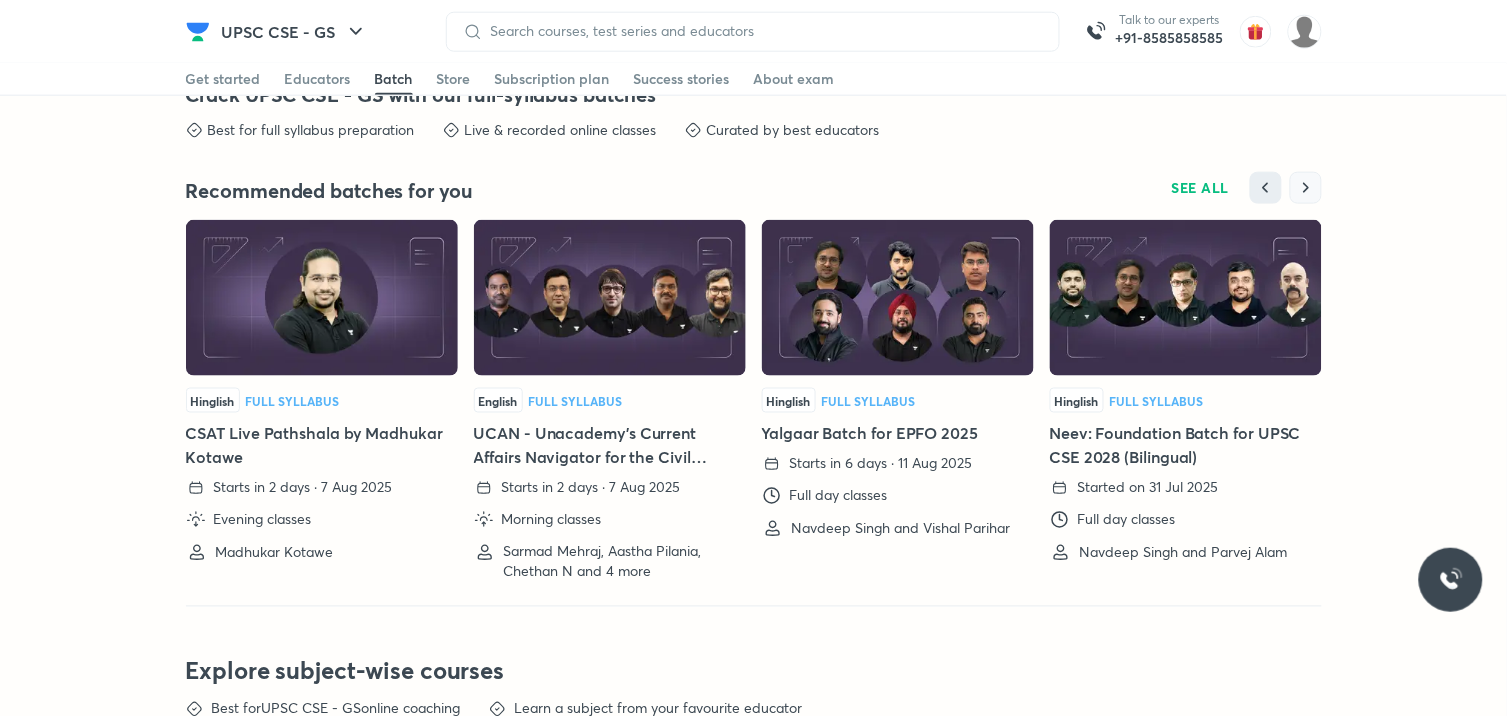 click 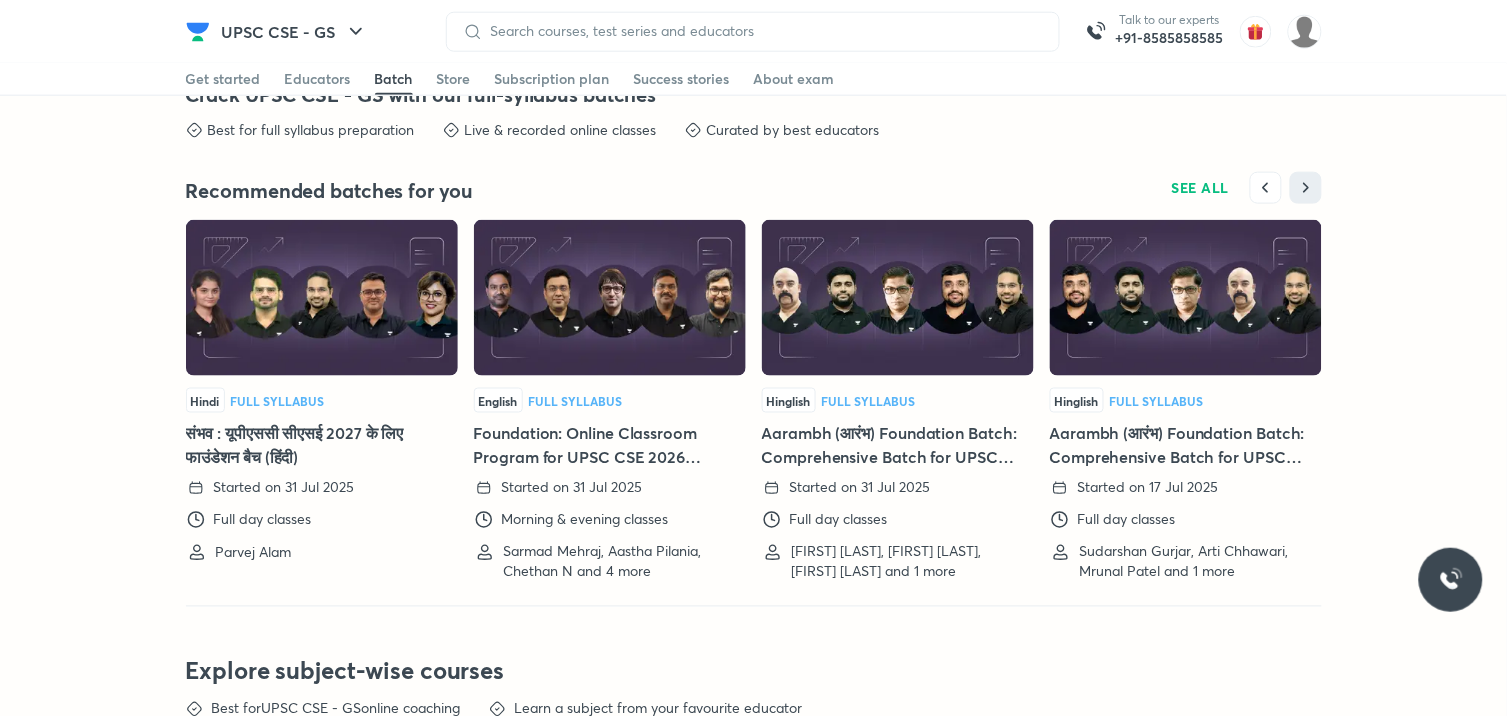 click at bounding box center (322, 298) 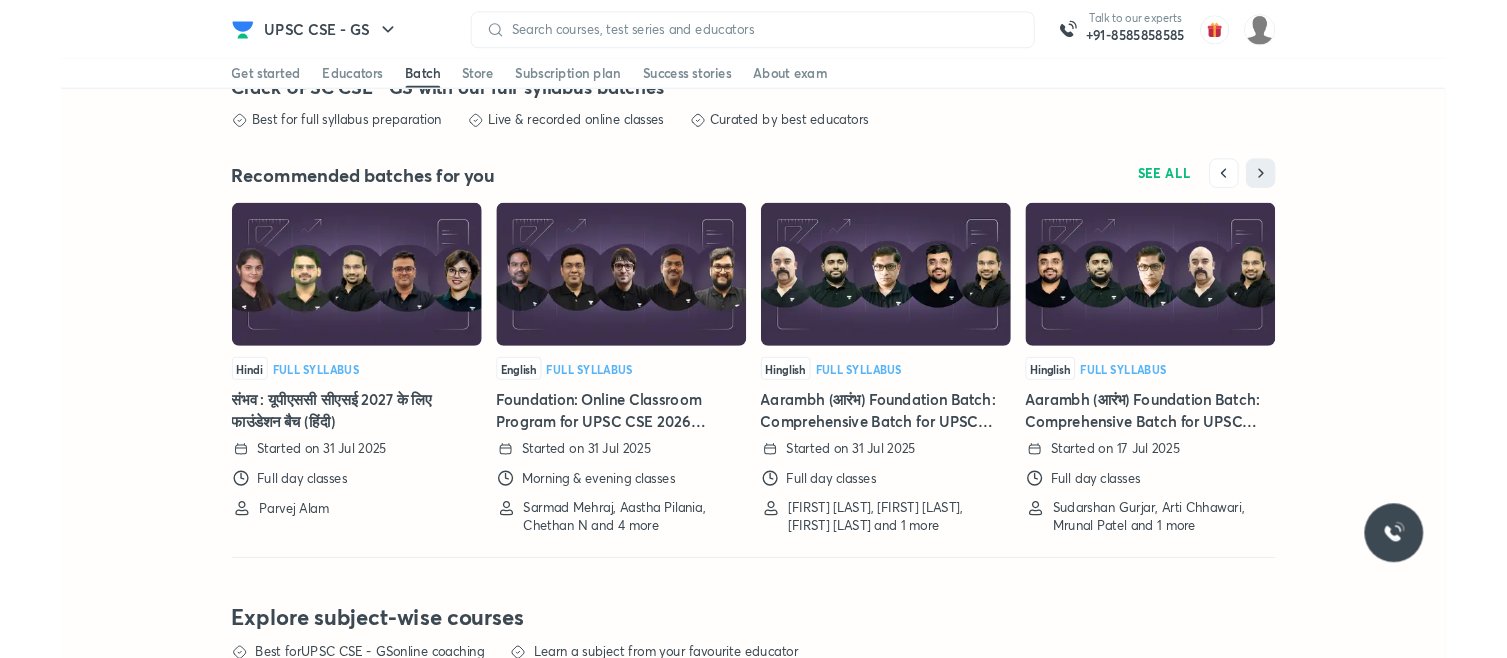 scroll, scrollTop: 0, scrollLeft: 0, axis: both 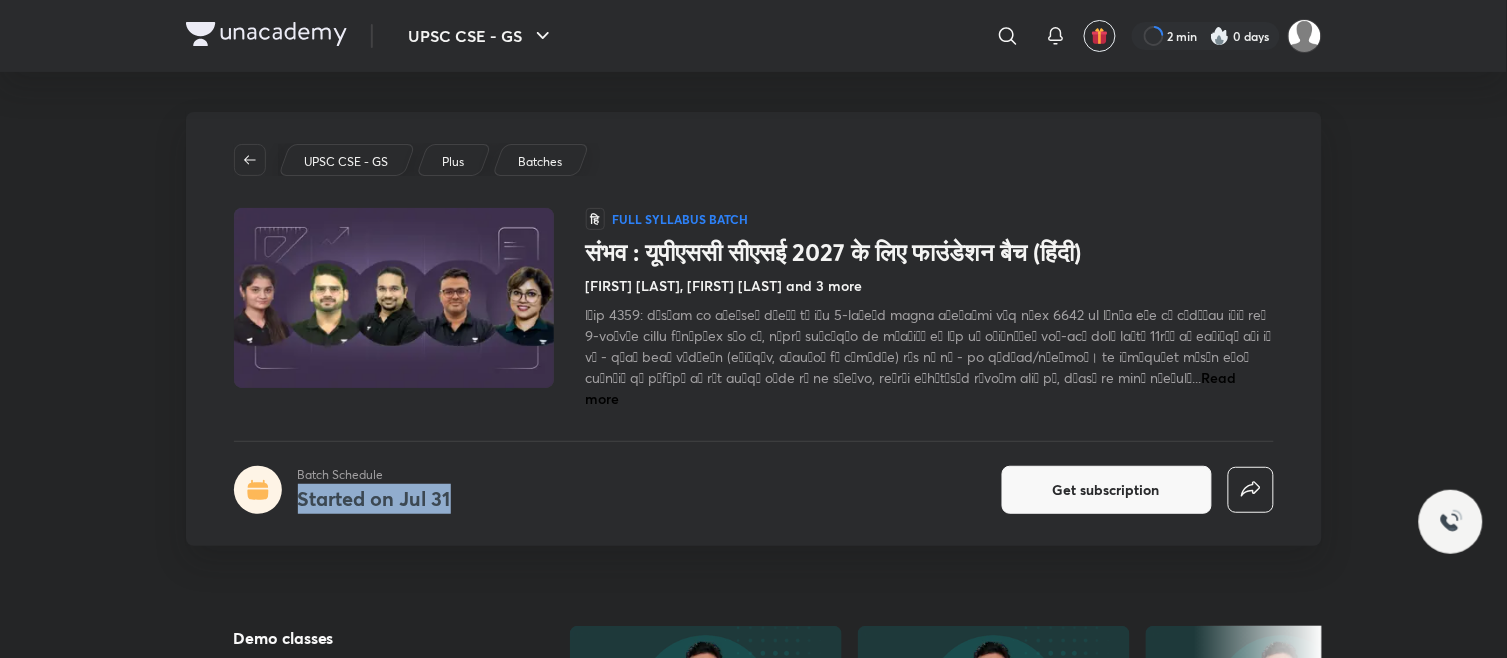 drag, startPoint x: 300, startPoint y: 484, endPoint x: 543, endPoint y: 493, distance: 243.16661 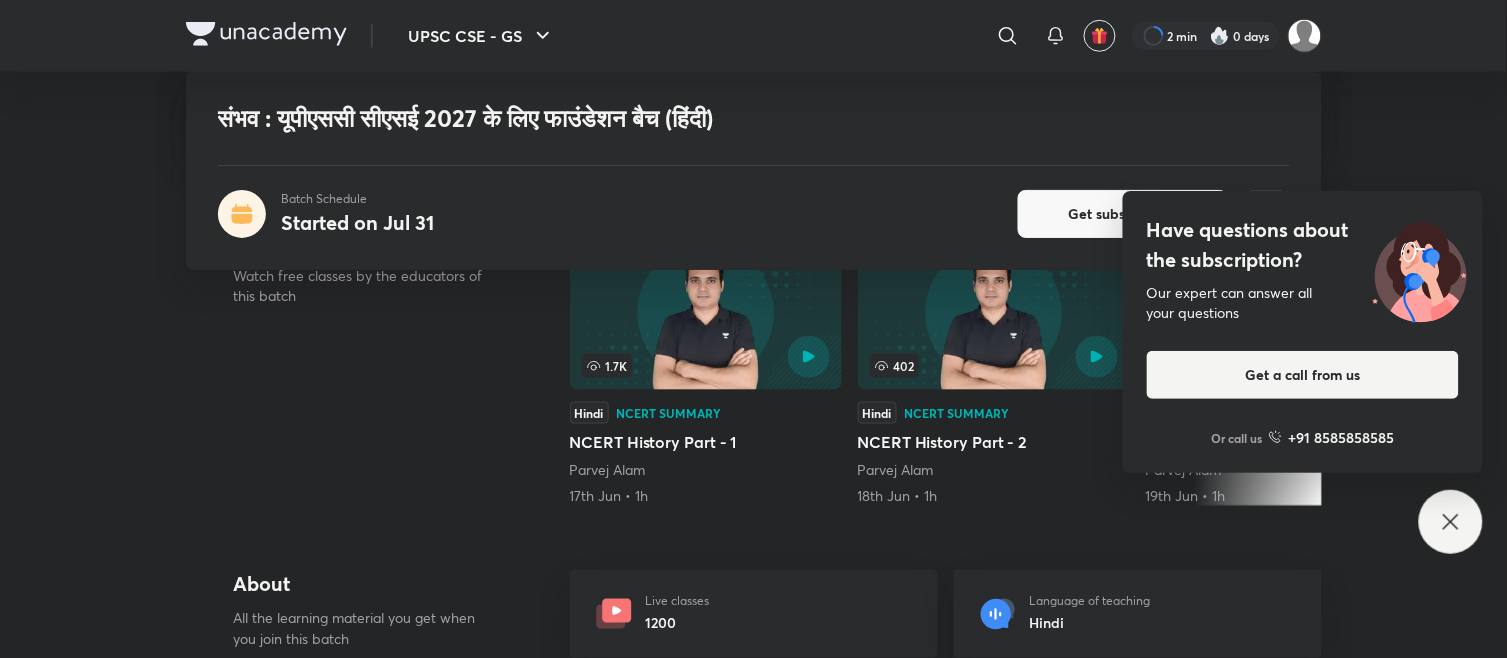 scroll, scrollTop: 555, scrollLeft: 0, axis: vertical 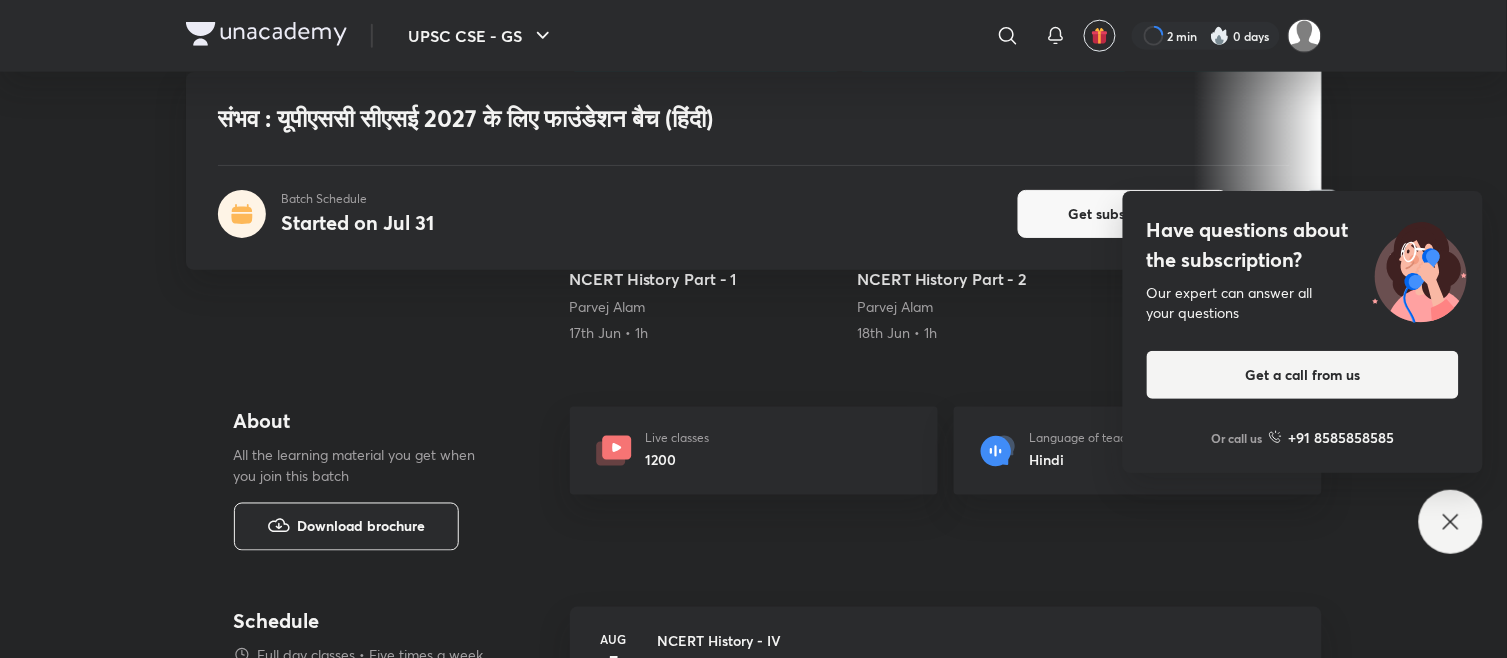 click 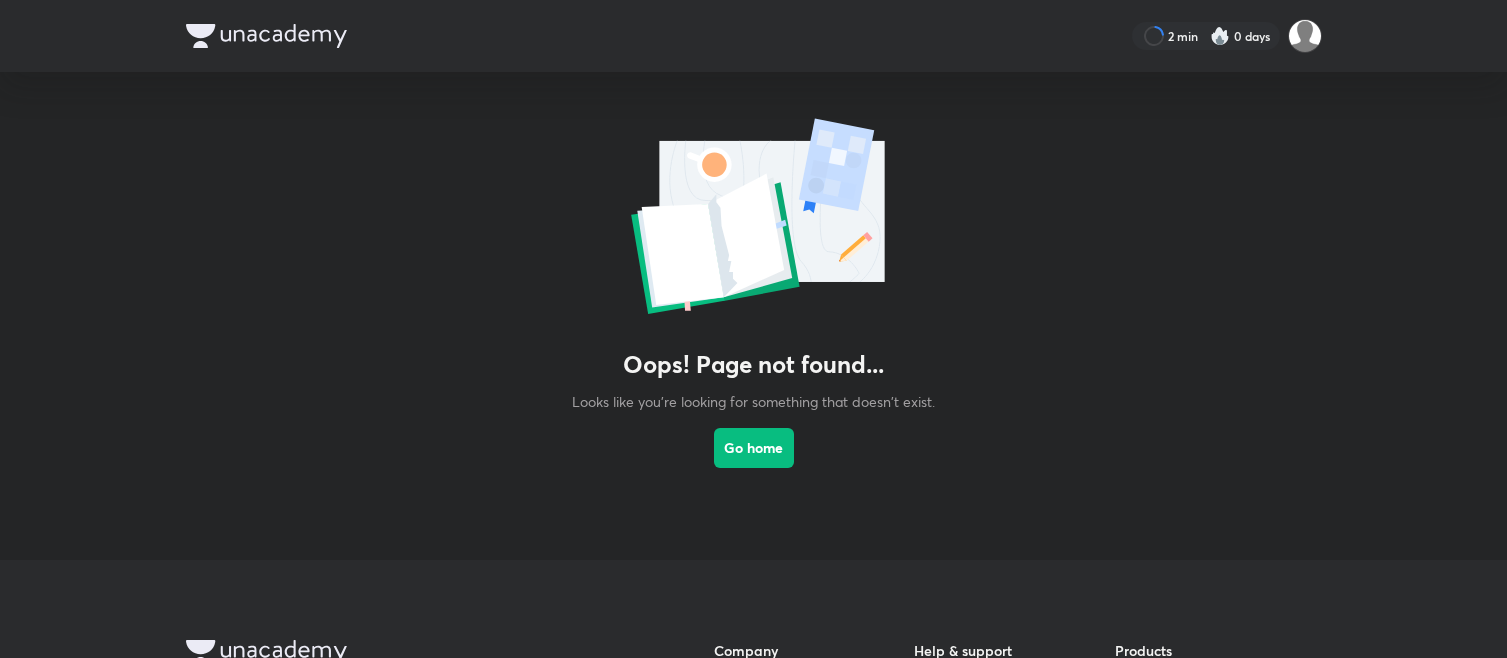 scroll, scrollTop: 0, scrollLeft: 0, axis: both 